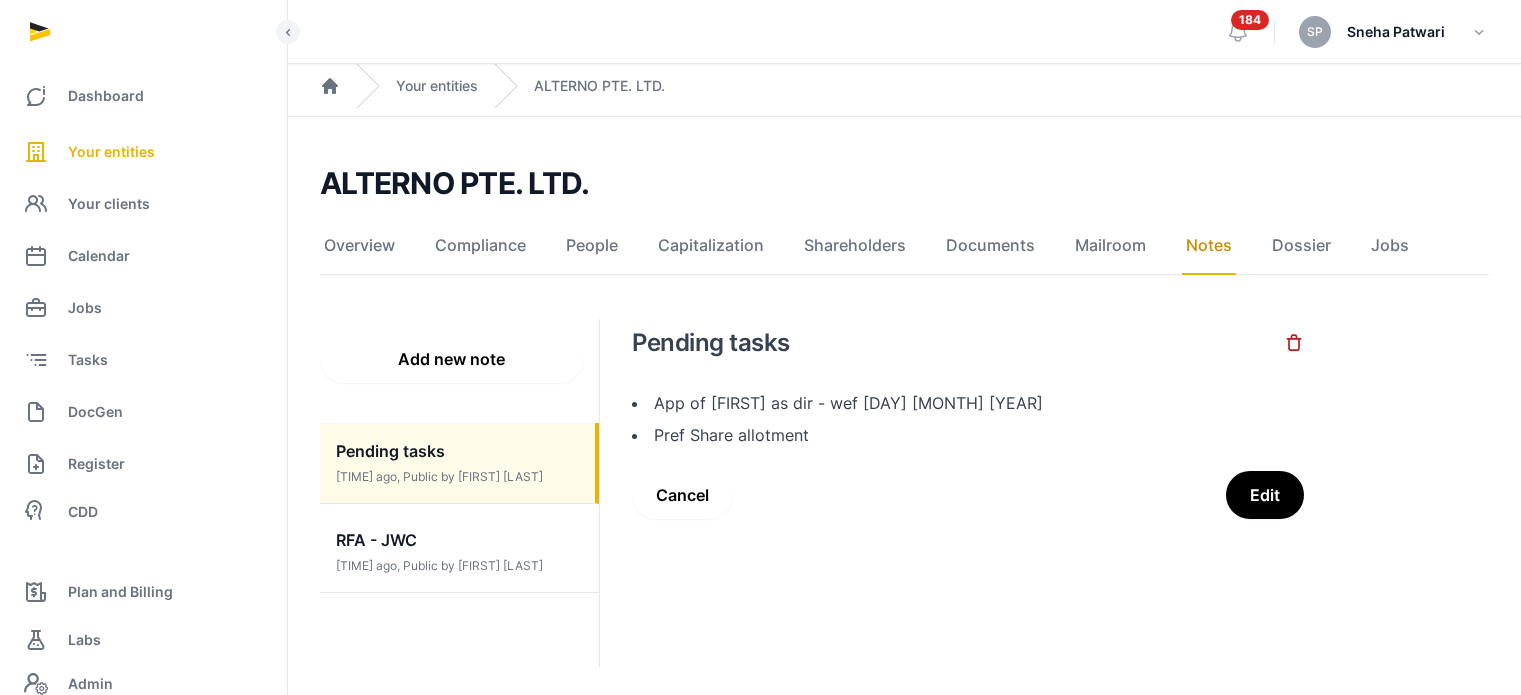 scroll, scrollTop: 34, scrollLeft: 0, axis: vertical 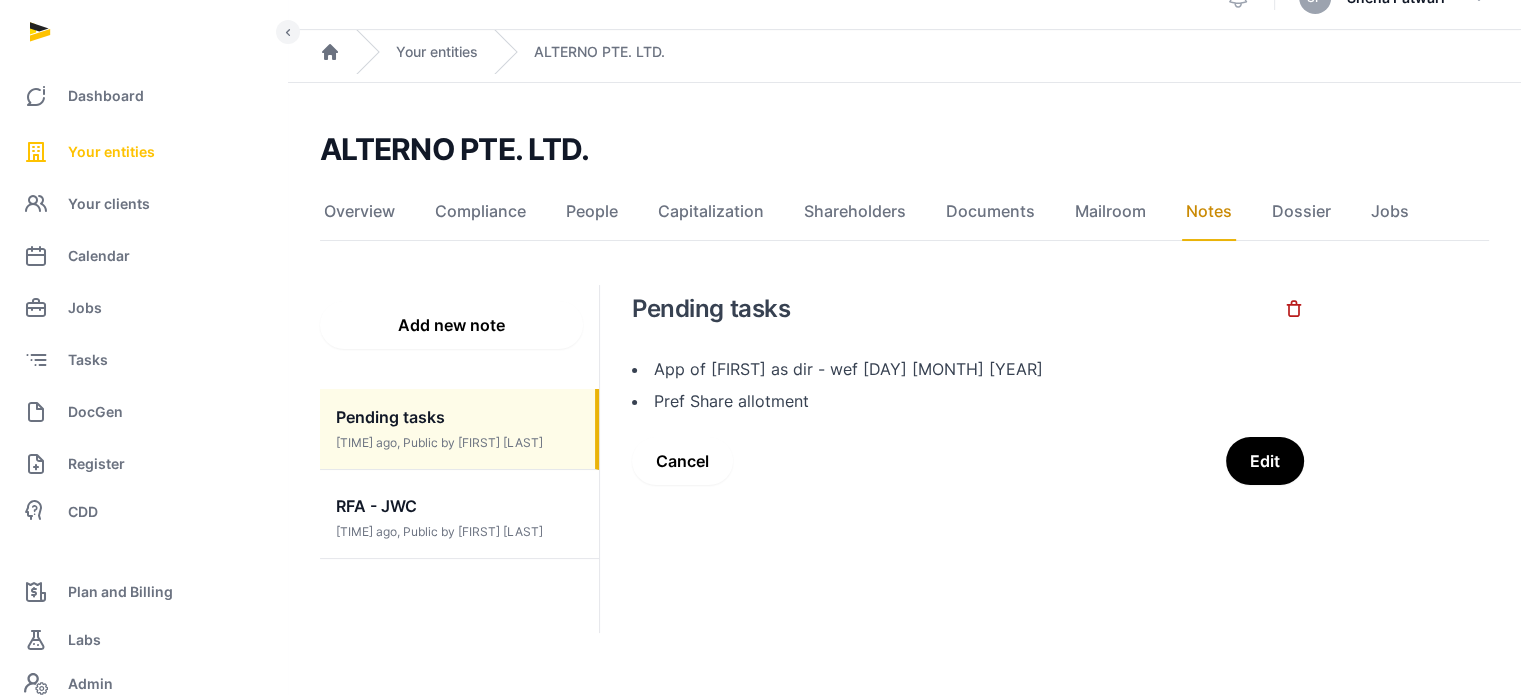 click on "Your entities" at bounding box center [143, 152] 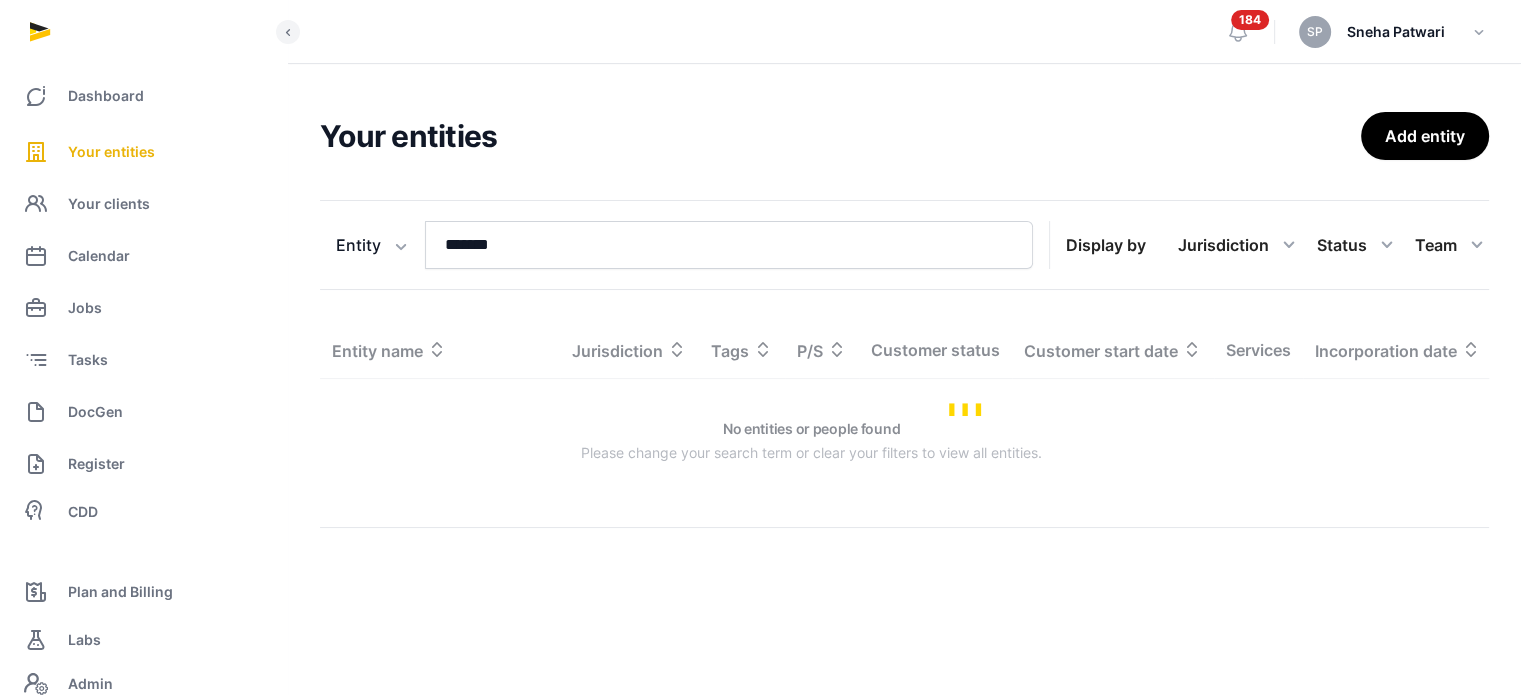 scroll, scrollTop: 0, scrollLeft: 0, axis: both 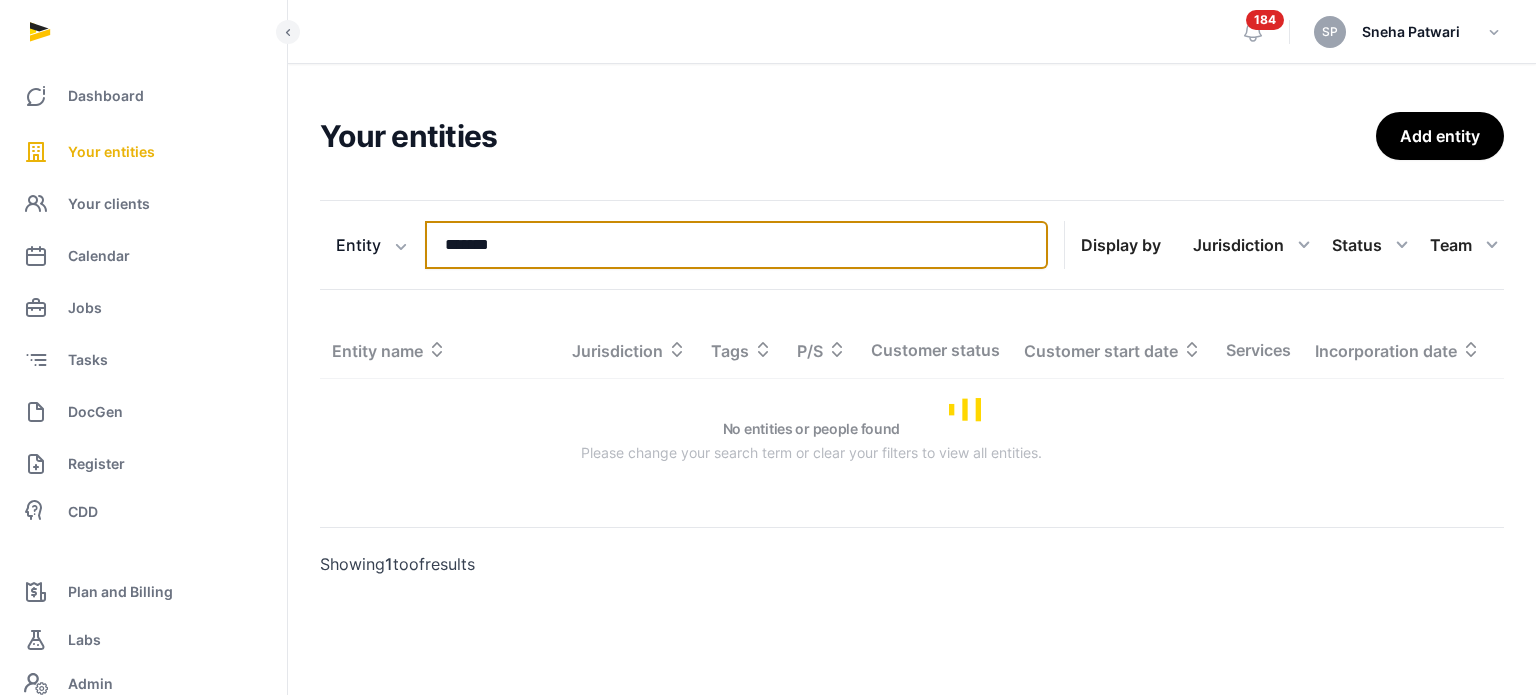 click on "*******" at bounding box center [736, 245] 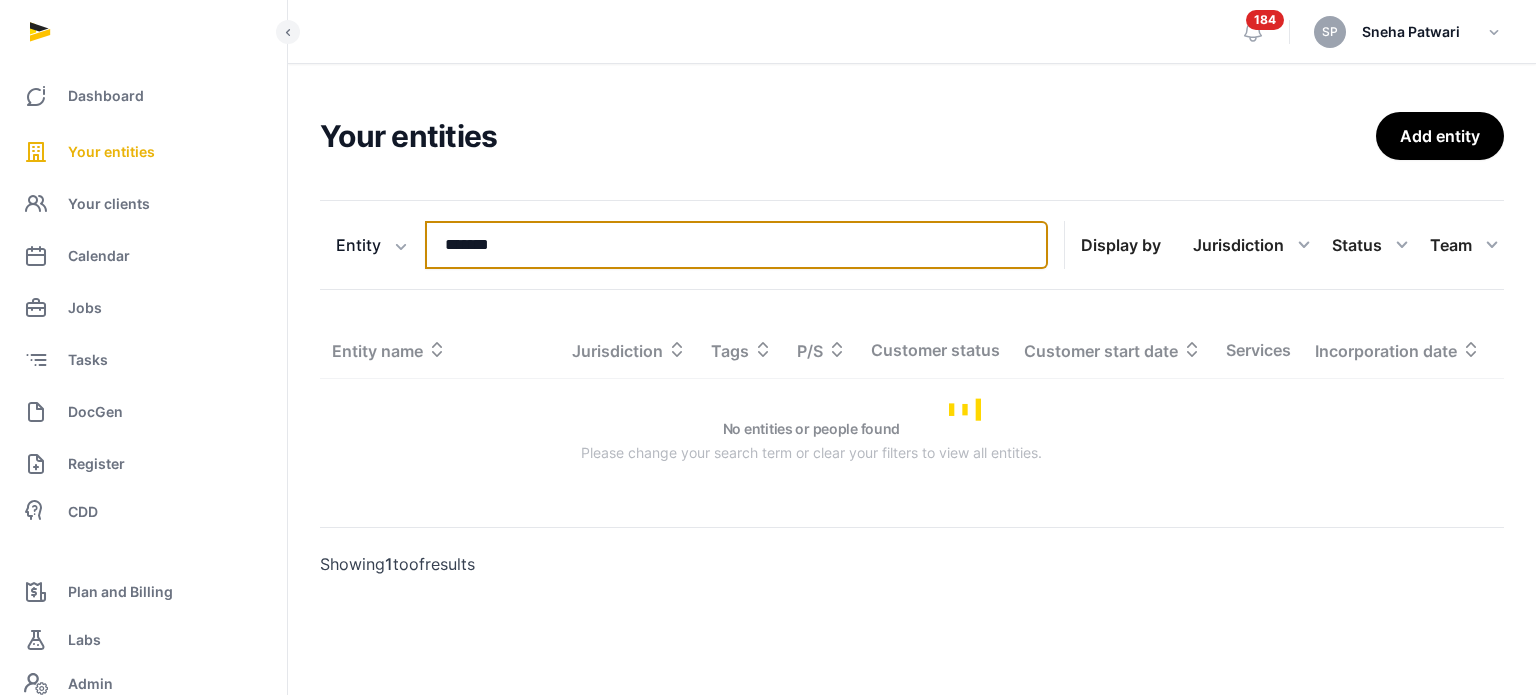 click on "*******" at bounding box center (736, 245) 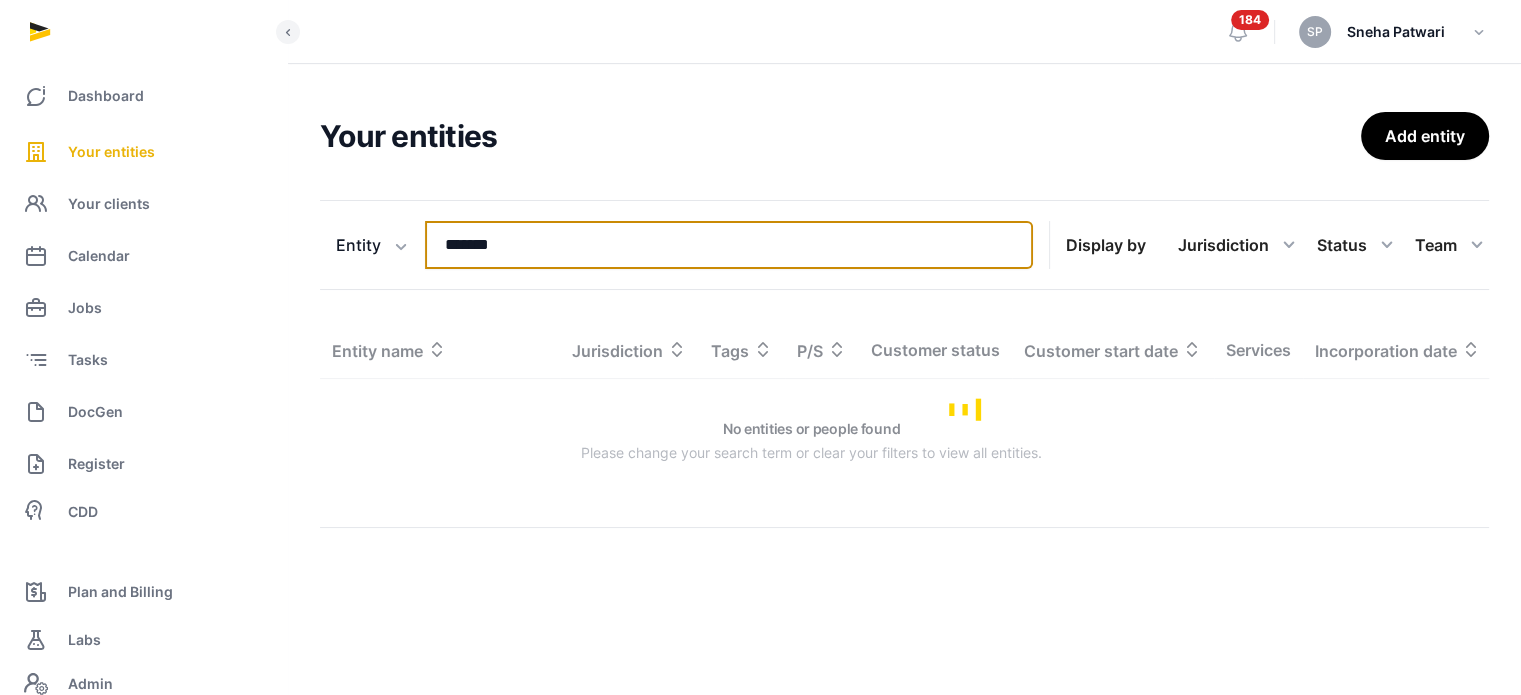 click on "*******" at bounding box center (729, 245) 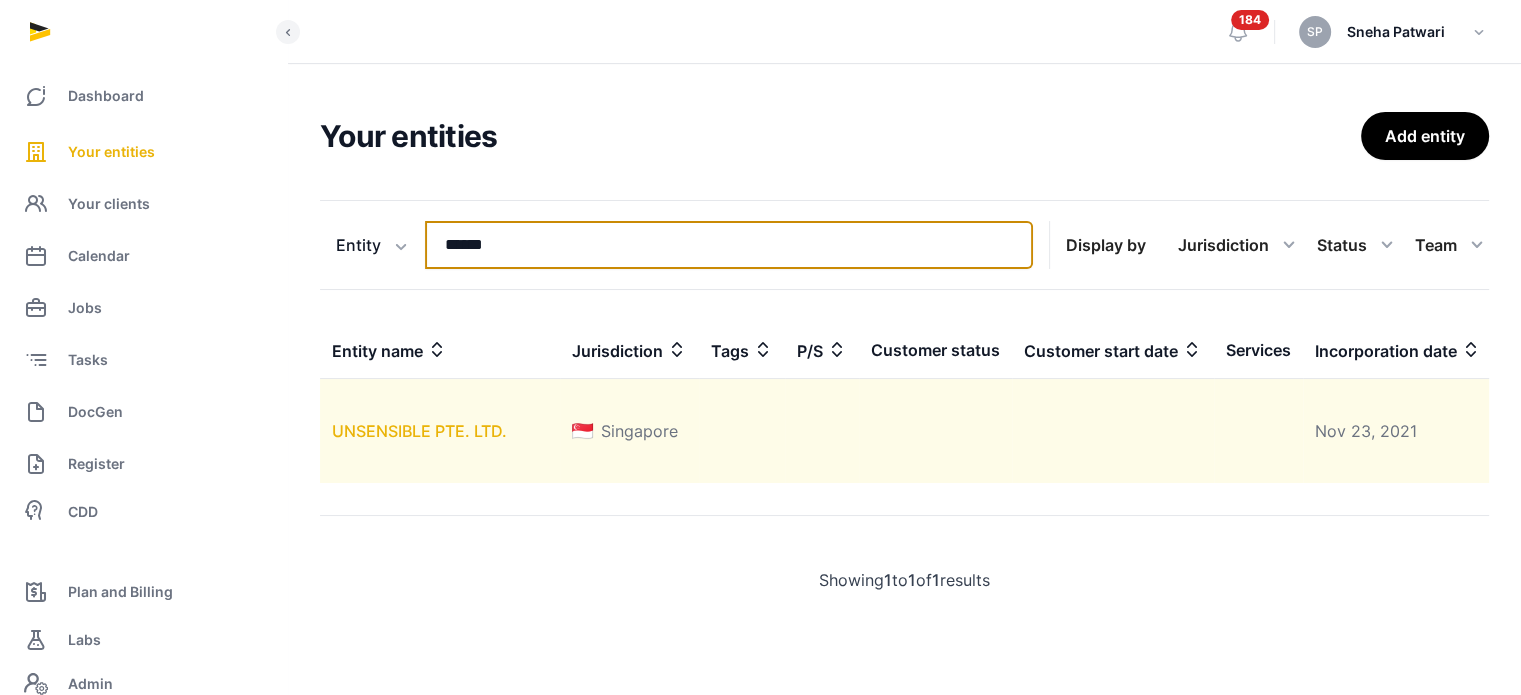 type on "******" 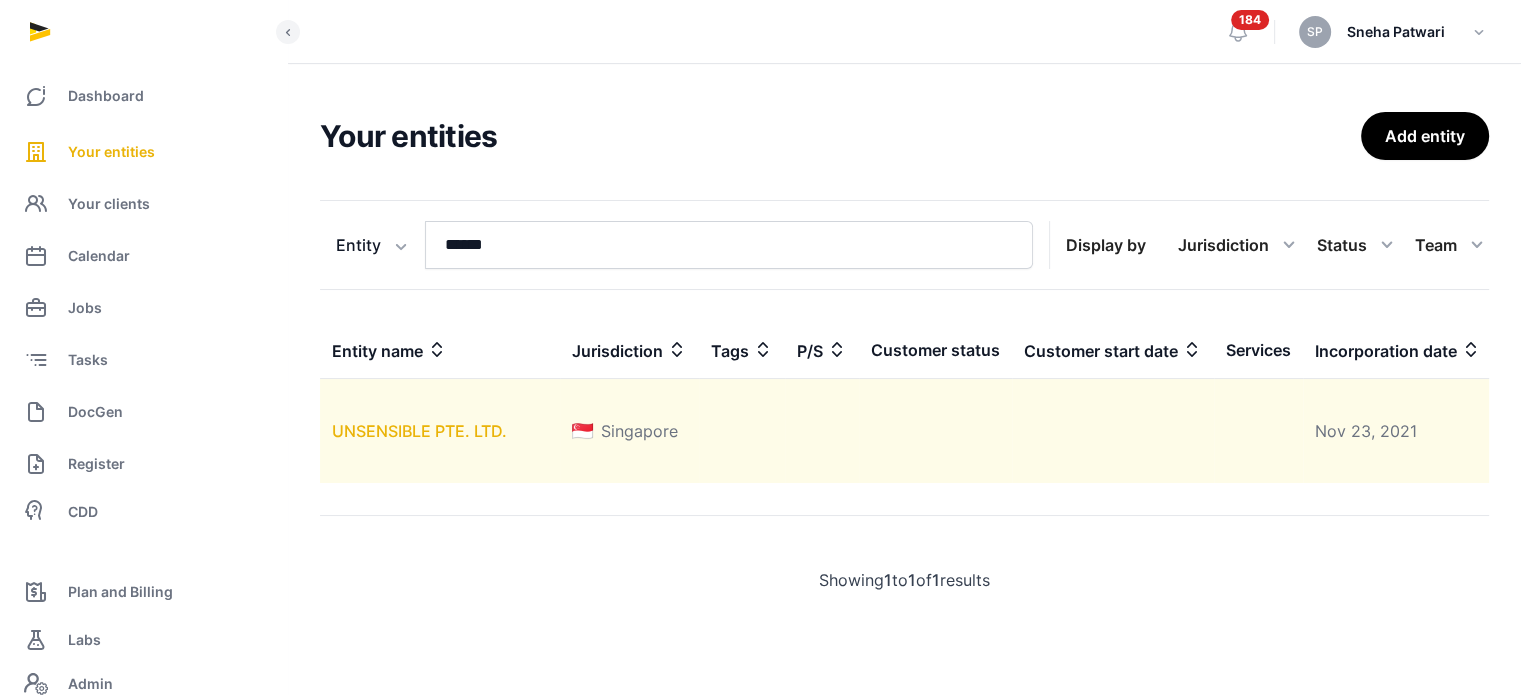 click on "UNSENSIBLE PTE. LTD." at bounding box center [419, 431] 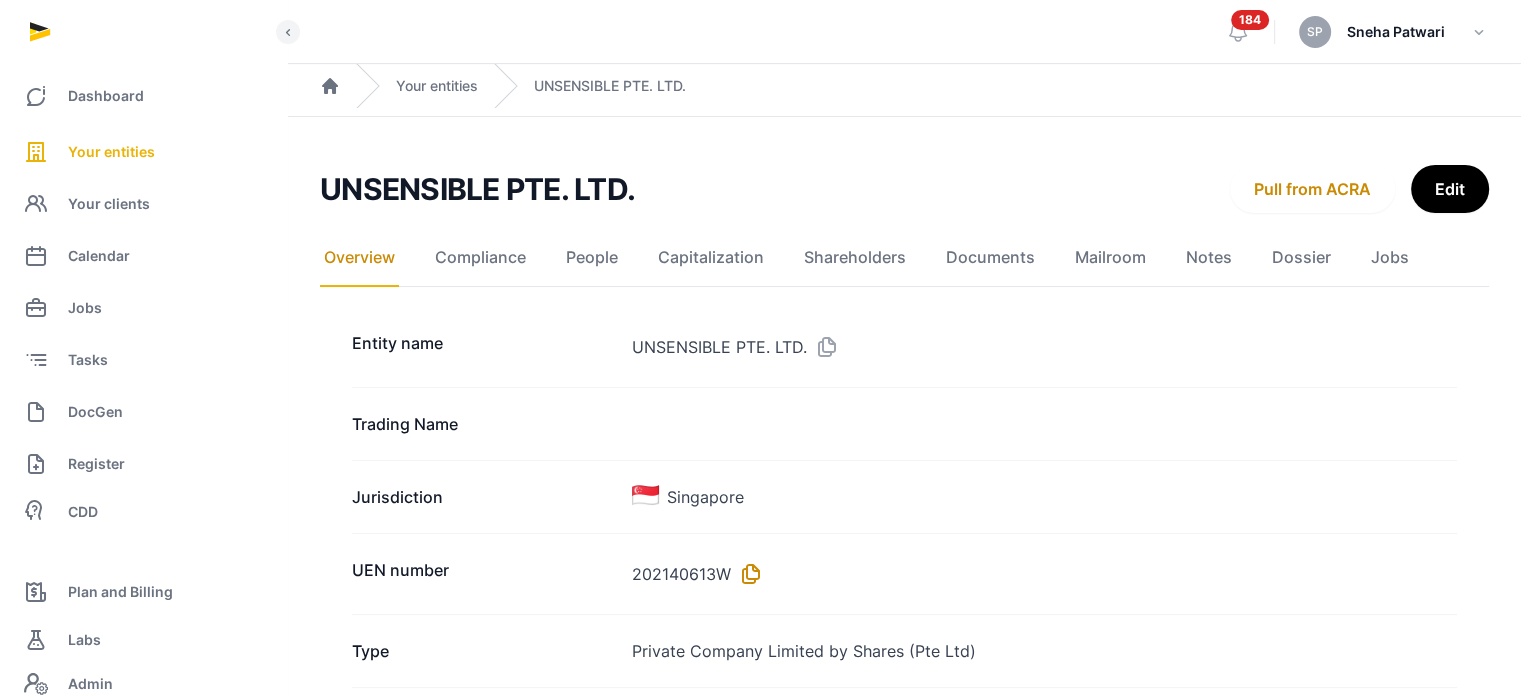 click at bounding box center [747, 574] 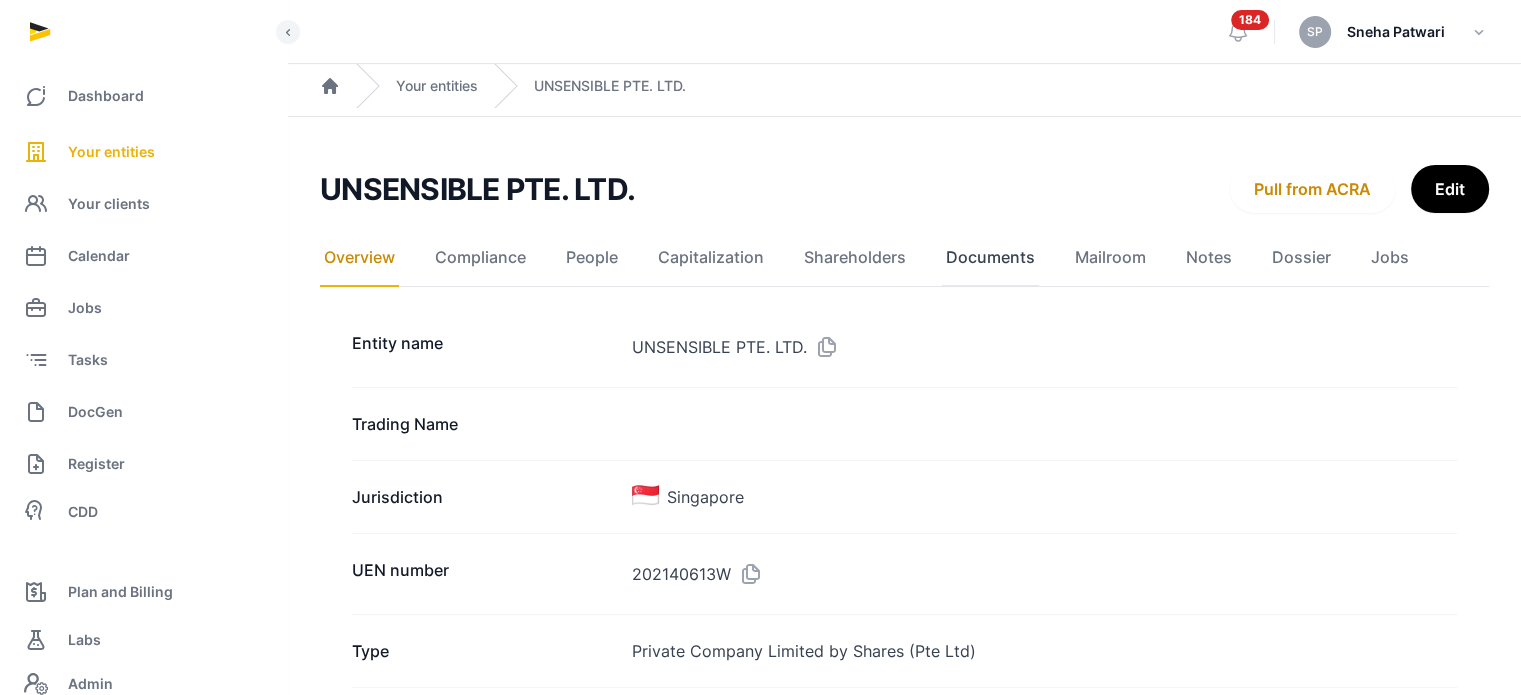 click on "Documents" 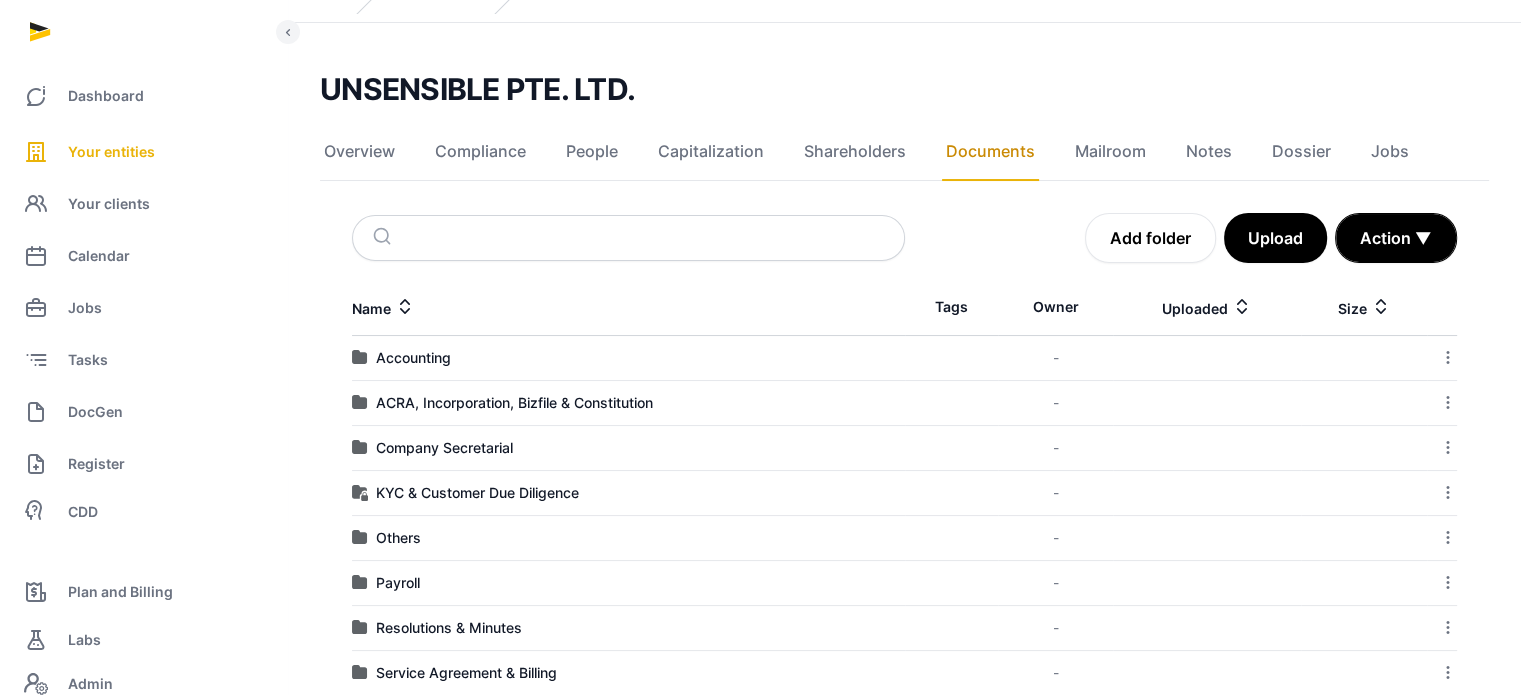 scroll, scrollTop: 127, scrollLeft: 0, axis: vertical 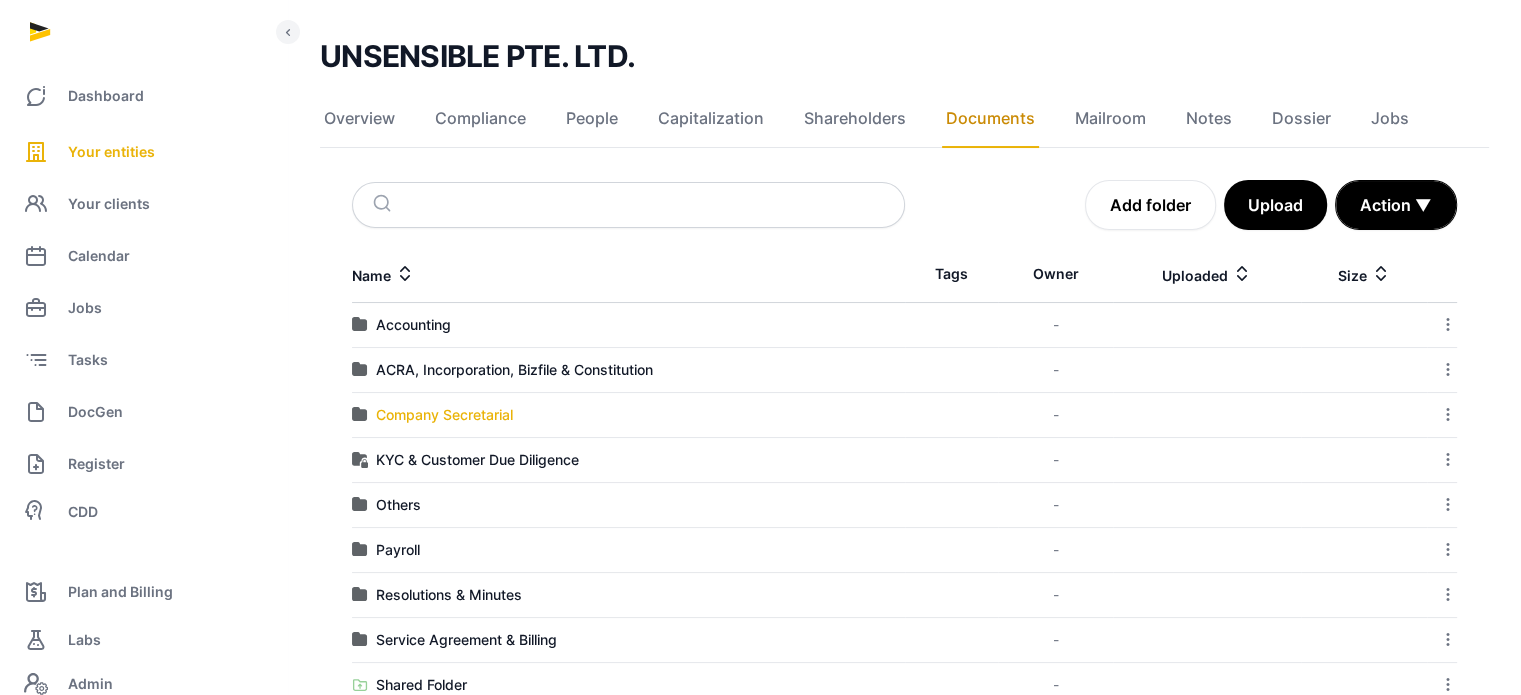 click on "Company Secretarial" at bounding box center [444, 415] 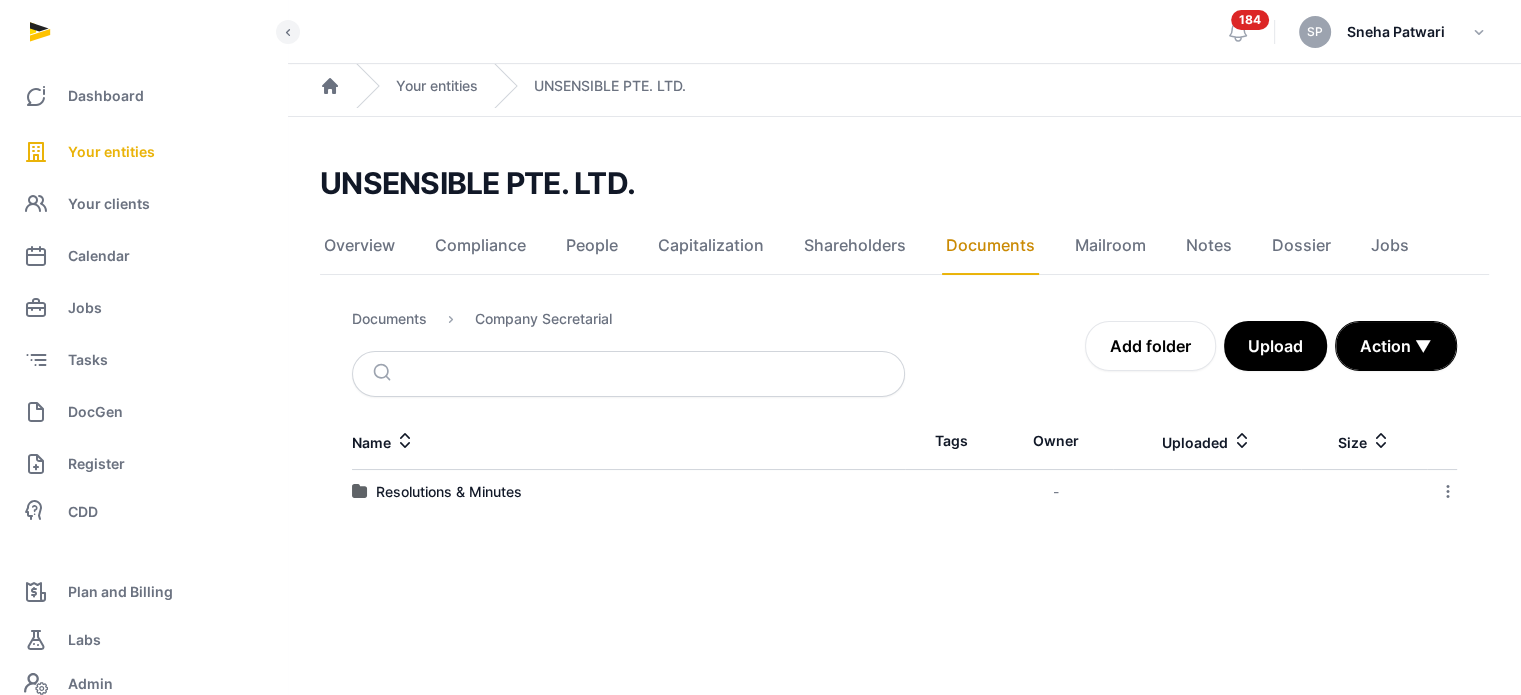 scroll, scrollTop: 0, scrollLeft: 0, axis: both 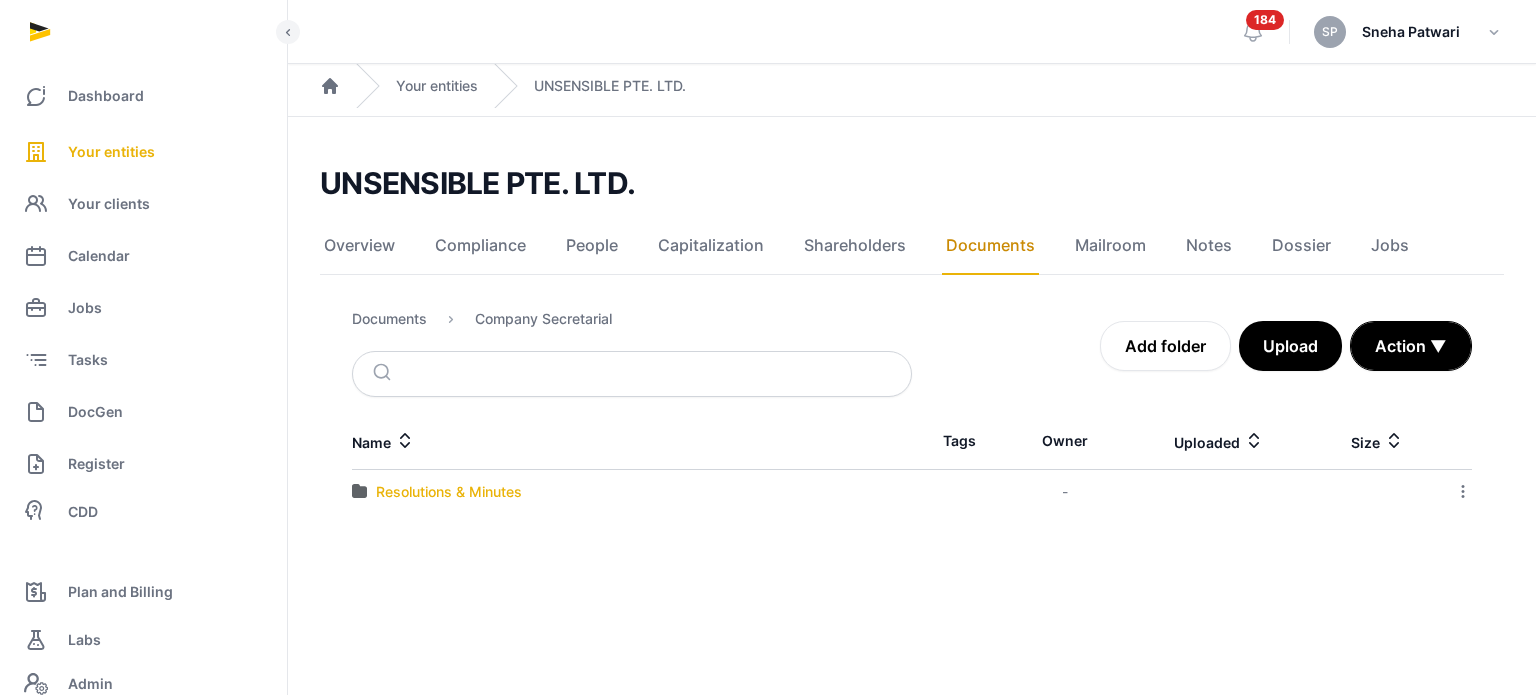 click on "Resolutions & Minutes" at bounding box center (449, 492) 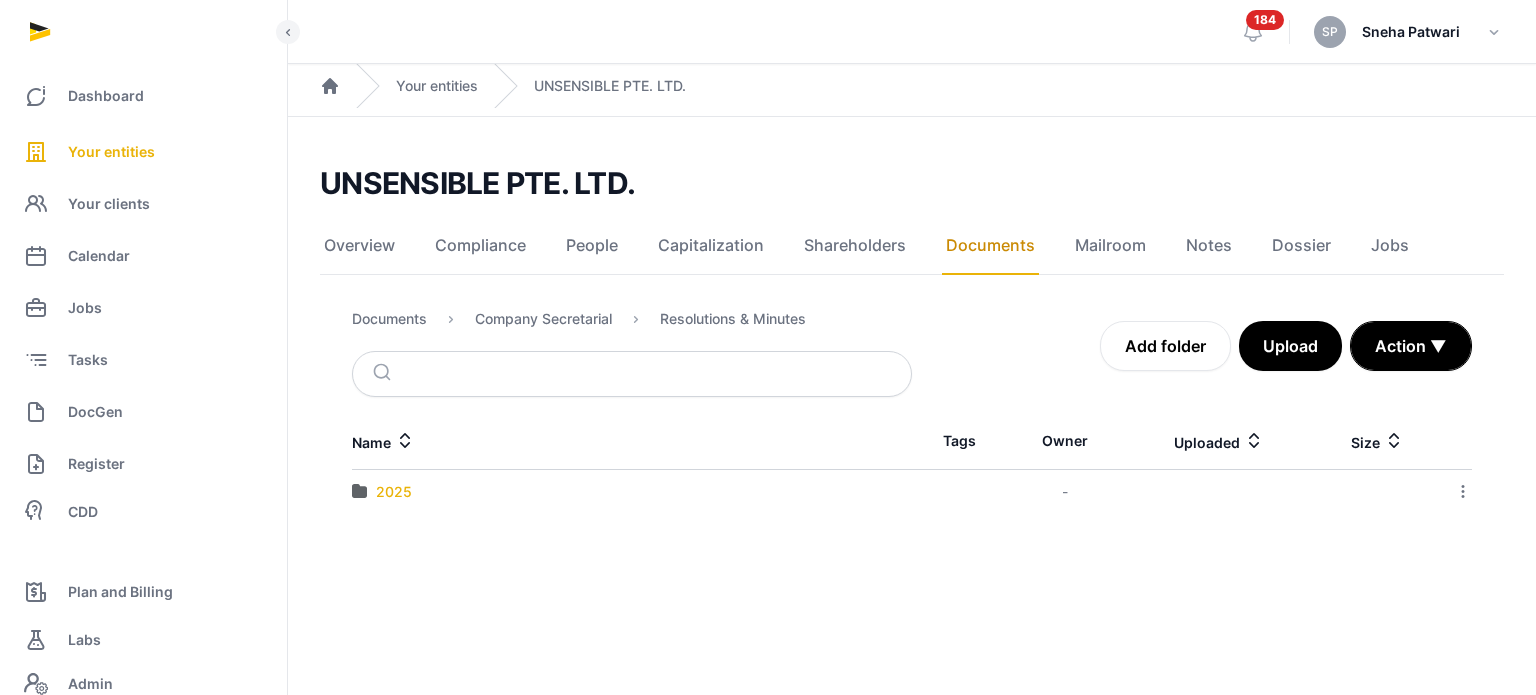 click on "2025" at bounding box center (394, 492) 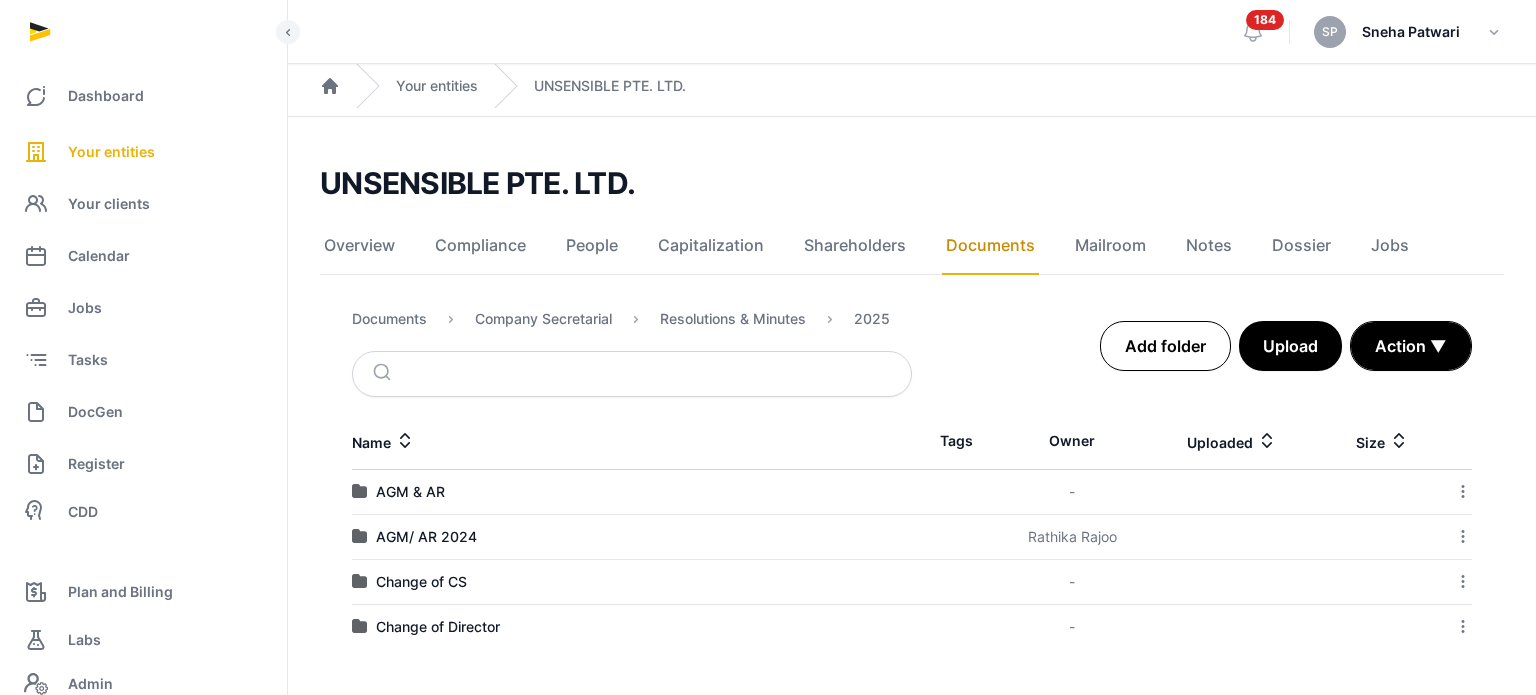 click on "Add folder" at bounding box center (1165, 346) 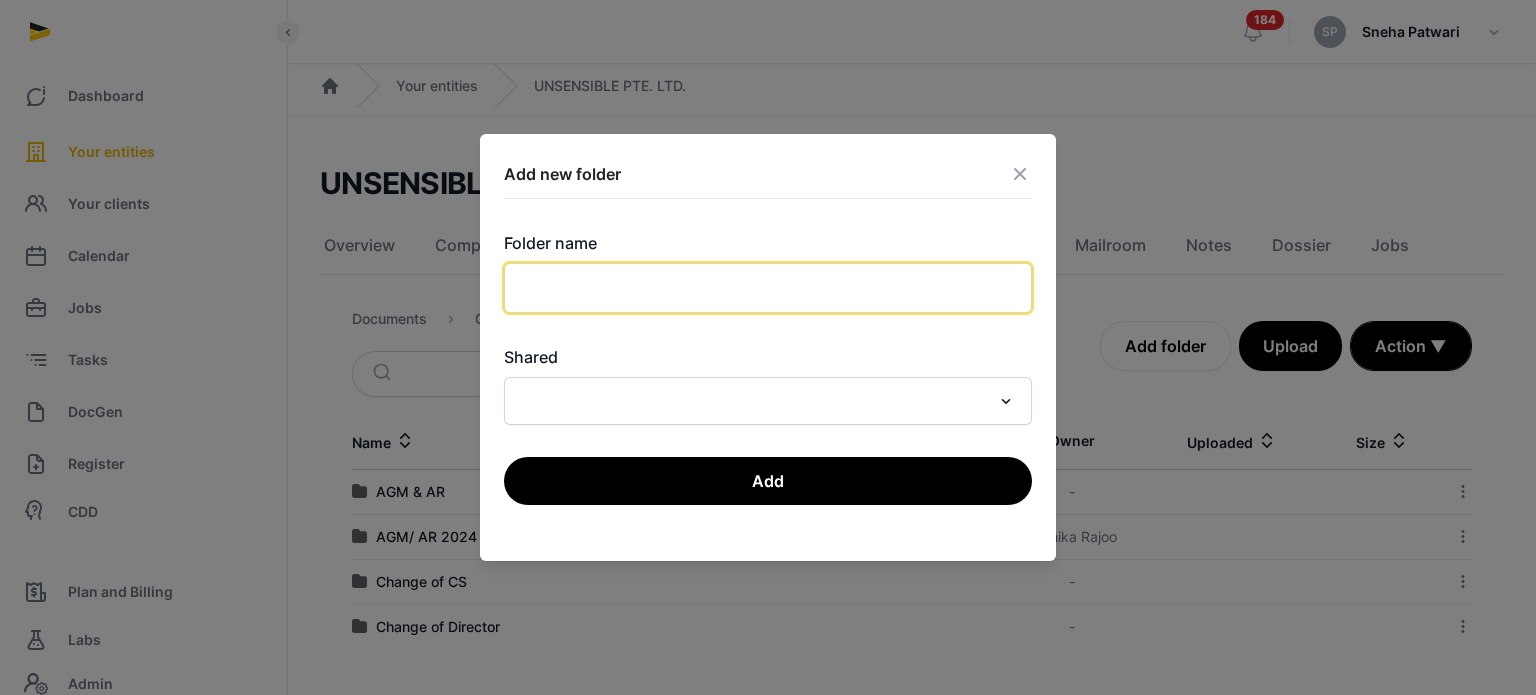 click 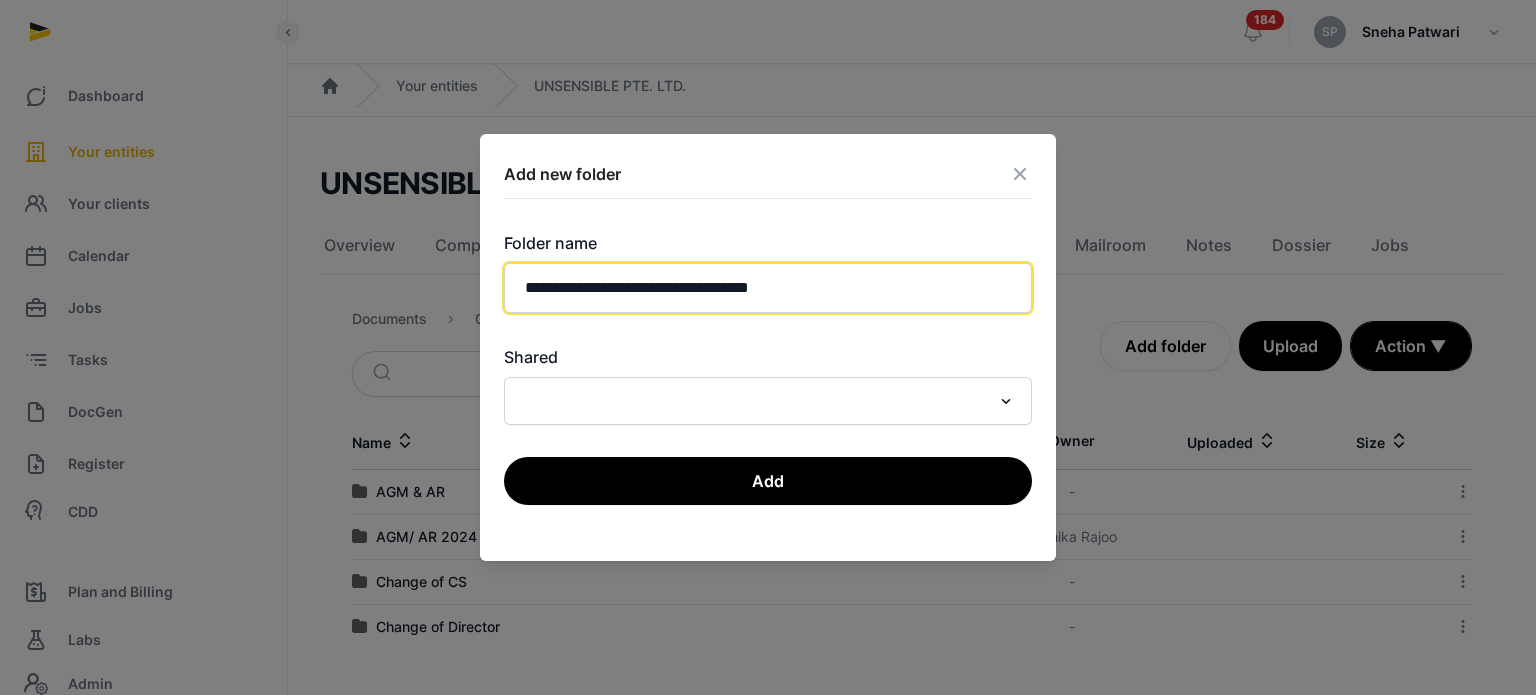 click on "**********" 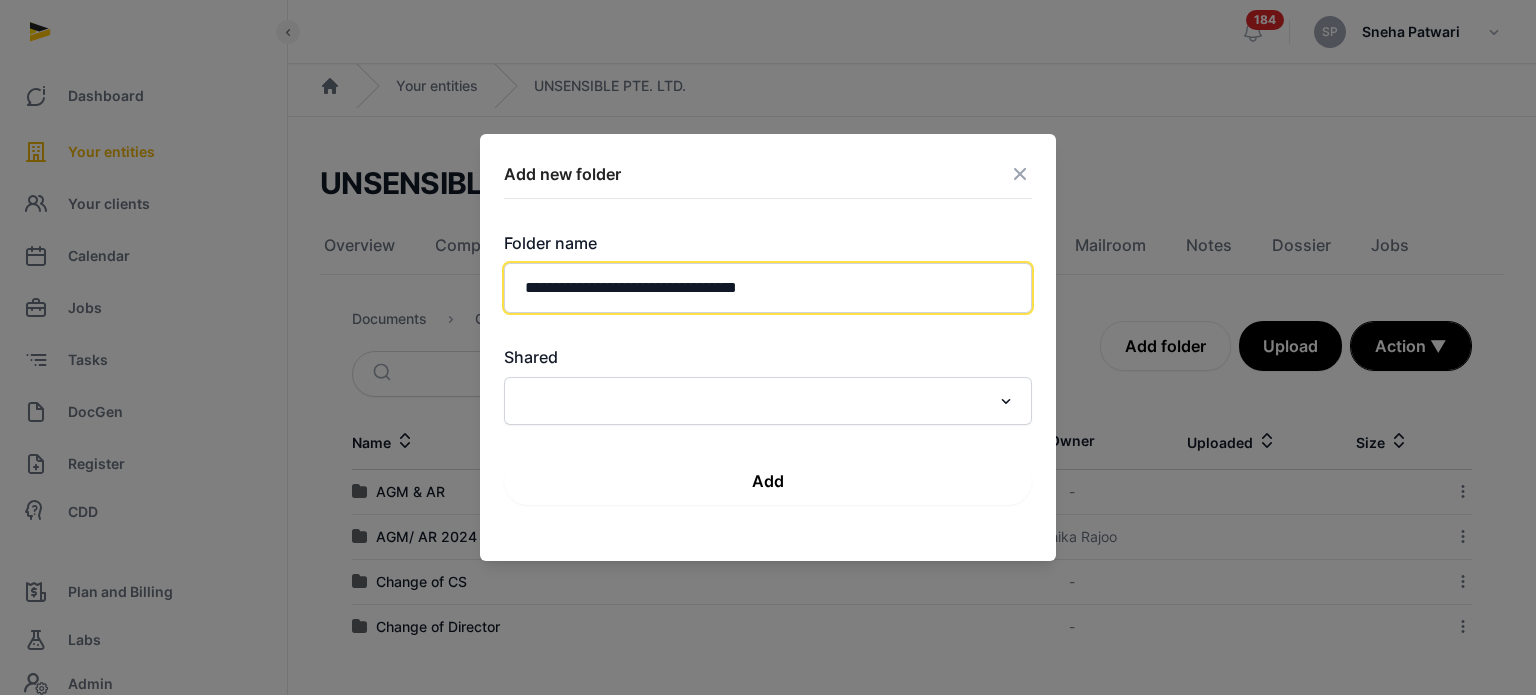 type on "**********" 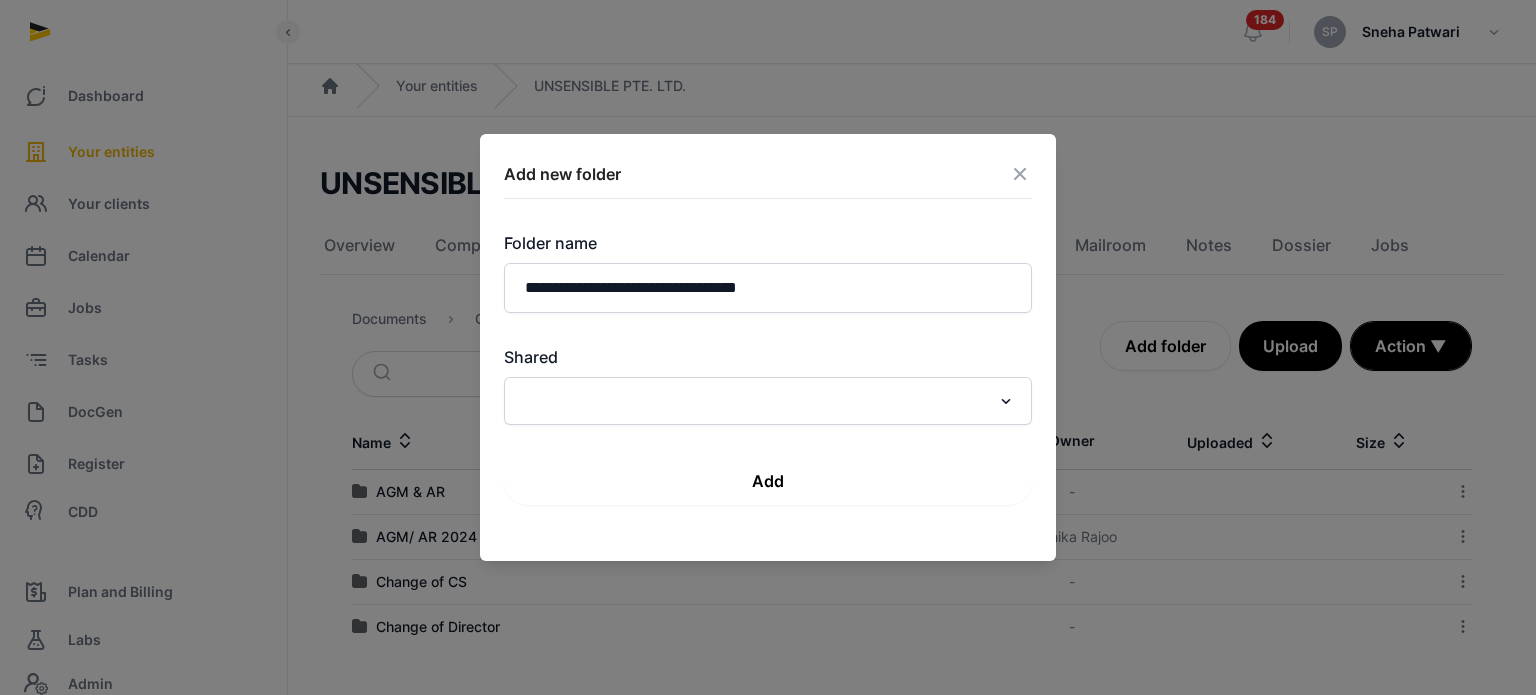 click on "Add" at bounding box center [768, 481] 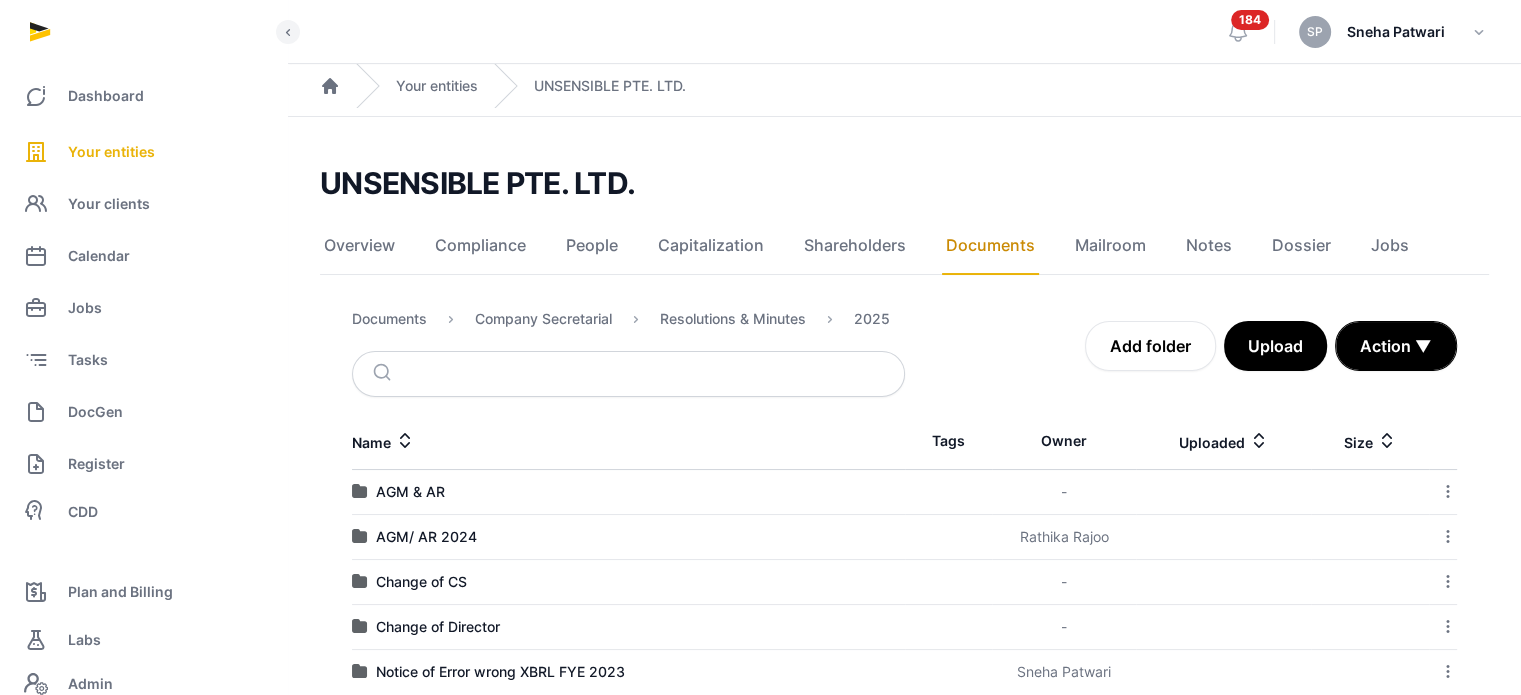scroll, scrollTop: 36, scrollLeft: 0, axis: vertical 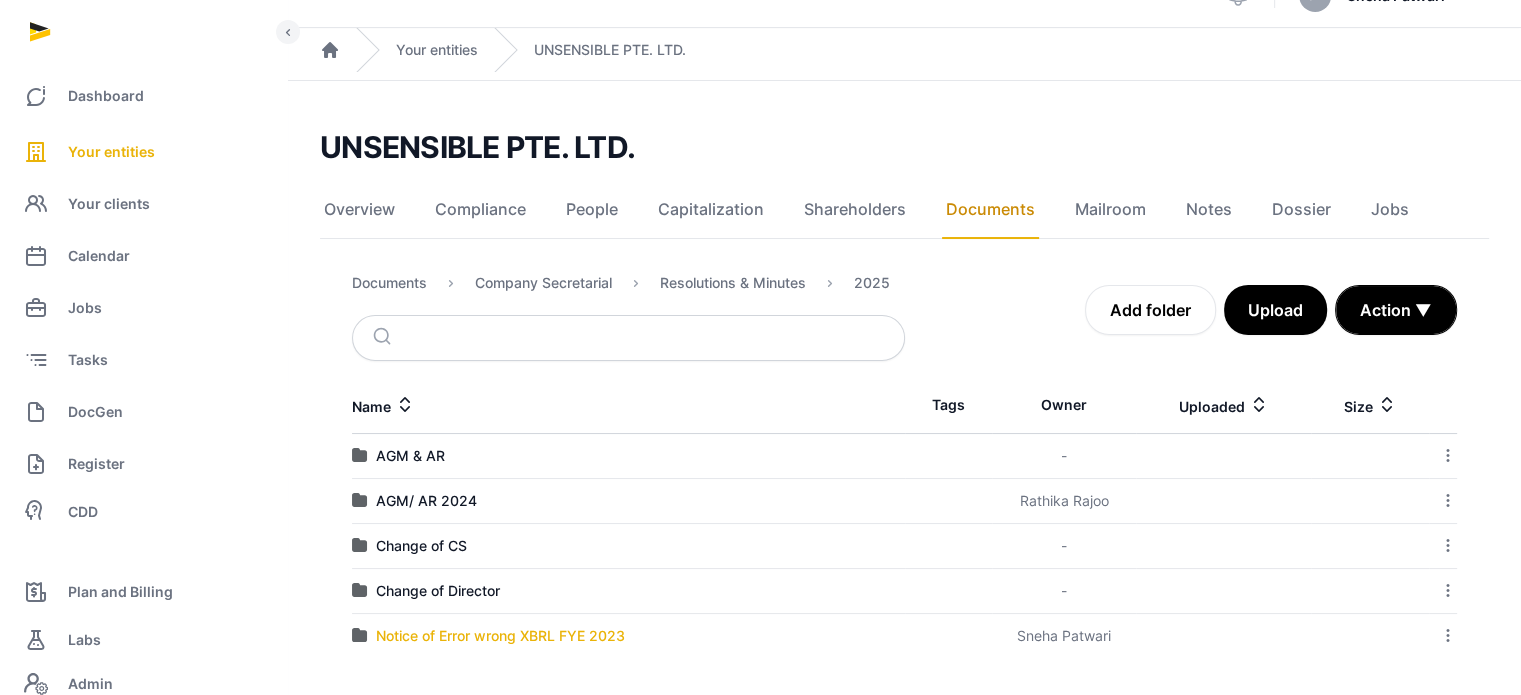 click on "Notice of Error wrong XBRL FYE 2023" at bounding box center [500, 636] 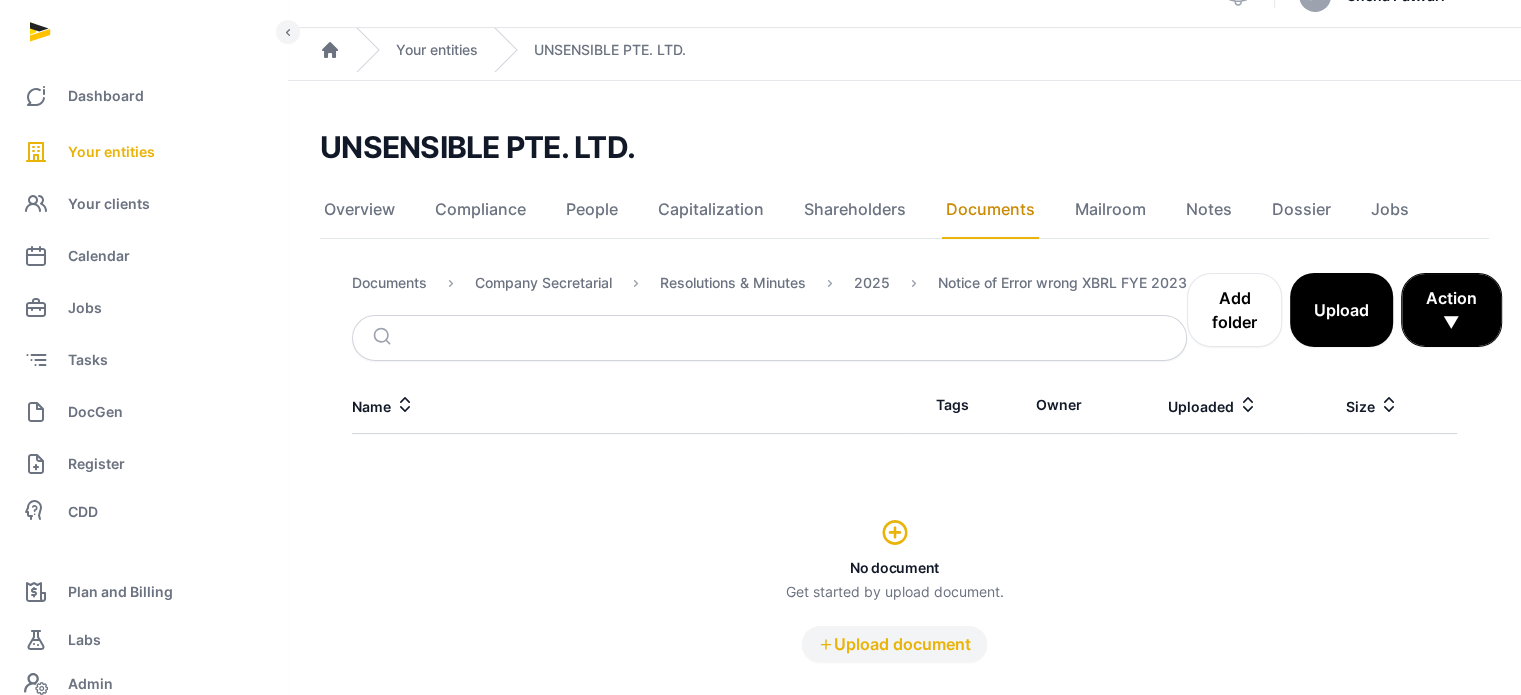 click on "Upload document" at bounding box center [894, 644] 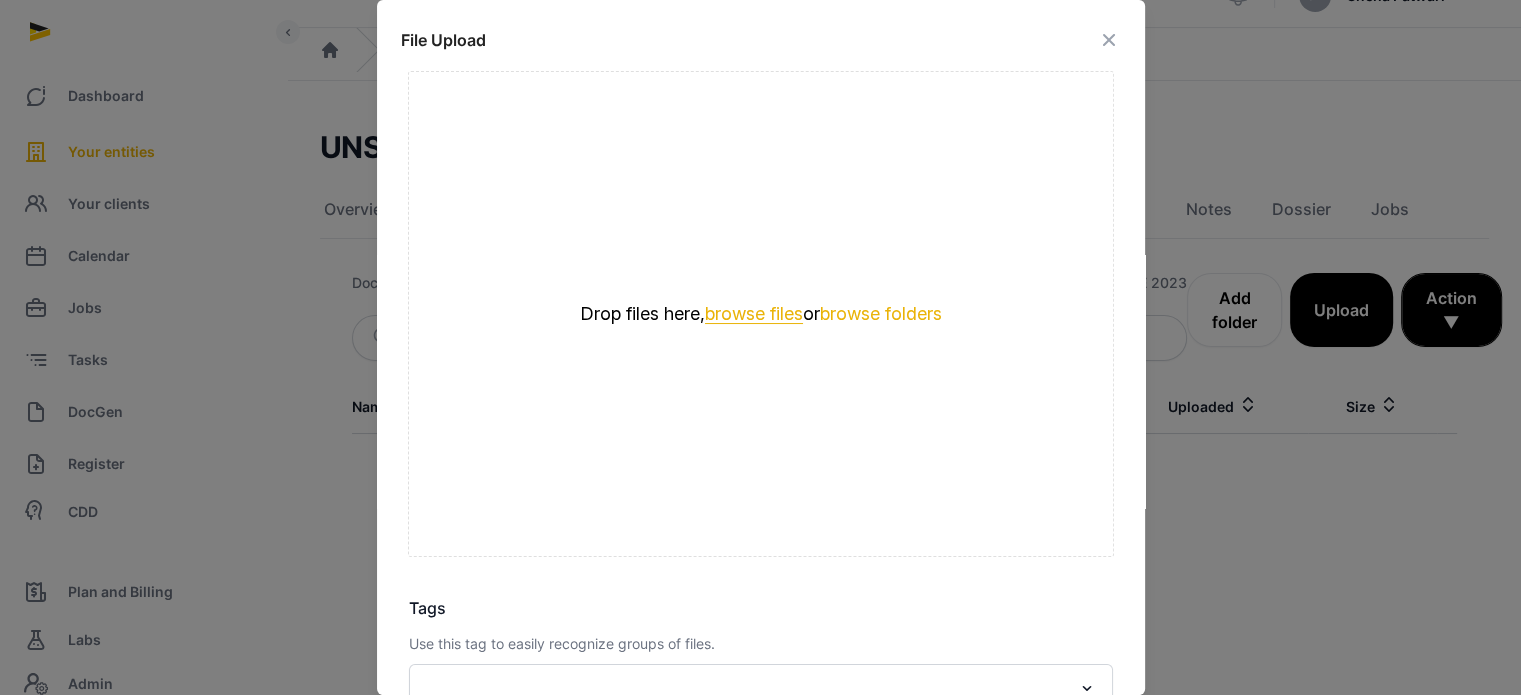 click on "browse files" at bounding box center (754, 314) 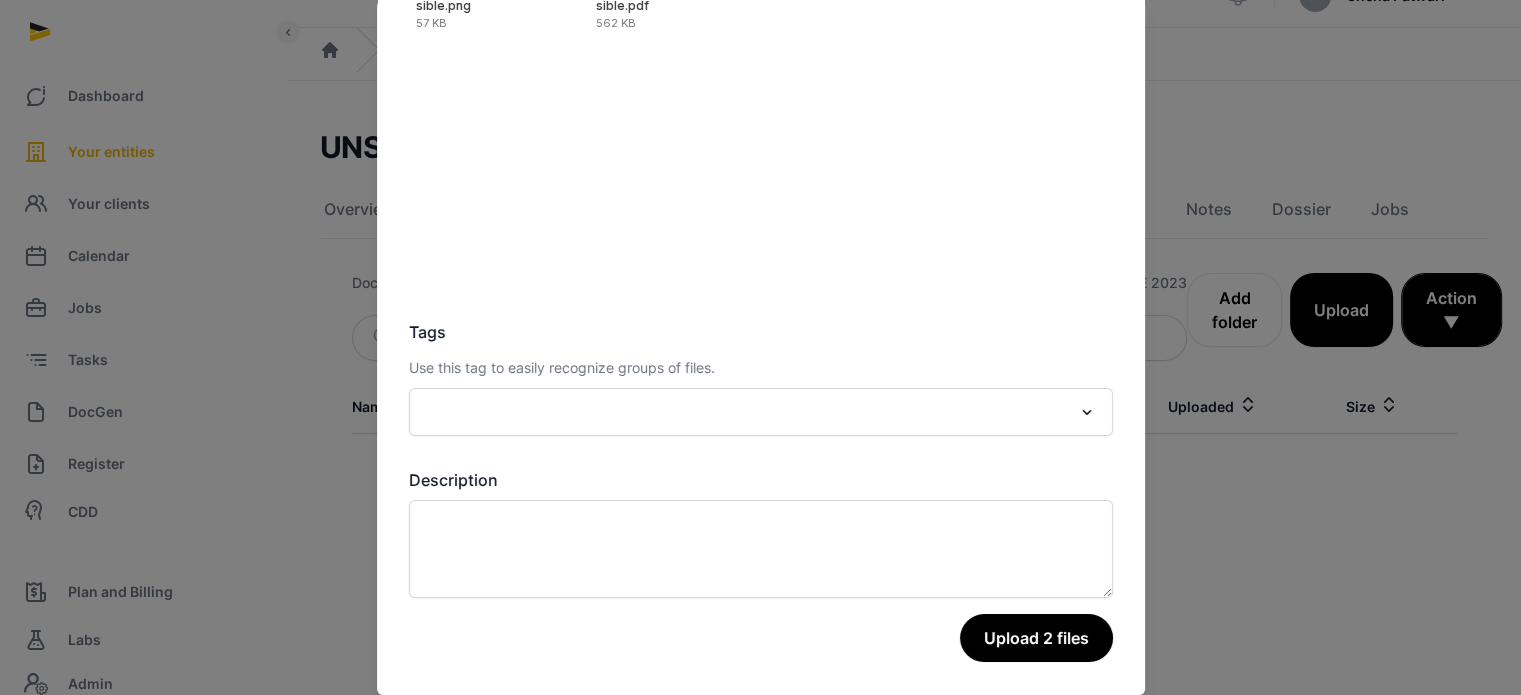 scroll, scrollTop: 282, scrollLeft: 0, axis: vertical 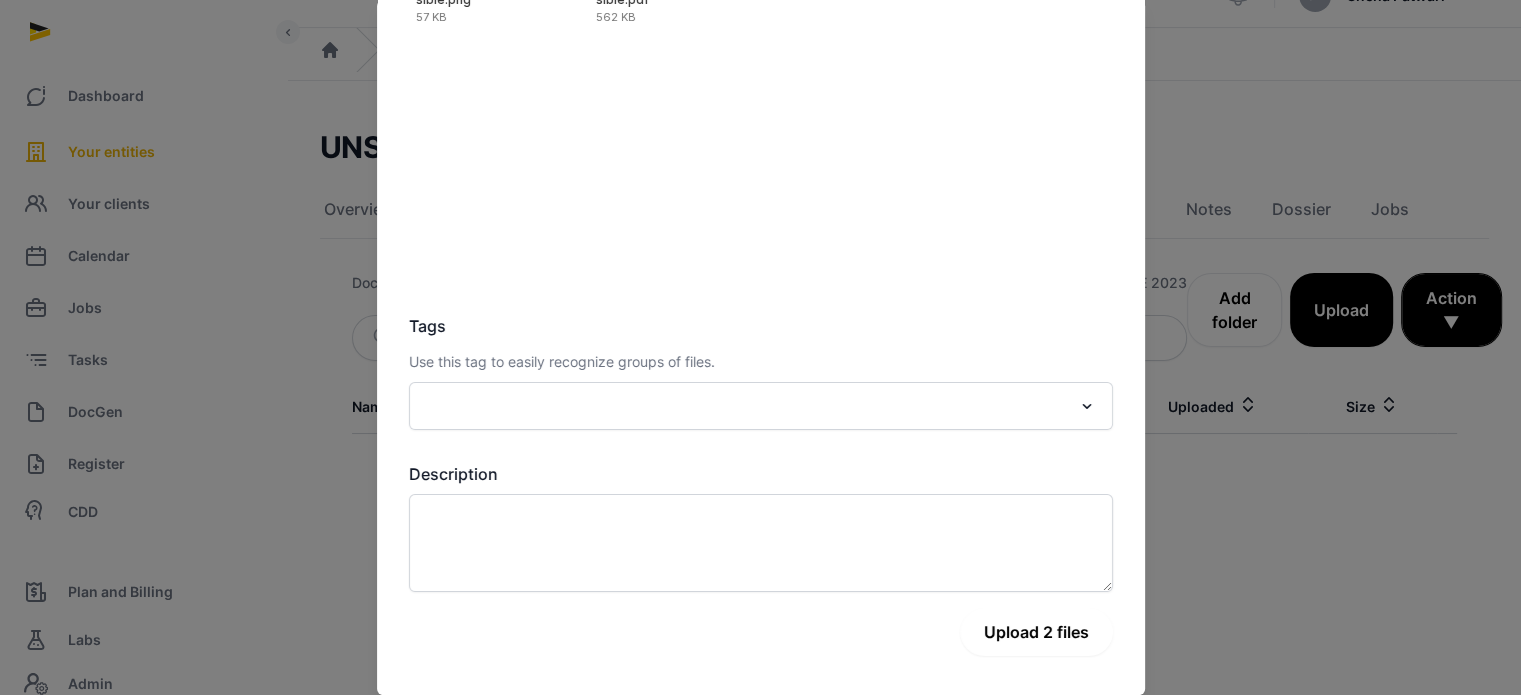click on "Upload 2 files" at bounding box center [1036, 632] 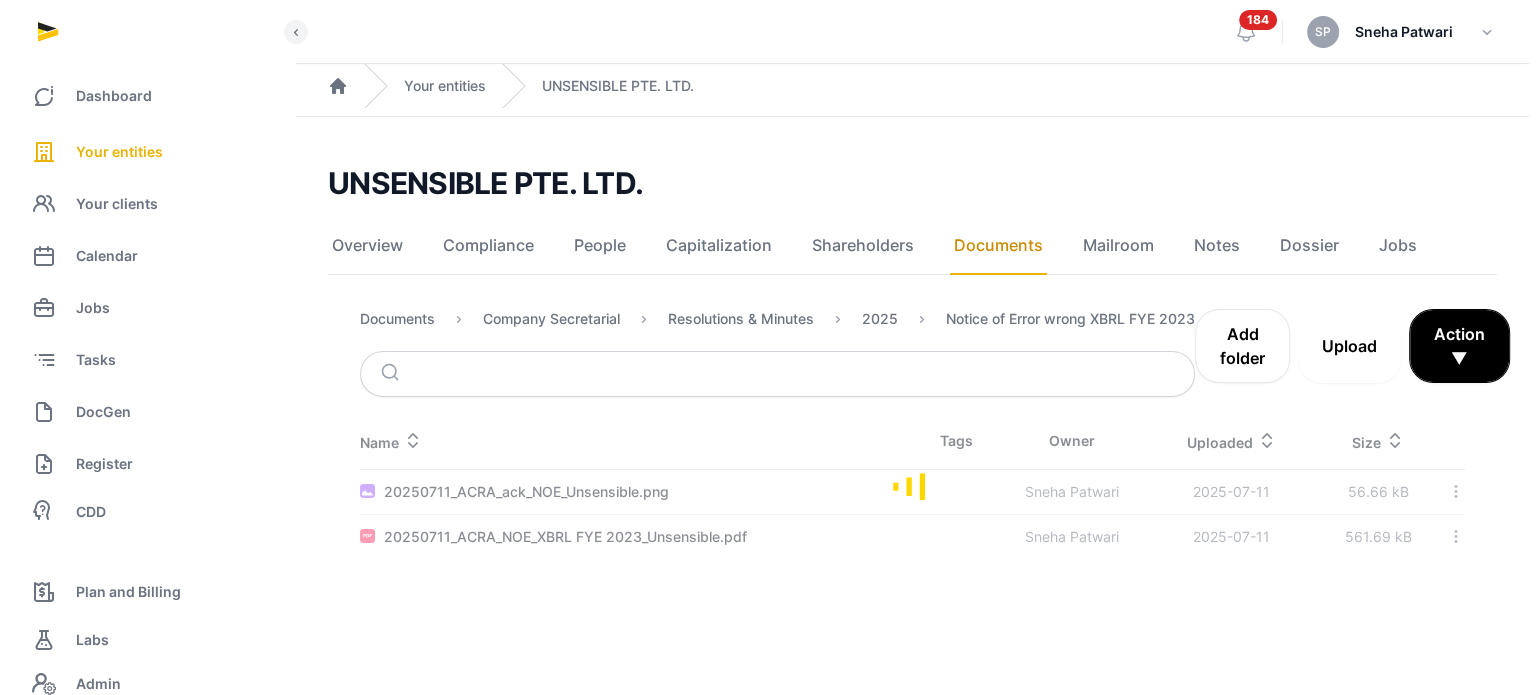 scroll, scrollTop: 0, scrollLeft: 0, axis: both 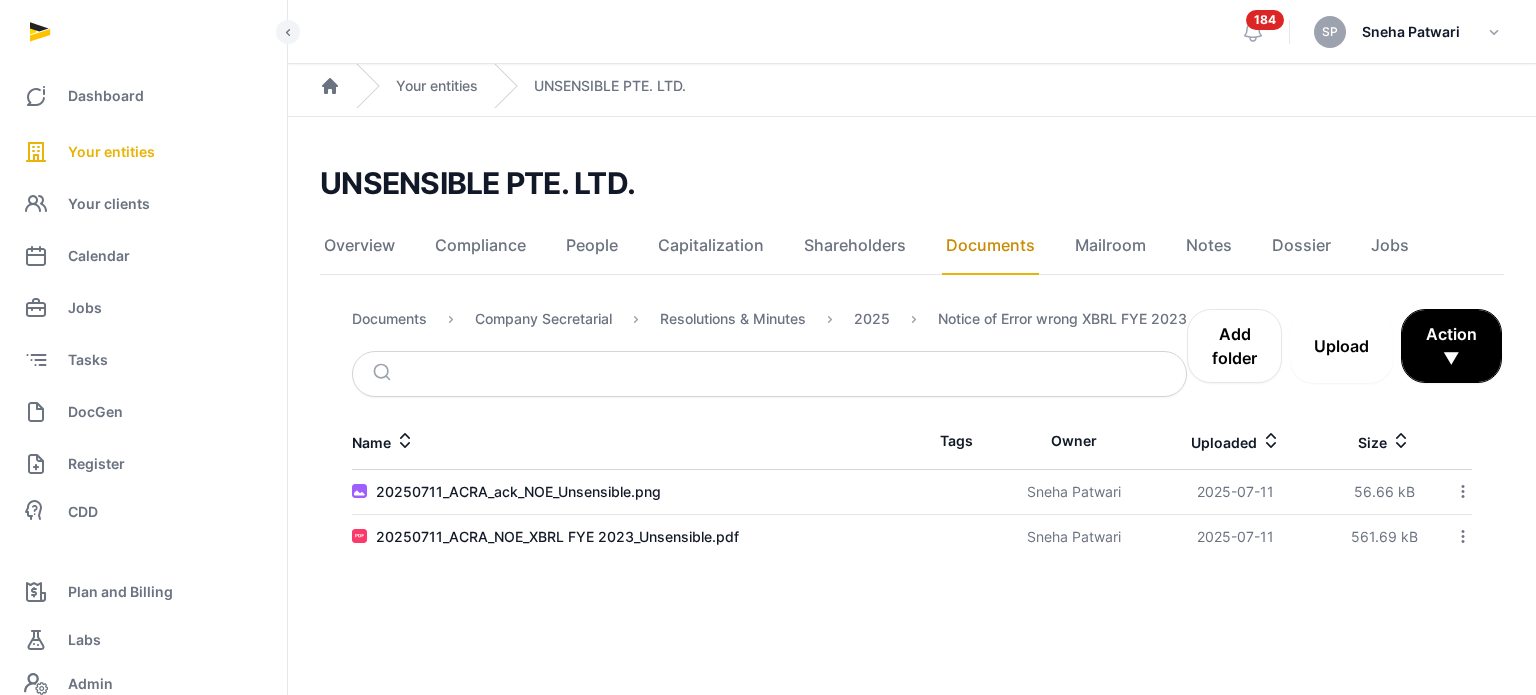 click on "Upload" at bounding box center (1341, 346) 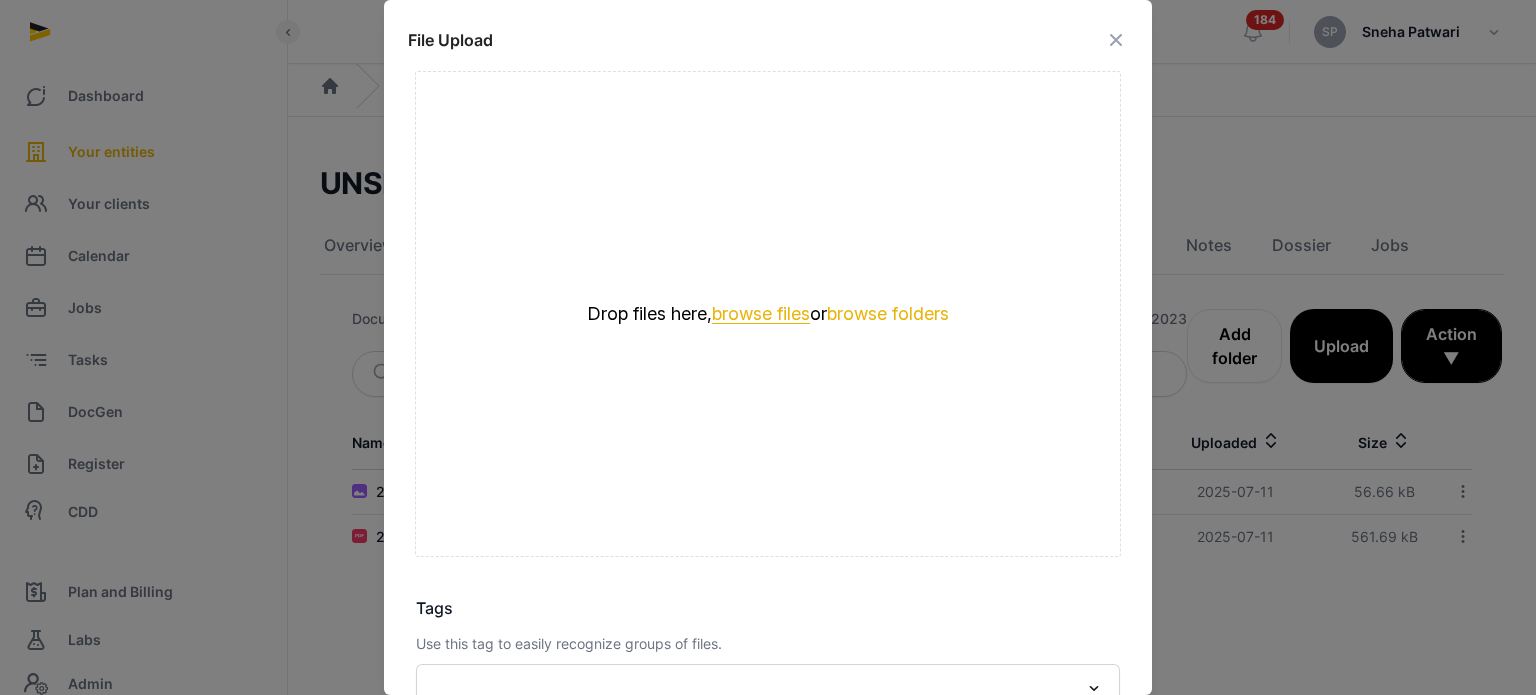 click on "browse files" at bounding box center [761, 314] 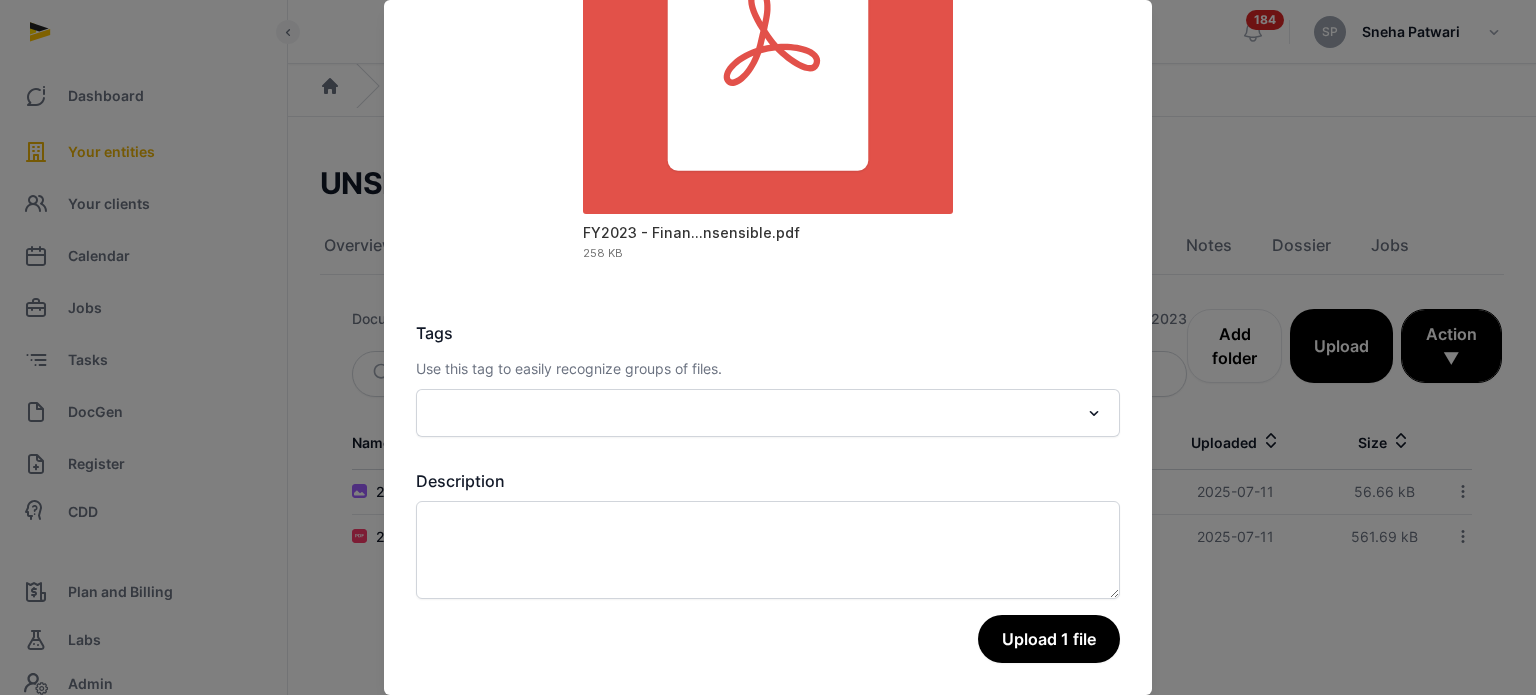 scroll, scrollTop: 282, scrollLeft: 0, axis: vertical 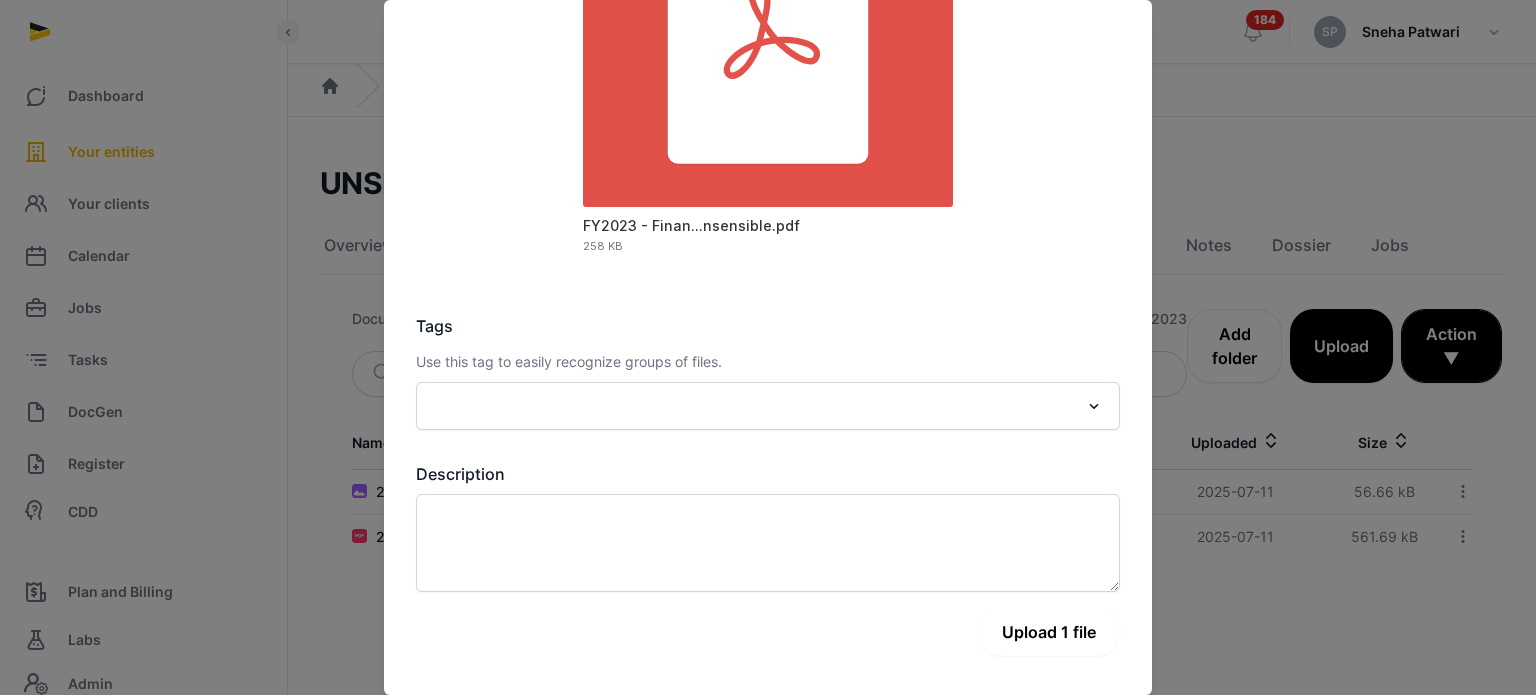 click on "Upload 1 file" at bounding box center [1049, 632] 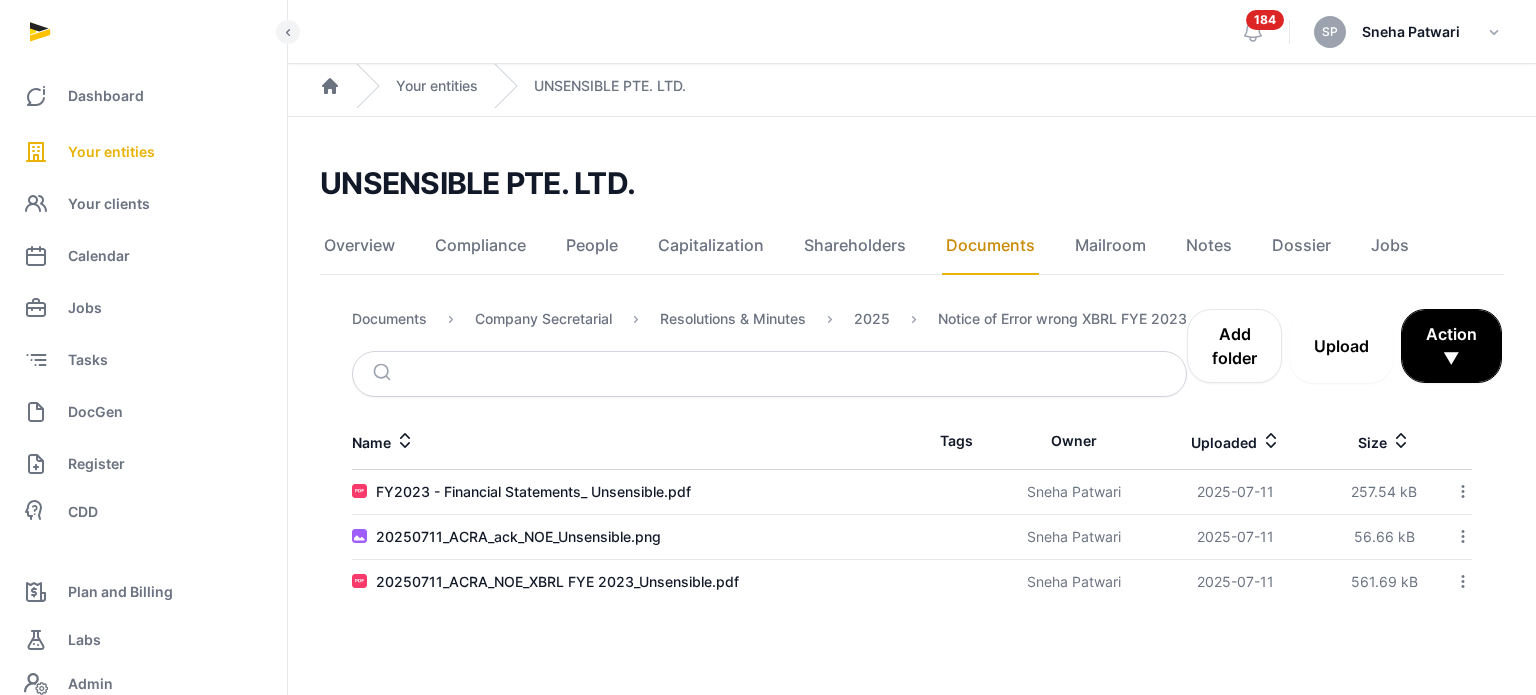click on "Upload" at bounding box center [1341, 346] 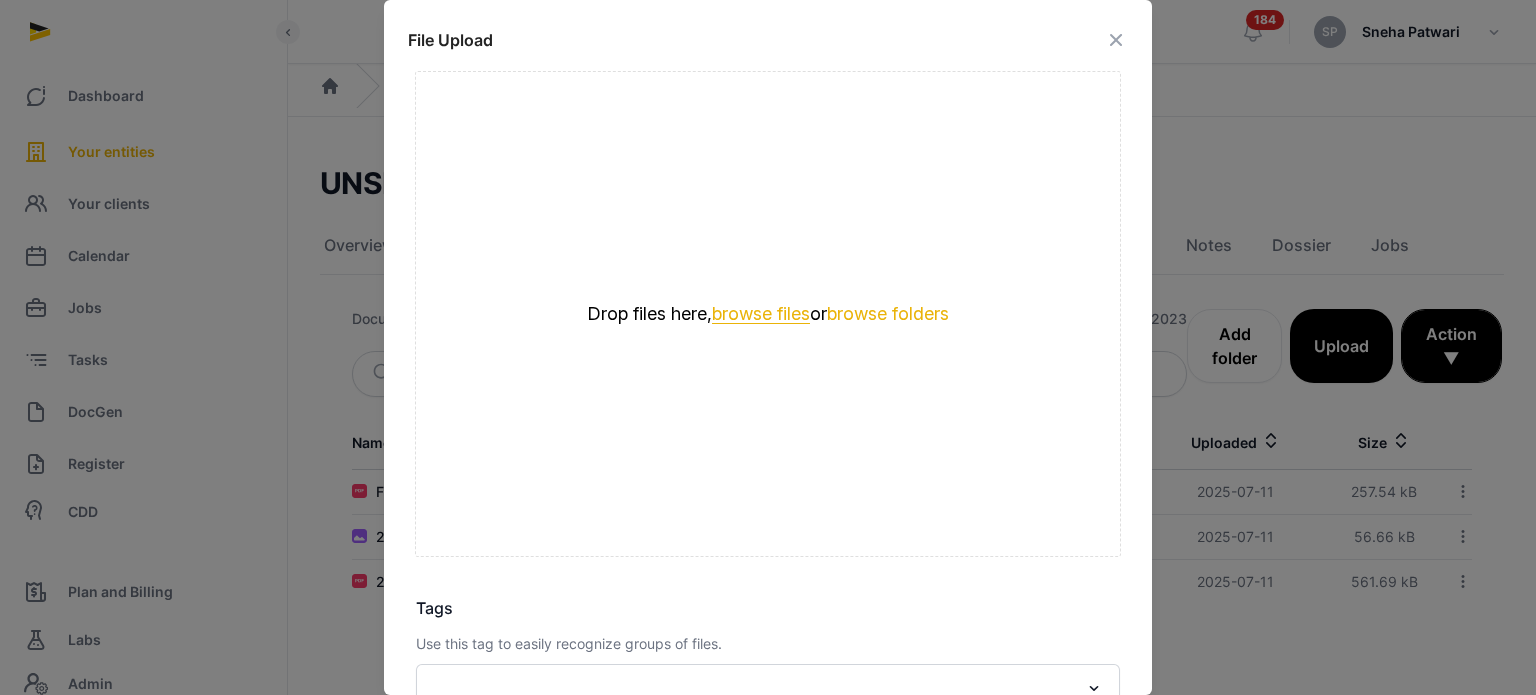 click on "browse files" at bounding box center (761, 314) 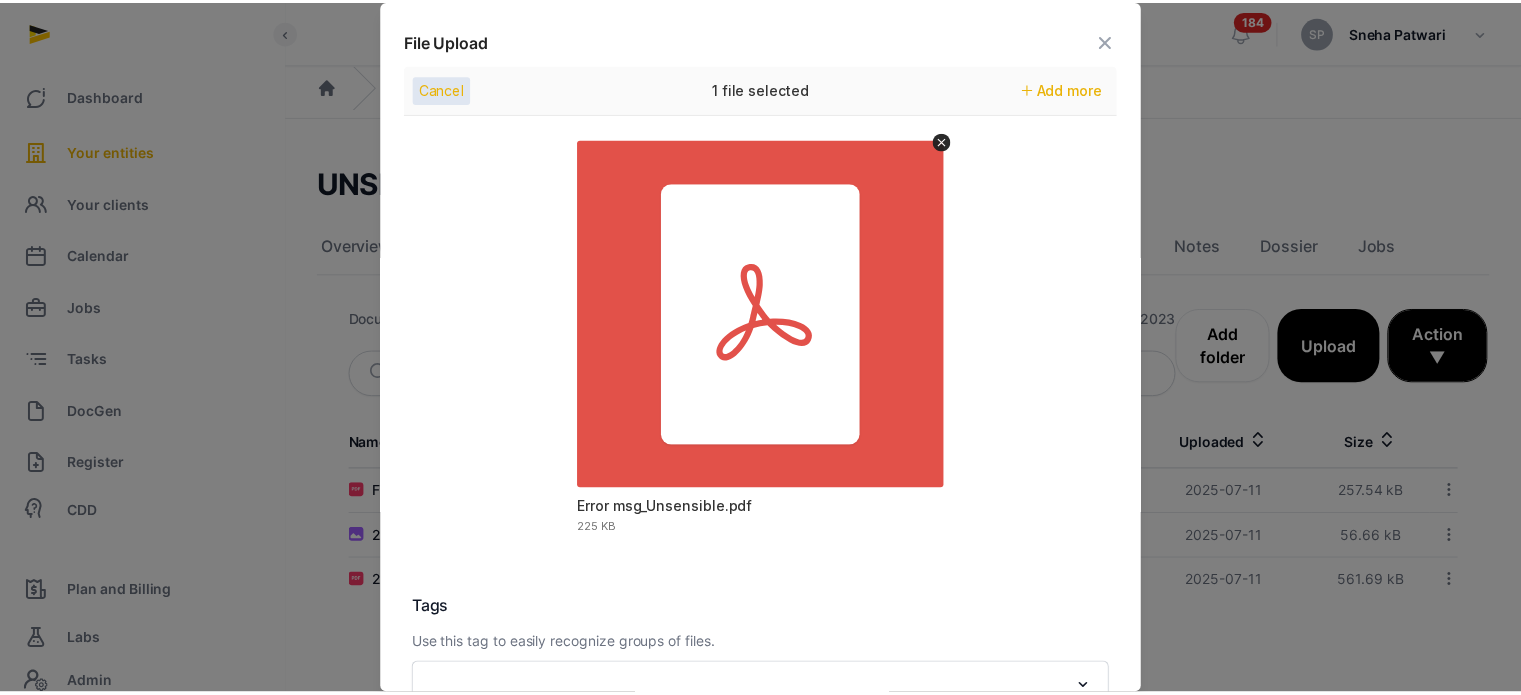 scroll, scrollTop: 282, scrollLeft: 0, axis: vertical 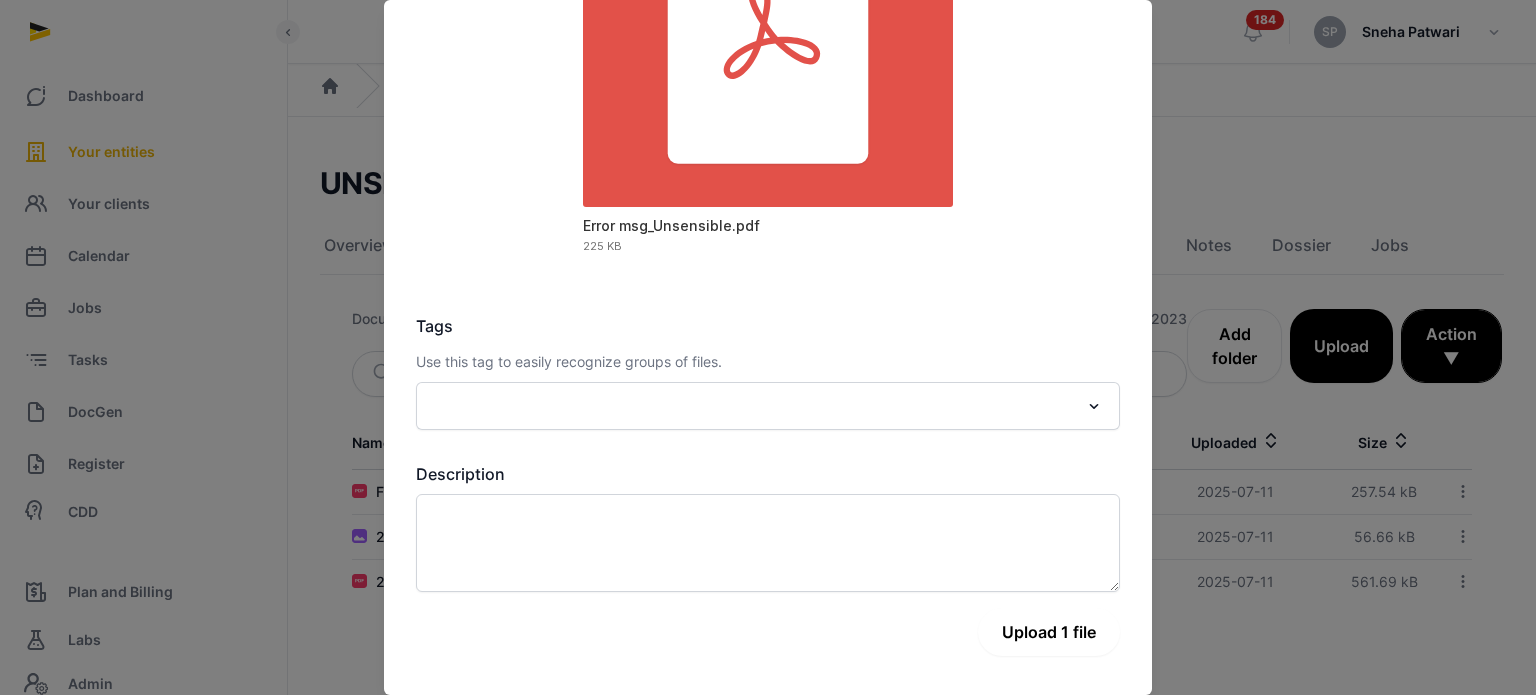 click on "Upload 1 file" at bounding box center [1049, 632] 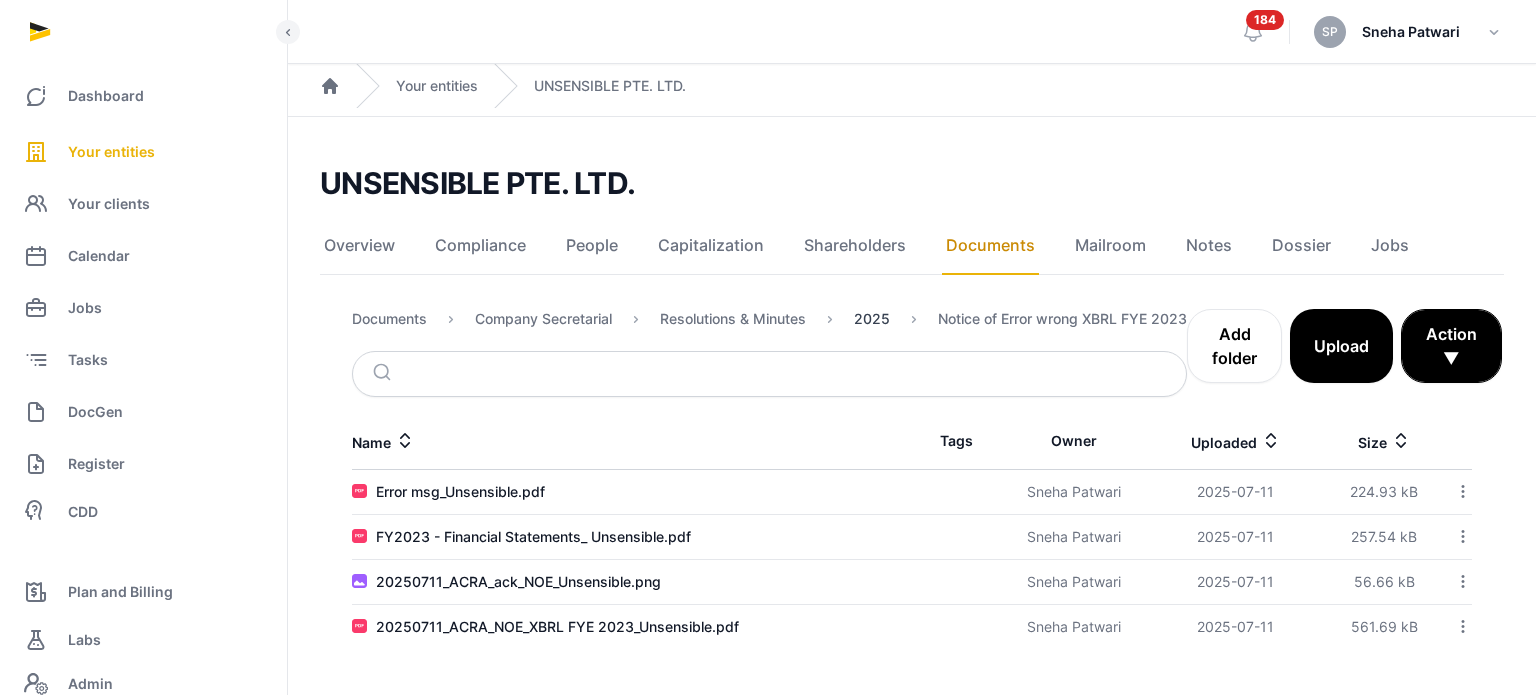 click on "2025" at bounding box center (872, 319) 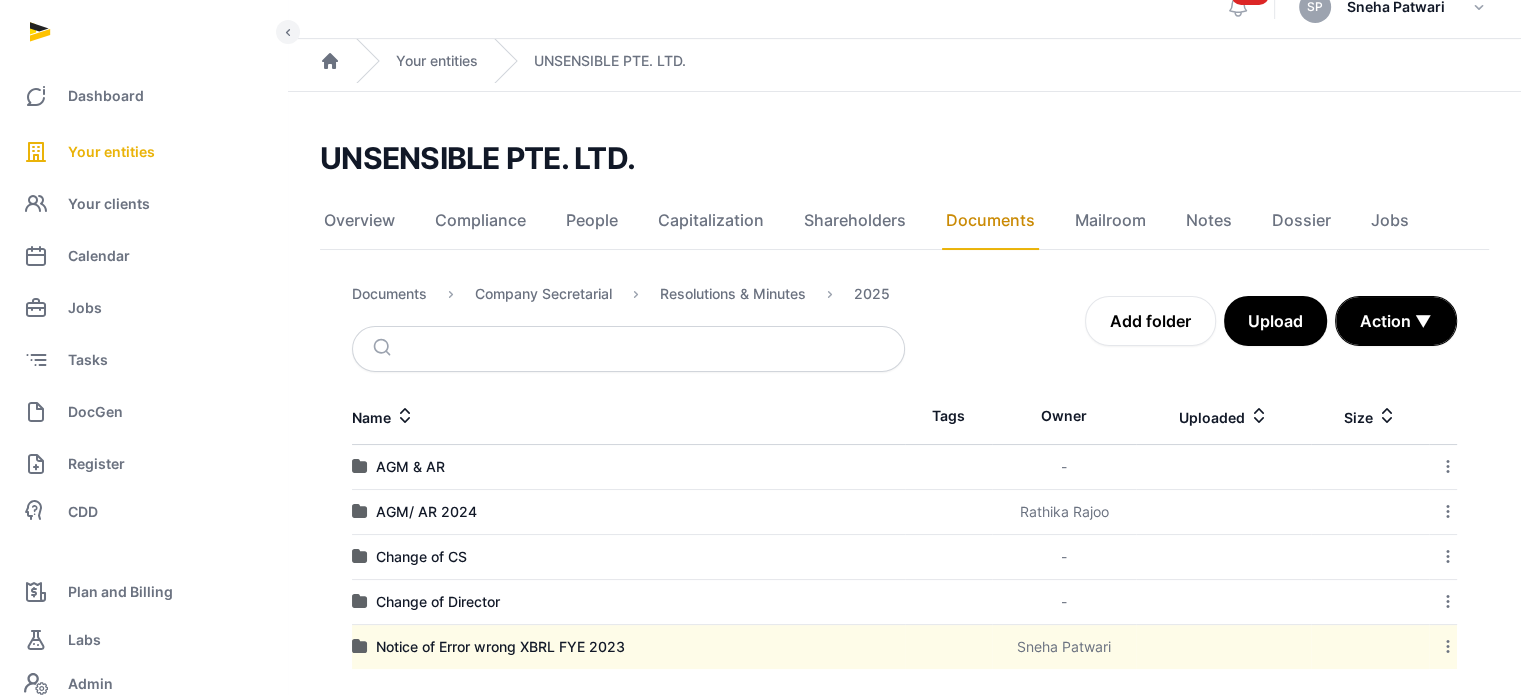 scroll, scrollTop: 36, scrollLeft: 0, axis: vertical 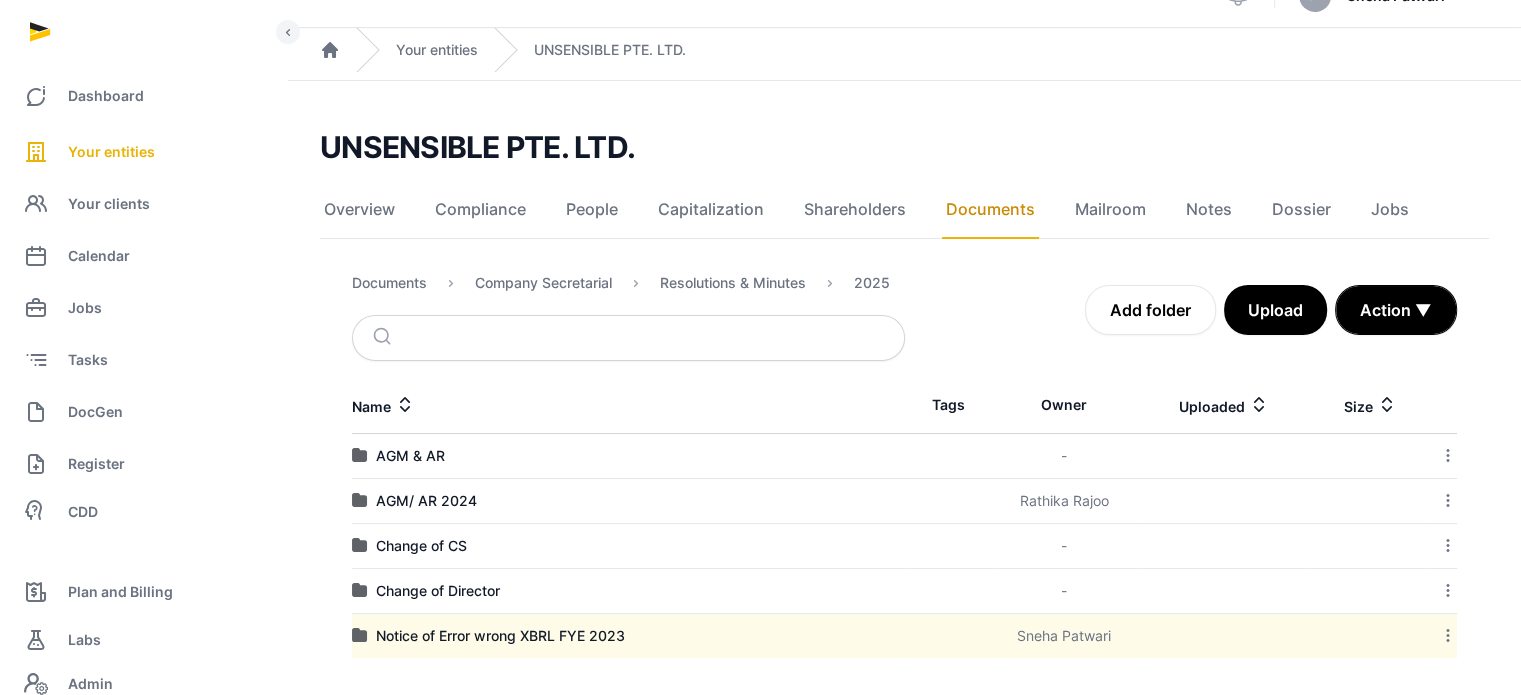 click 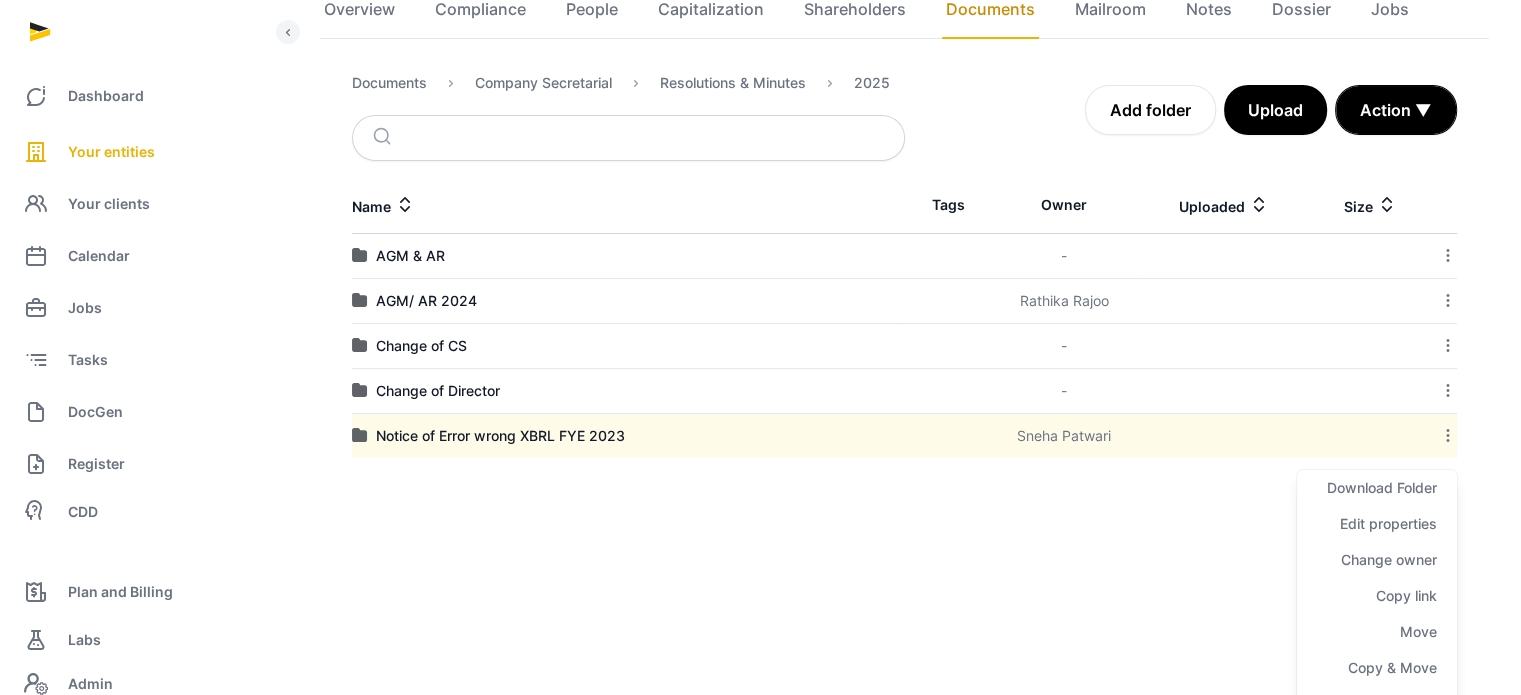 scroll, scrollTop: 260, scrollLeft: 0, axis: vertical 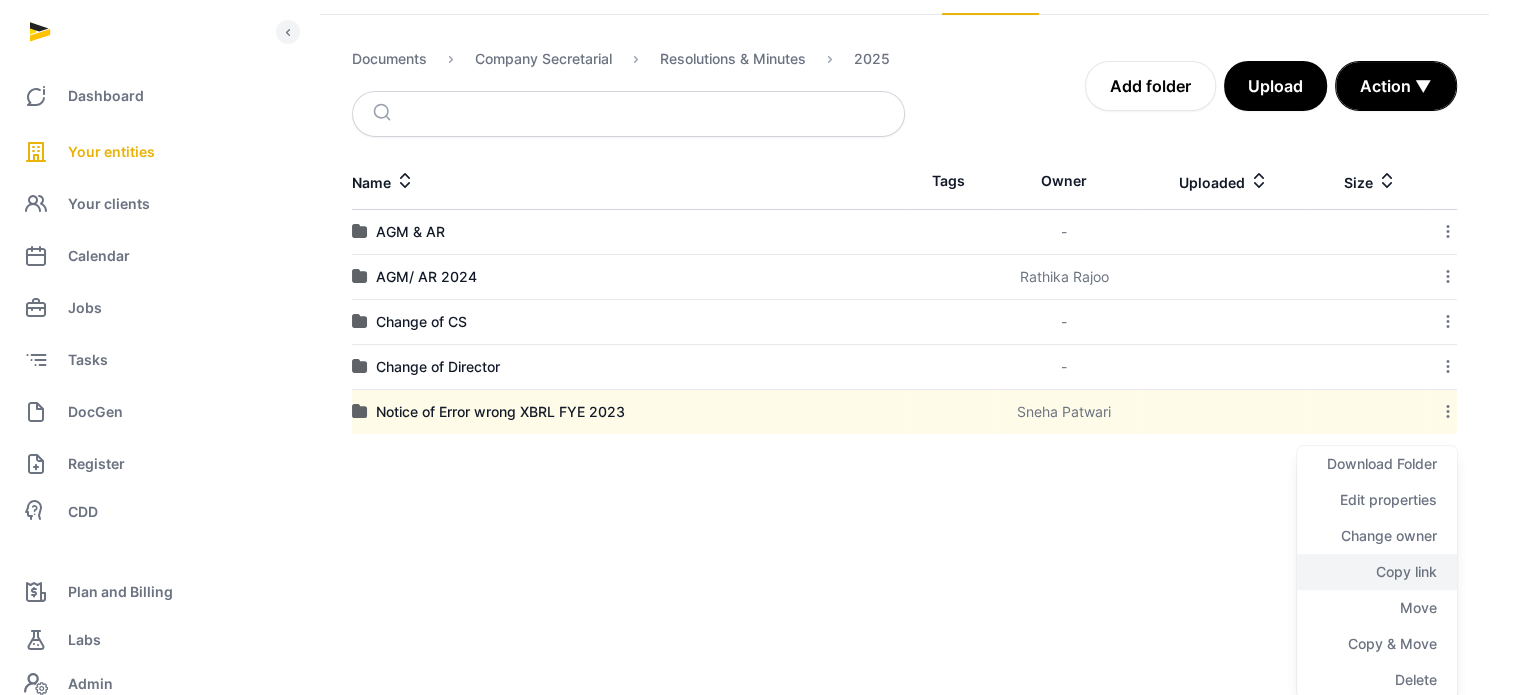 click on "Copy link" 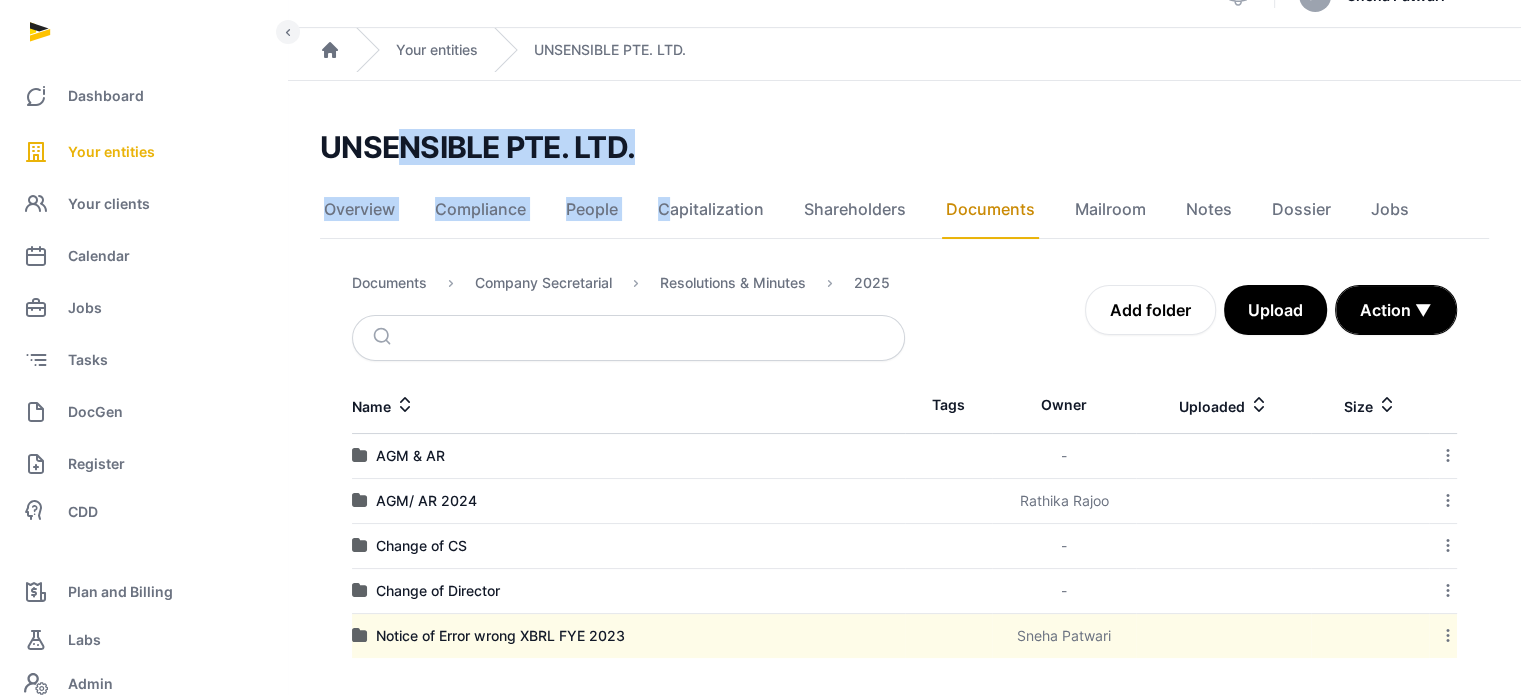 drag, startPoint x: 669, startPoint y: 170, endPoint x: 408, endPoint y: 150, distance: 261.76517 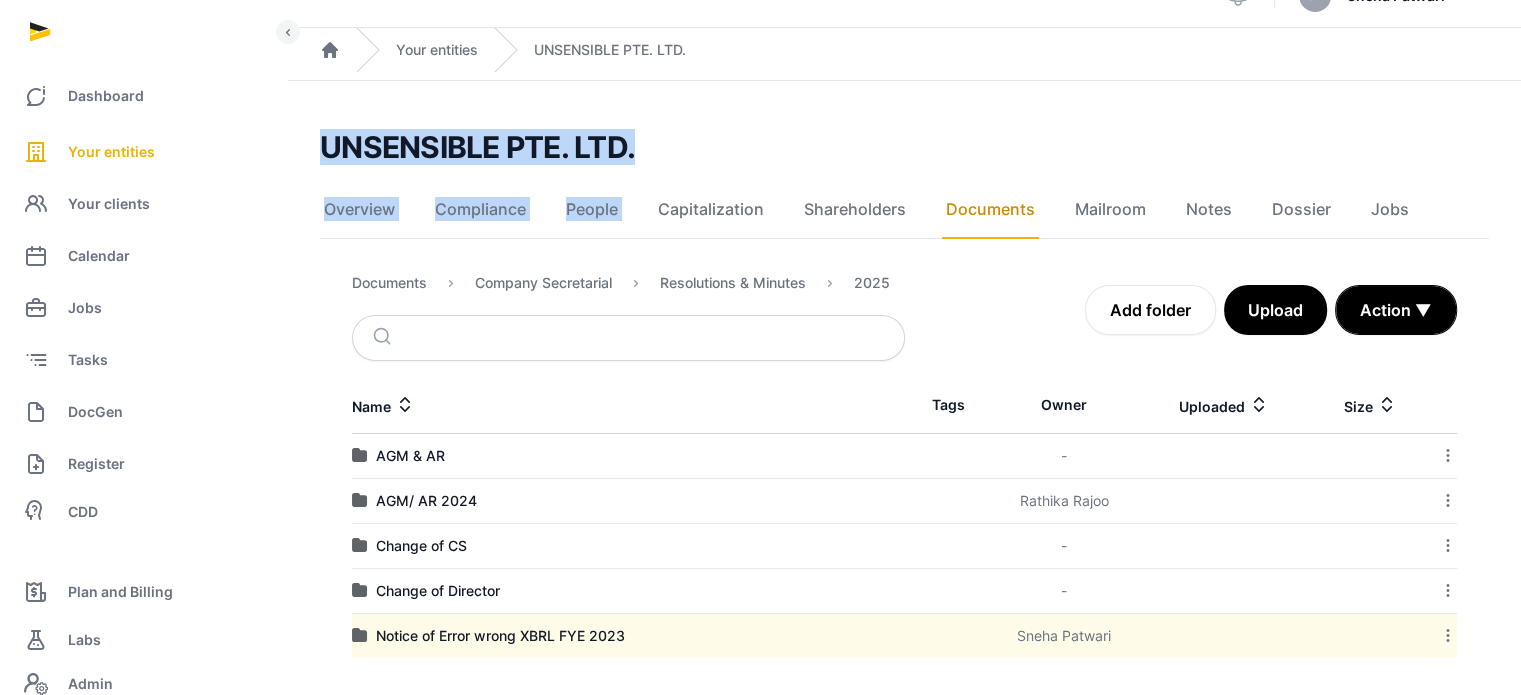 drag, startPoint x: 324, startPoint y: 144, endPoint x: 641, endPoint y: 165, distance: 317.69482 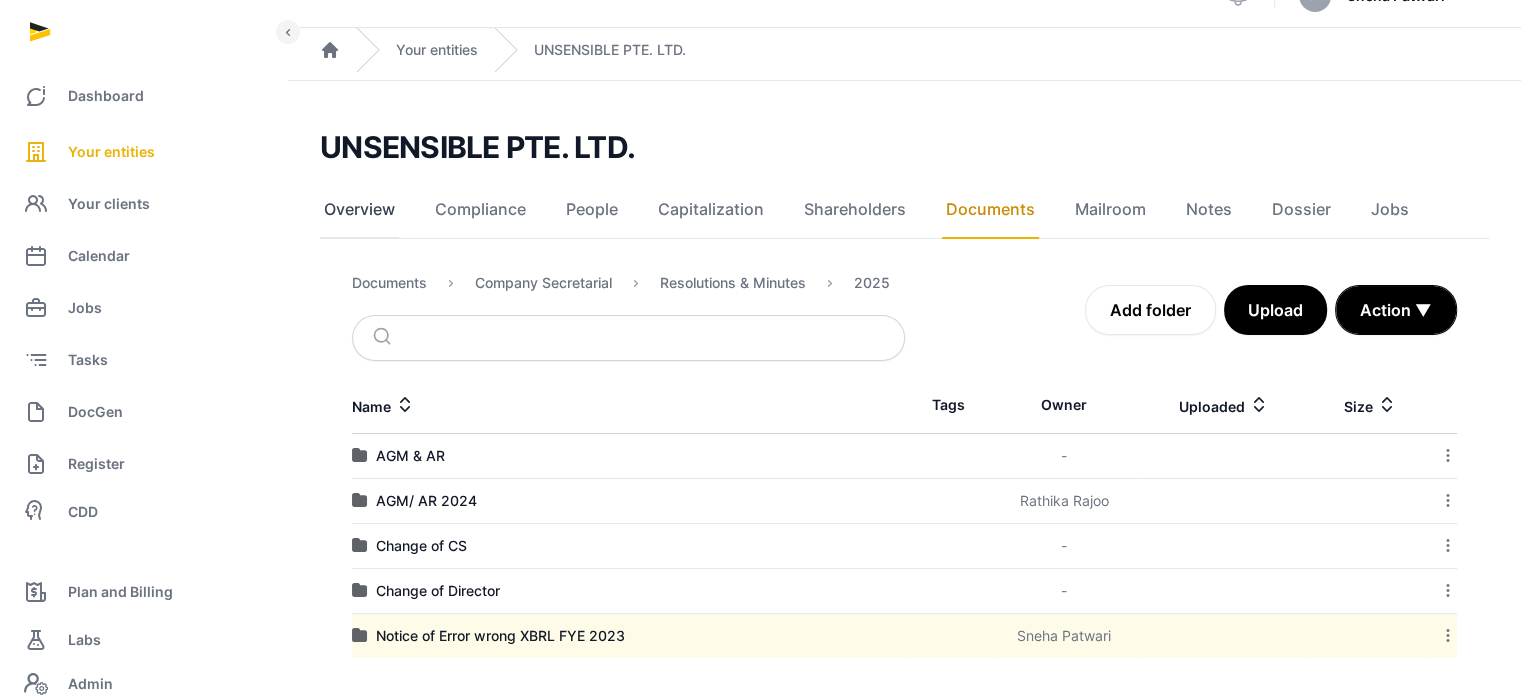 click on "Overview" 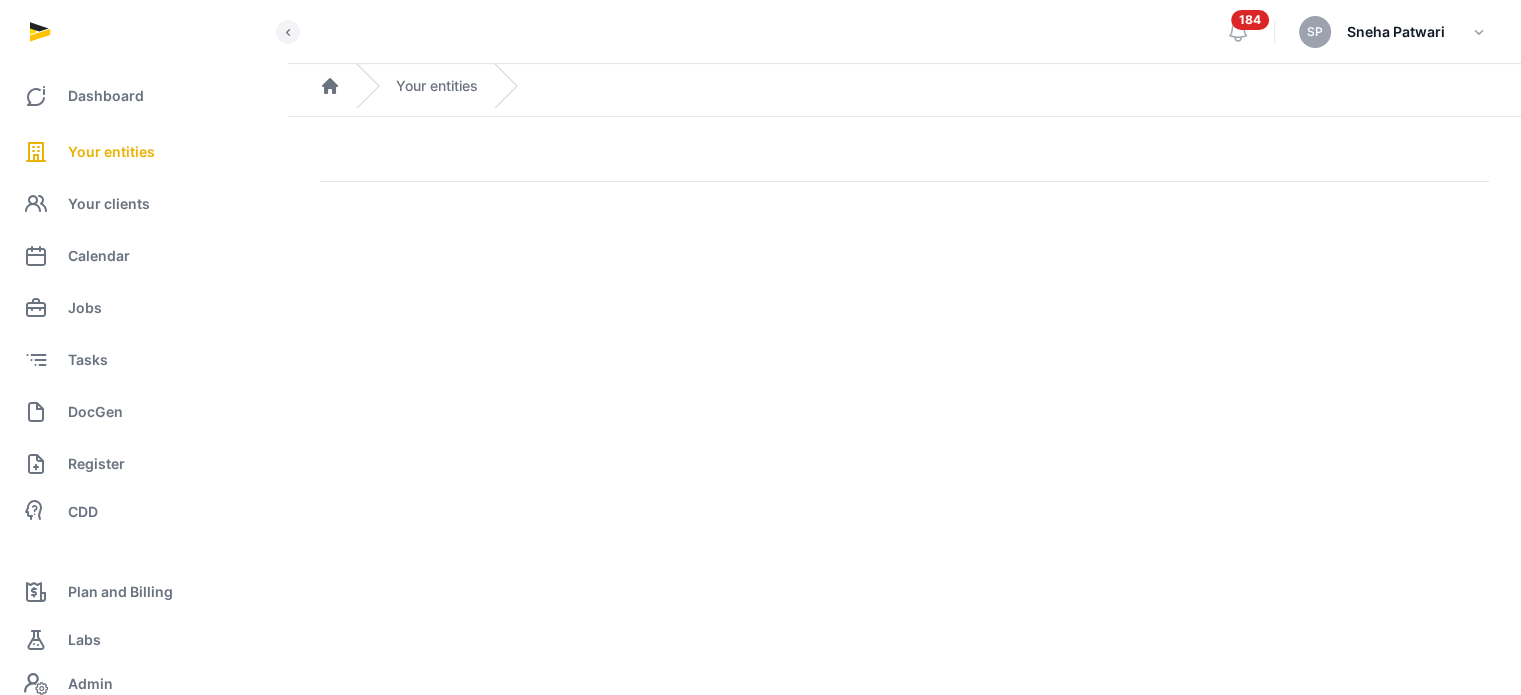 scroll, scrollTop: 0, scrollLeft: 0, axis: both 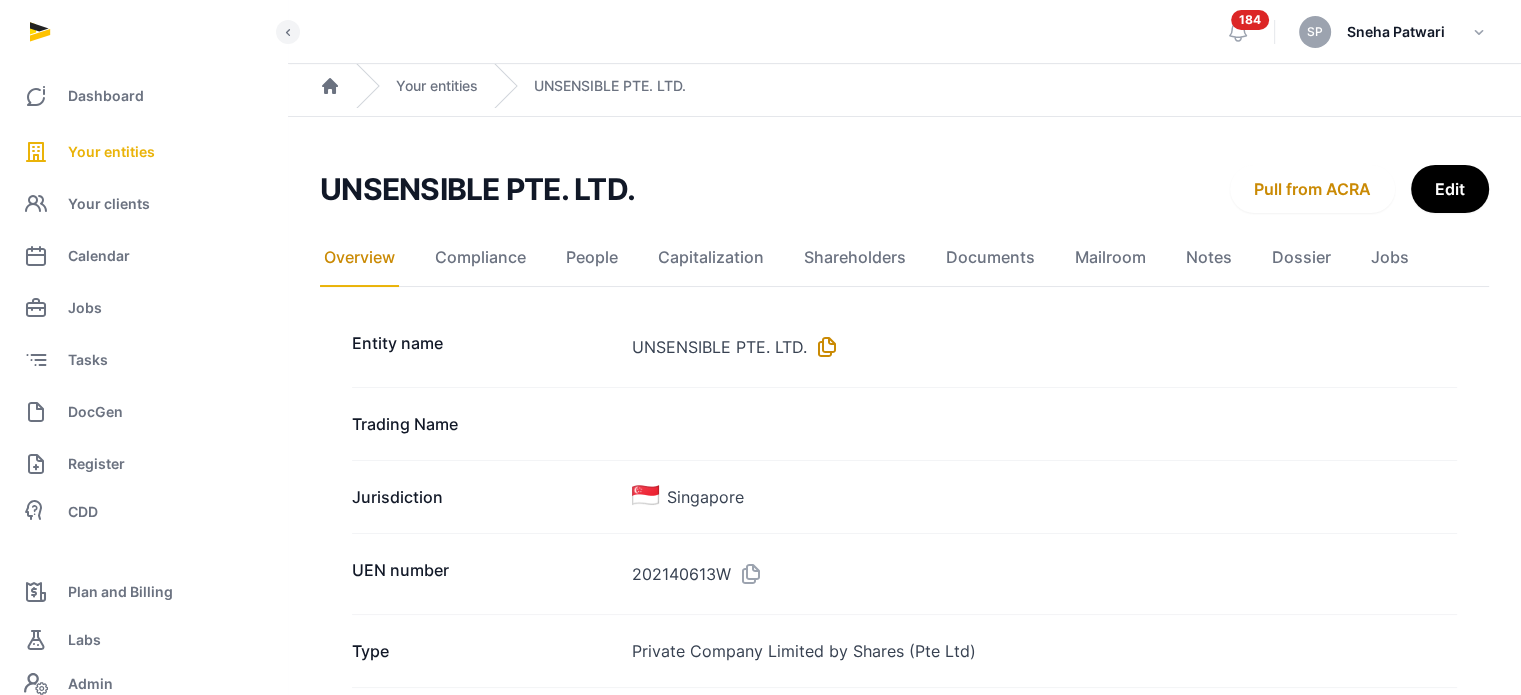 click at bounding box center [823, 347] 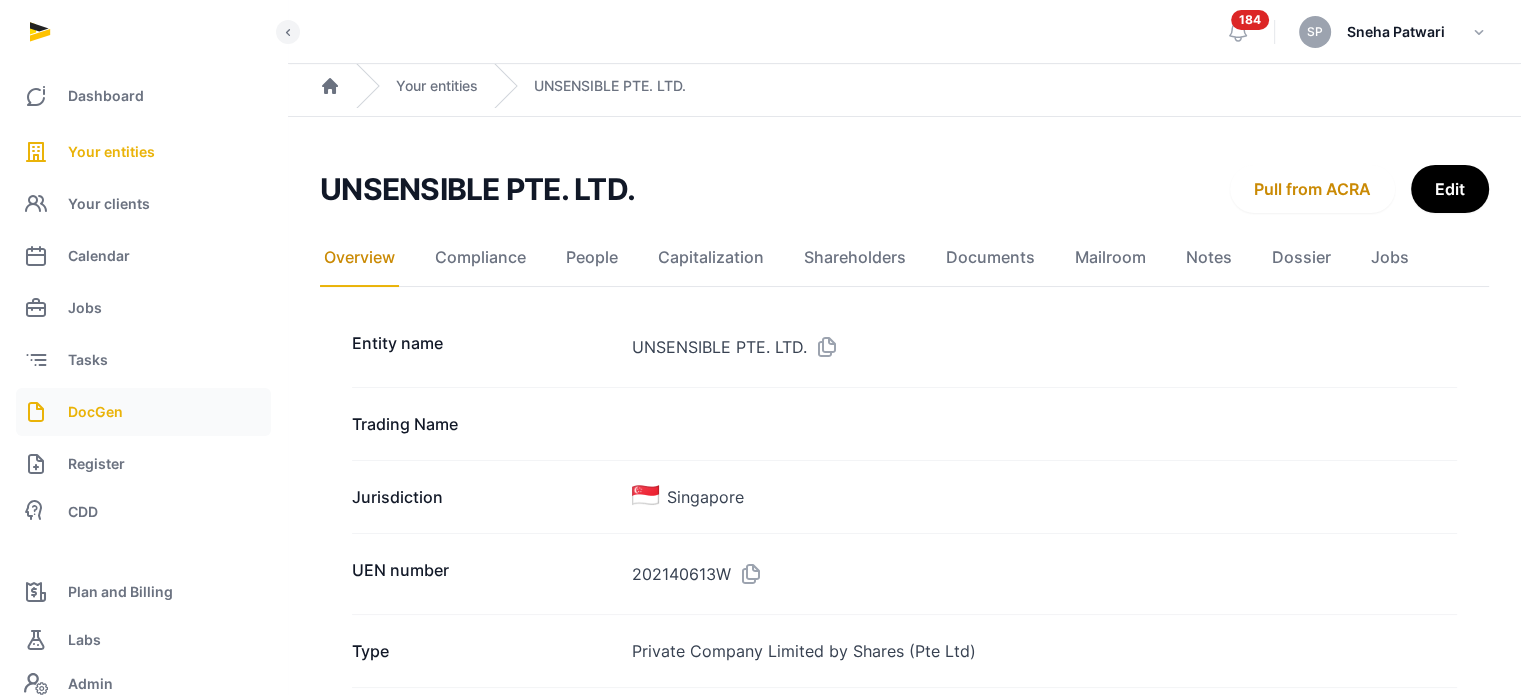 click on "DocGen" at bounding box center (95, 412) 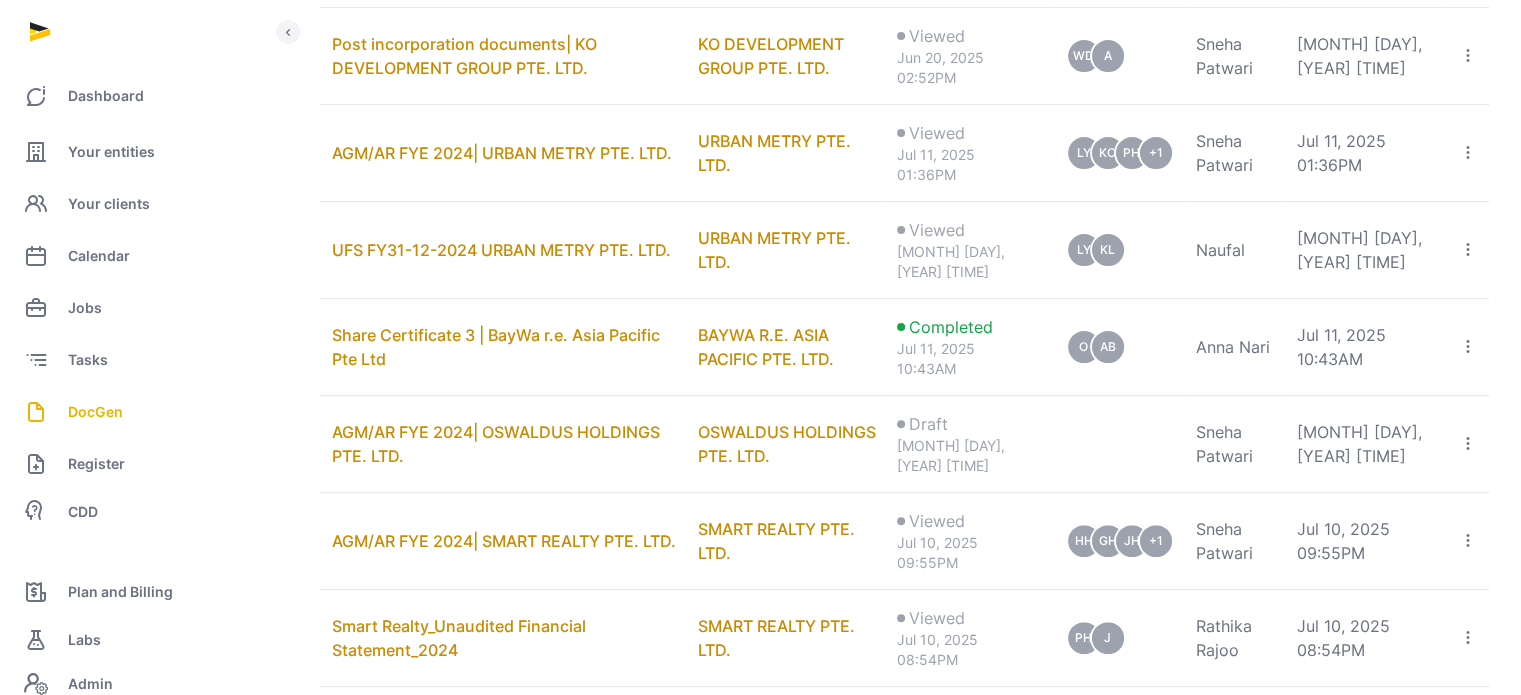 scroll, scrollTop: 599, scrollLeft: 0, axis: vertical 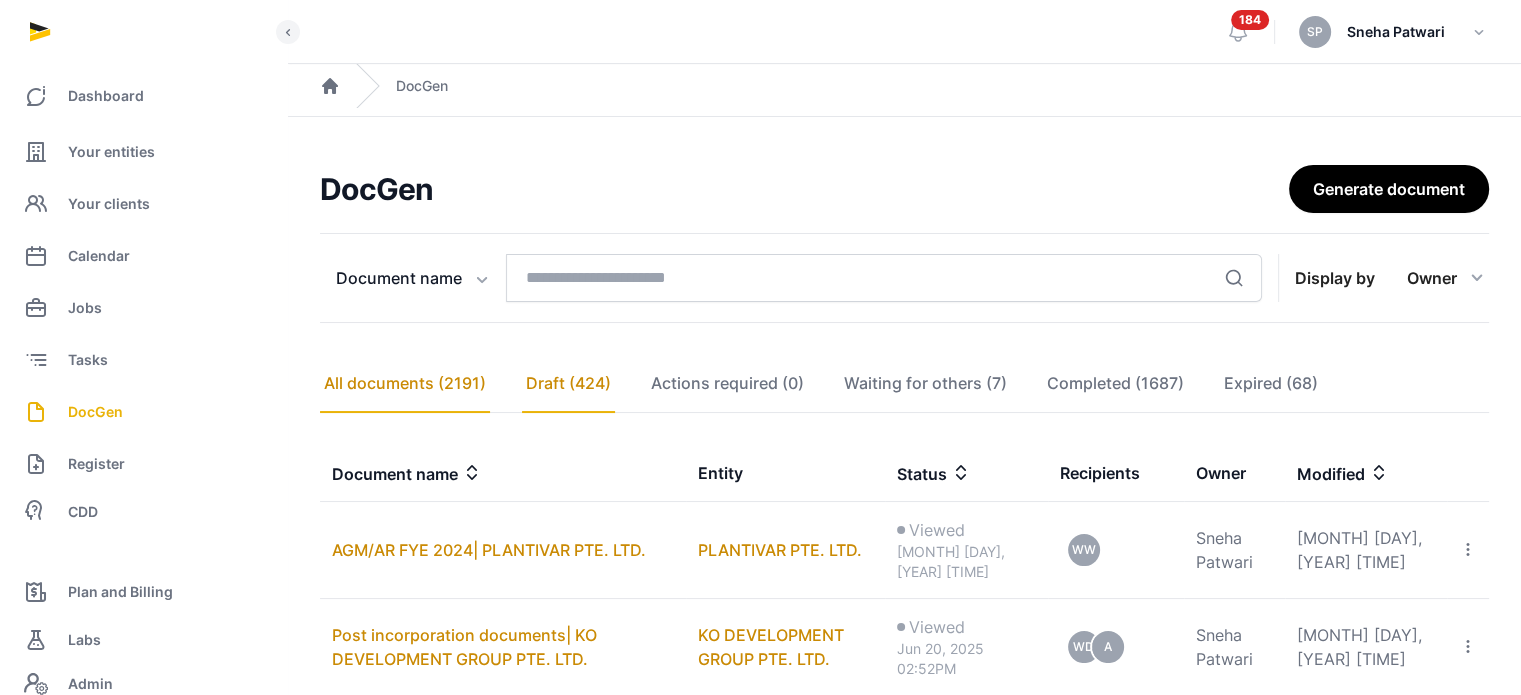 click on "Draft (424)" 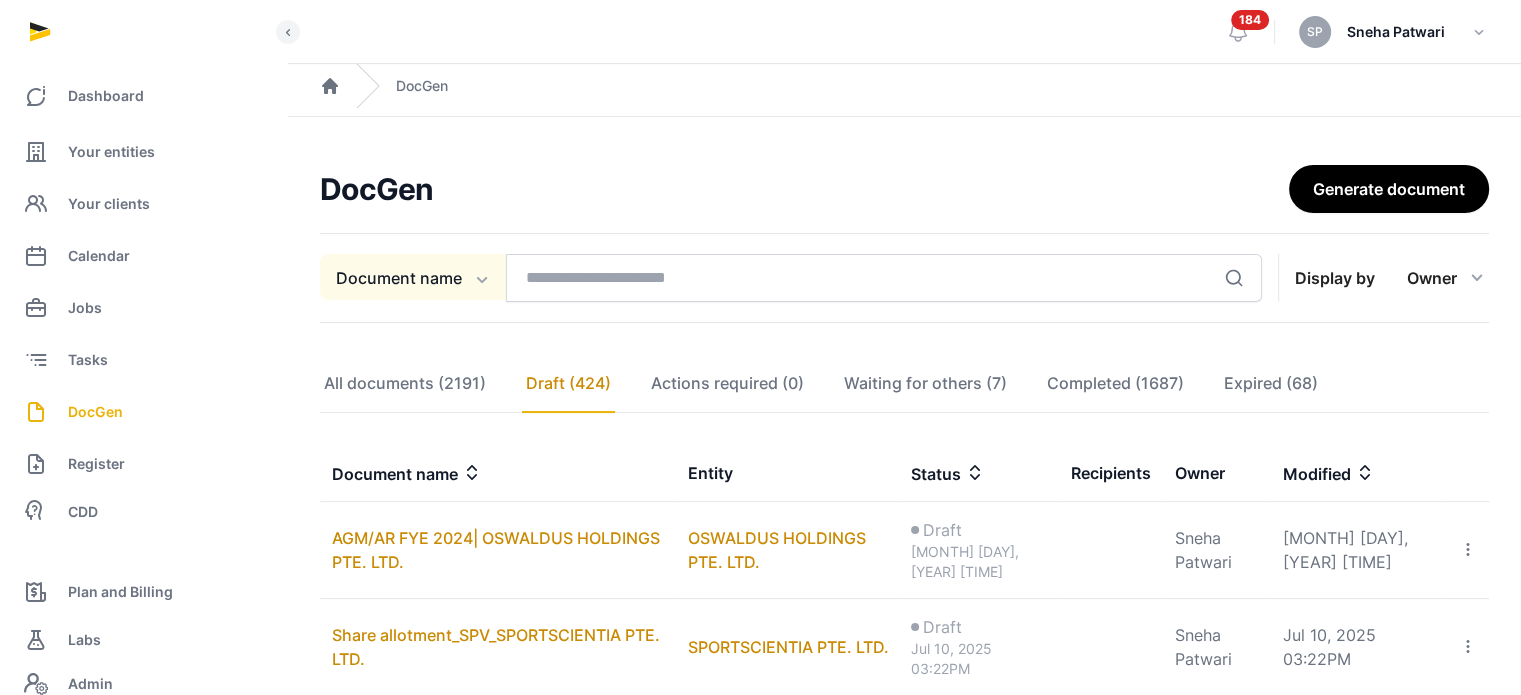 click on "Document name" 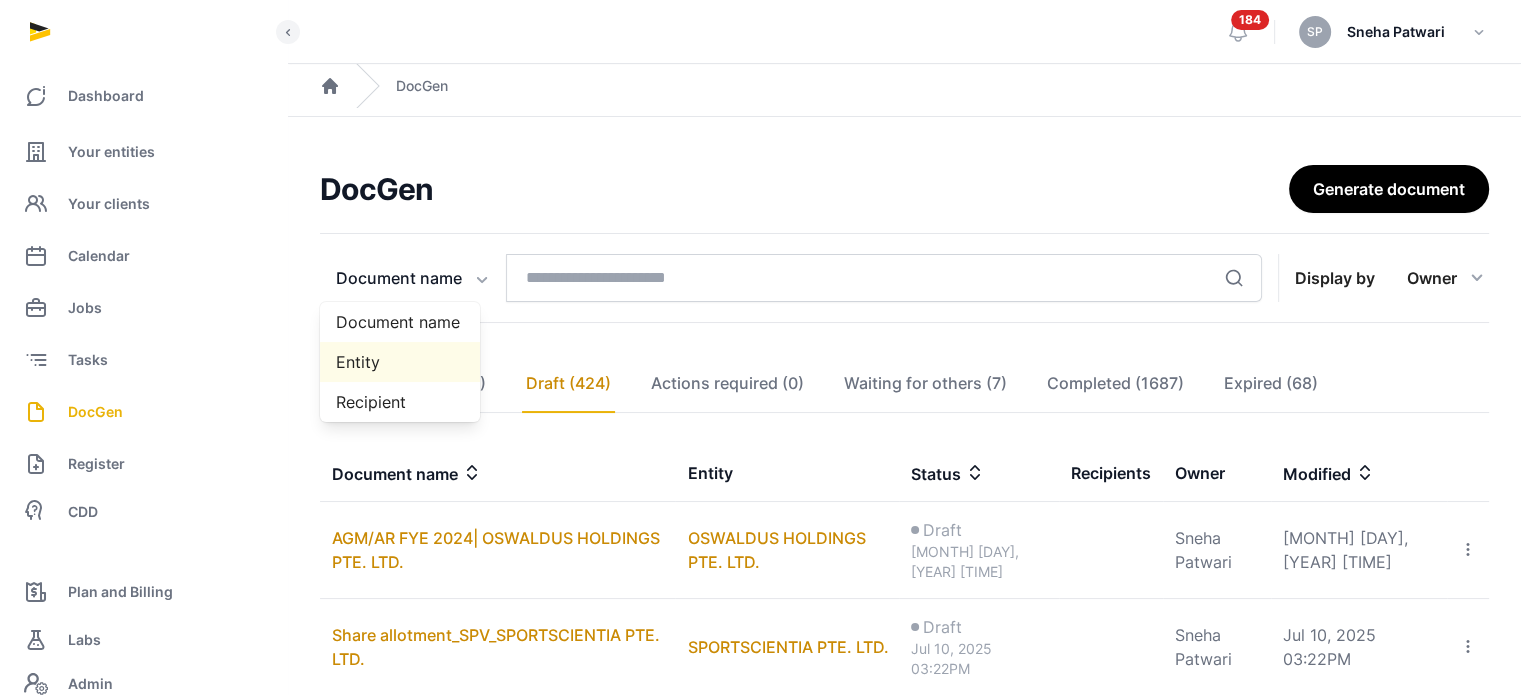 click on "Entity" at bounding box center [400, 362] 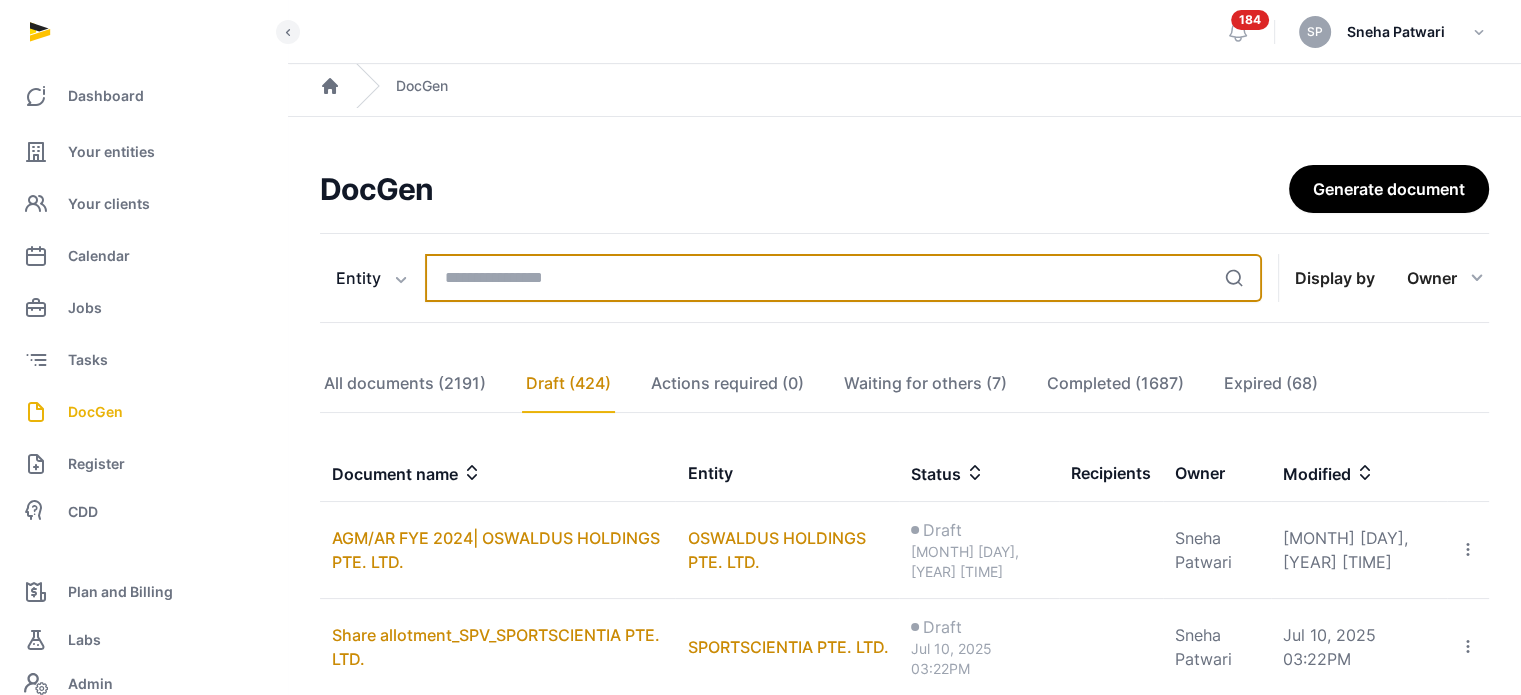 click at bounding box center (843, 278) 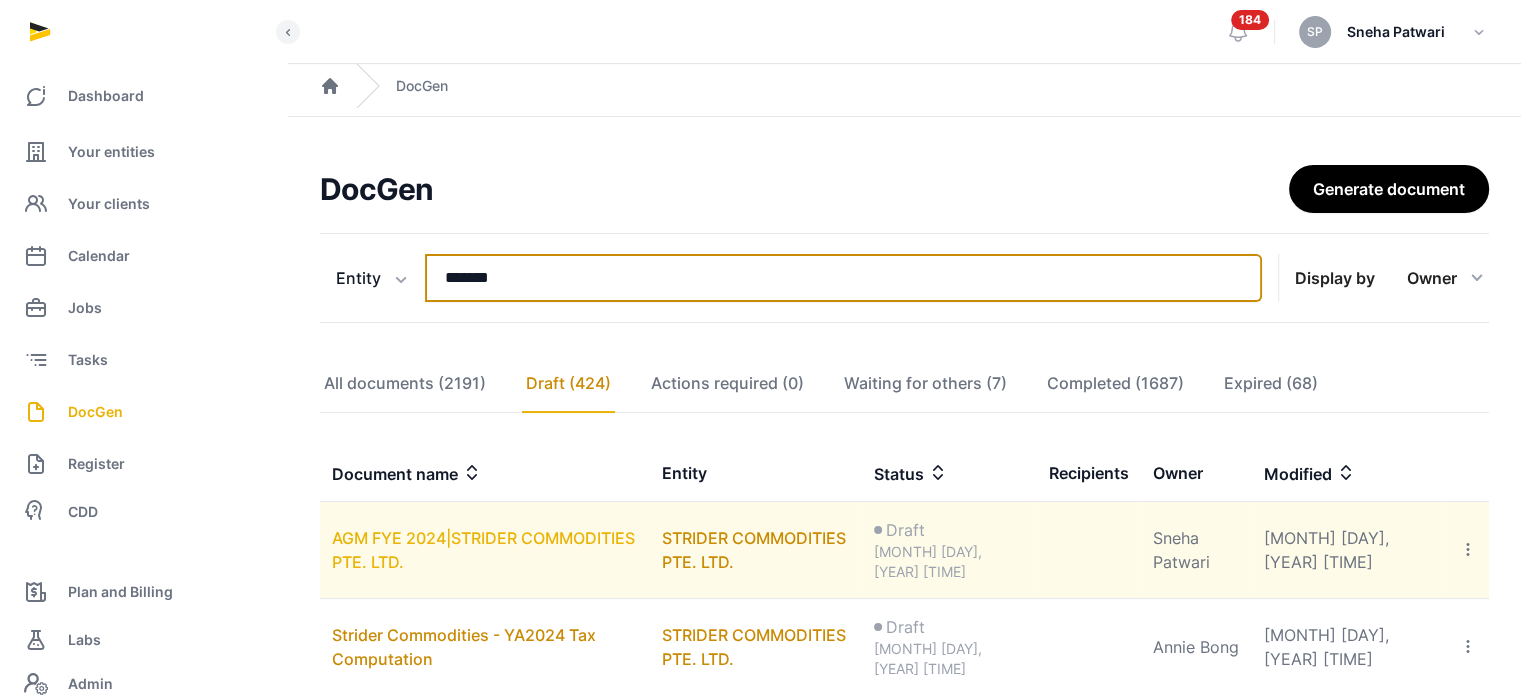 type on "*******" 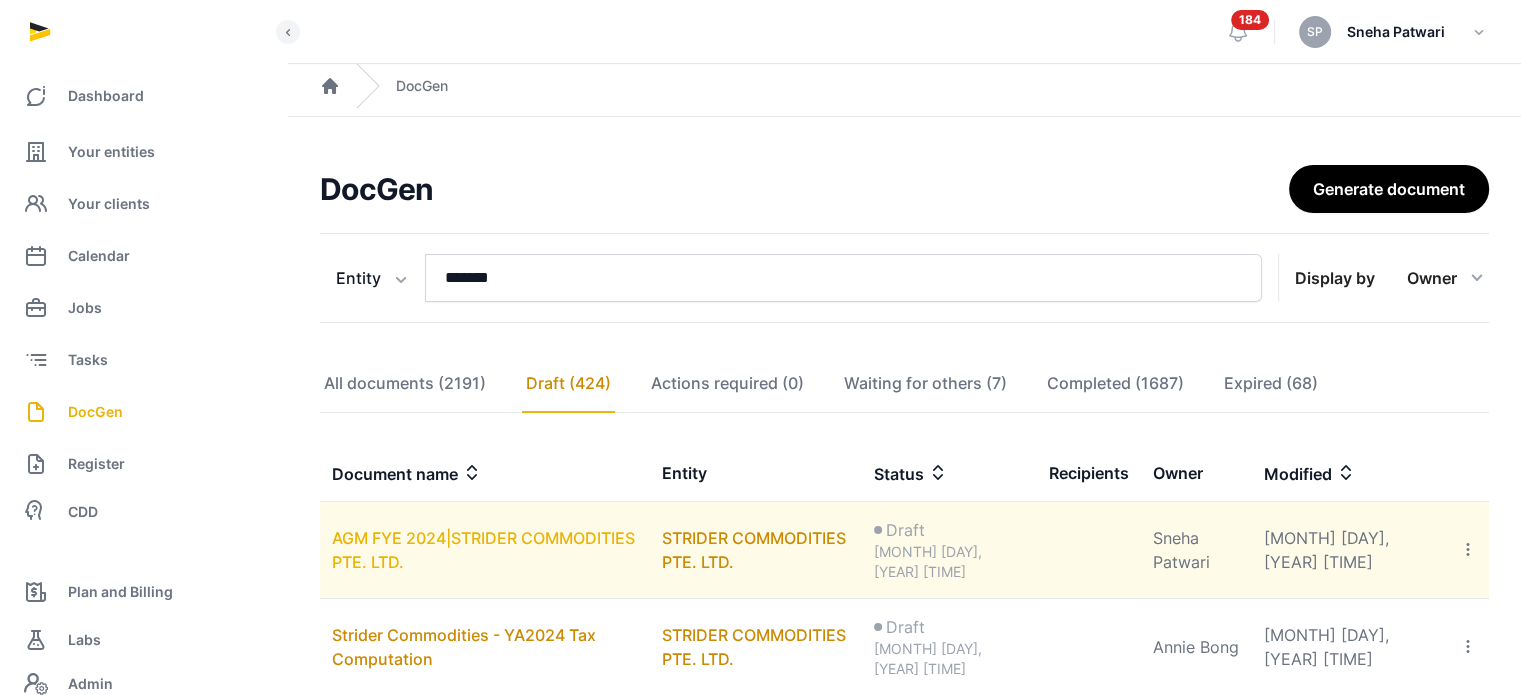 click on "AGM FYE 2024|STRIDER COMMODITIES PTE. LTD." at bounding box center (483, 550) 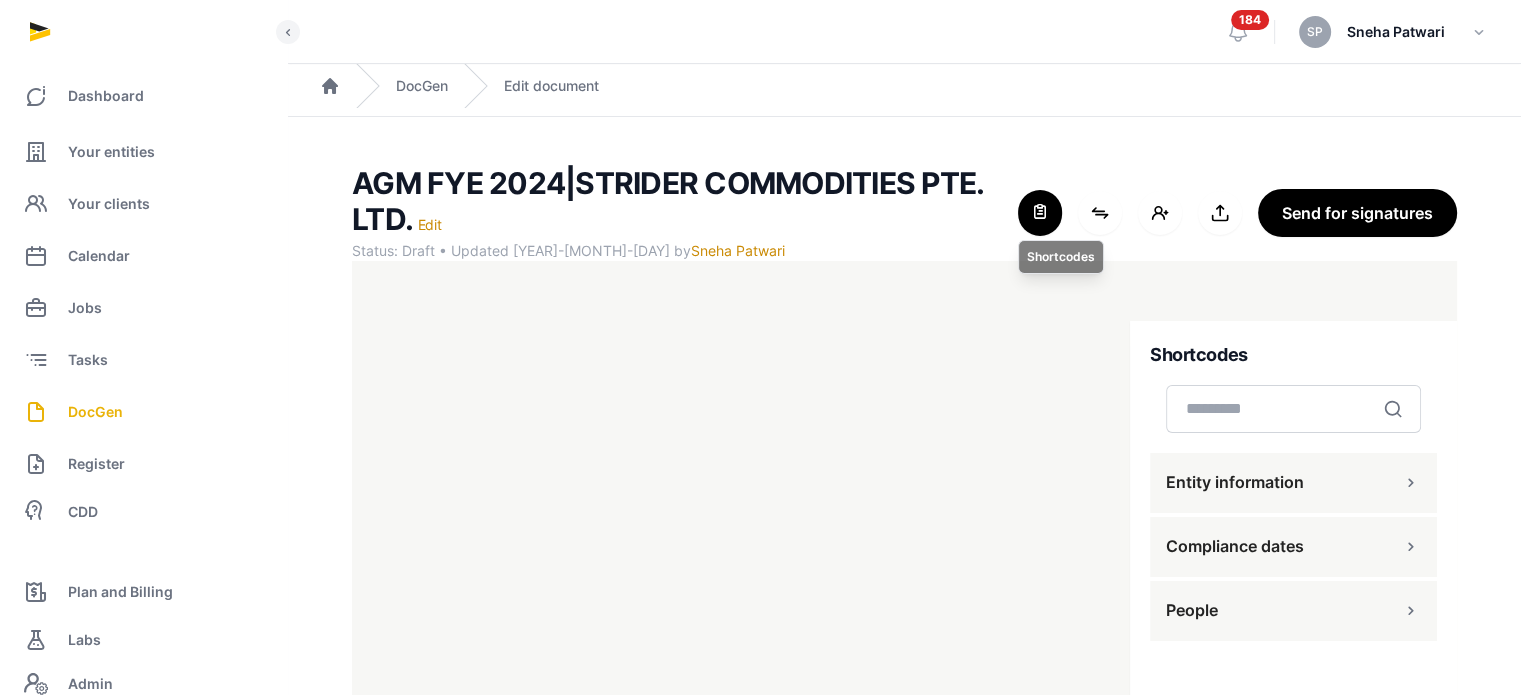 click at bounding box center (1040, 213) 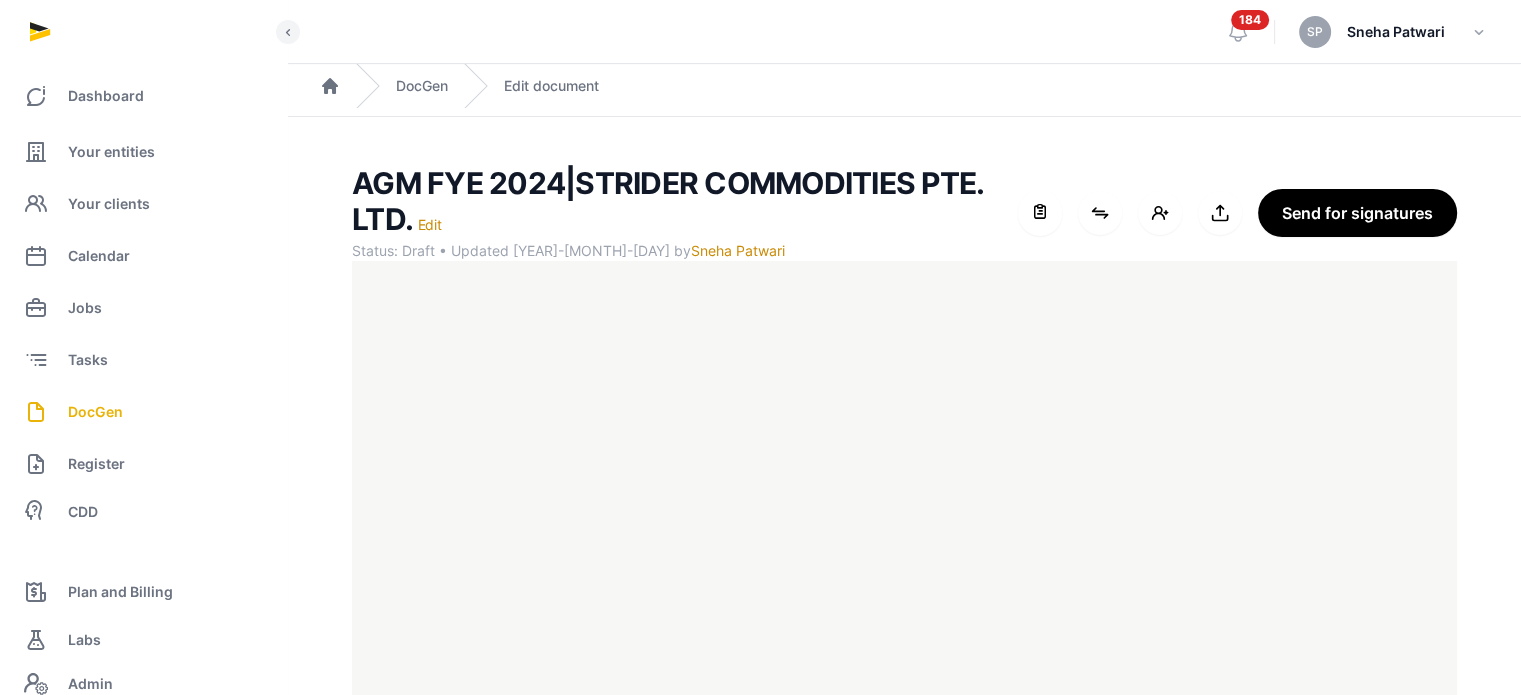 scroll, scrollTop: 127, scrollLeft: 0, axis: vertical 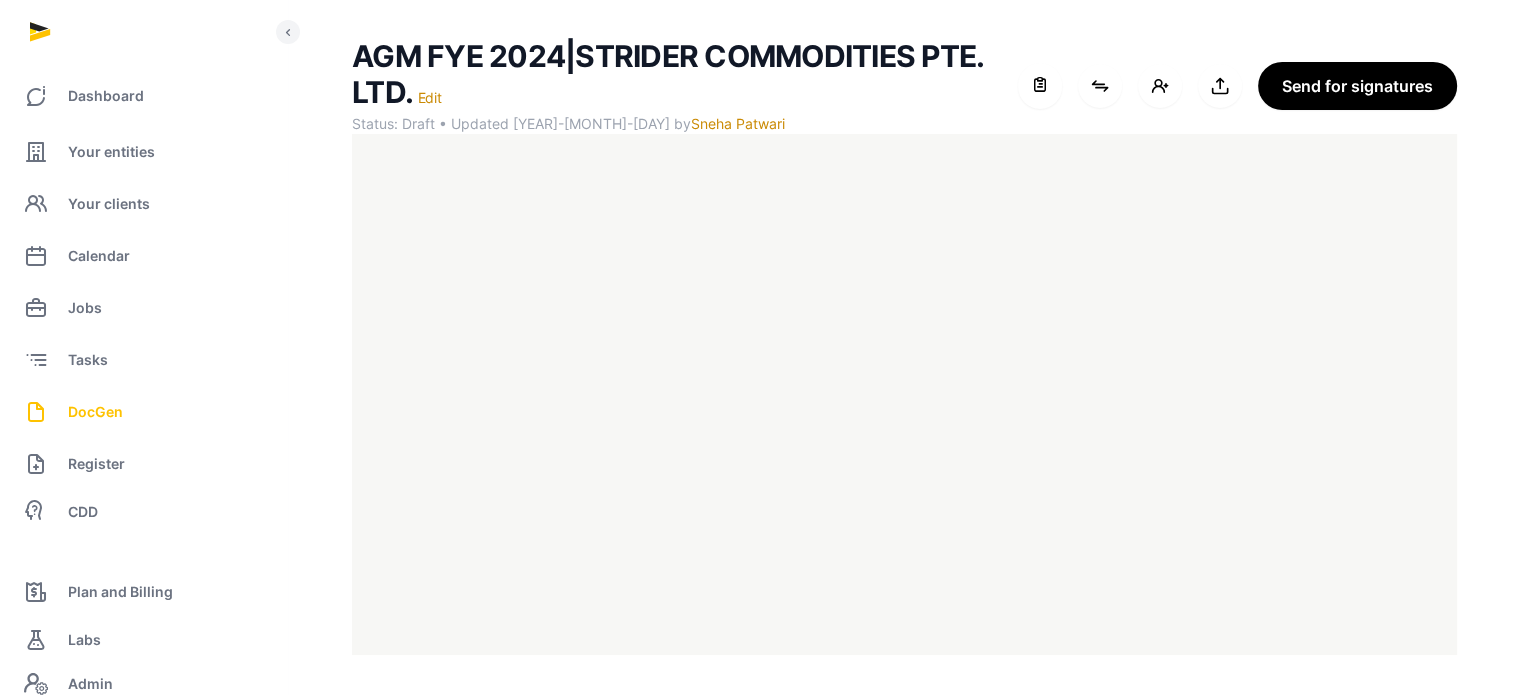 click on "DocGen" at bounding box center [95, 412] 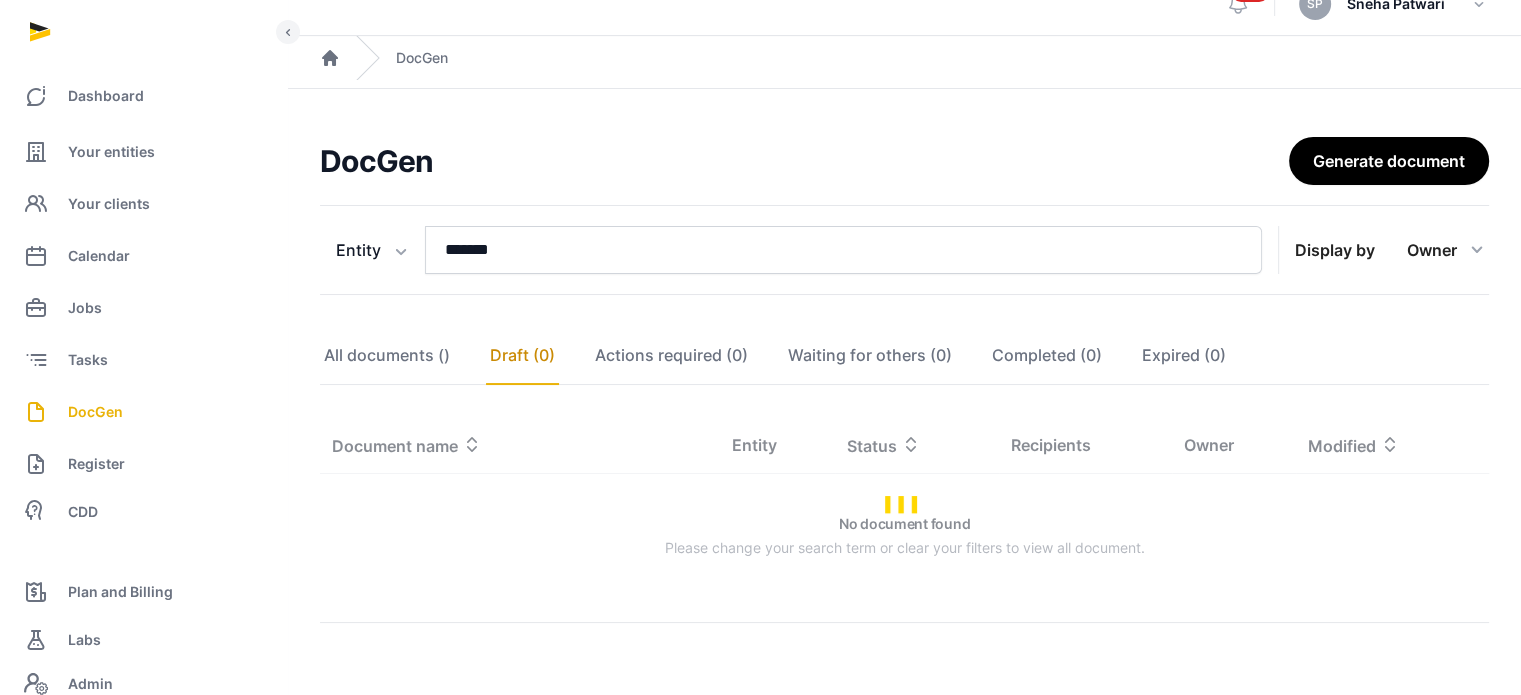 scroll, scrollTop: 98, scrollLeft: 0, axis: vertical 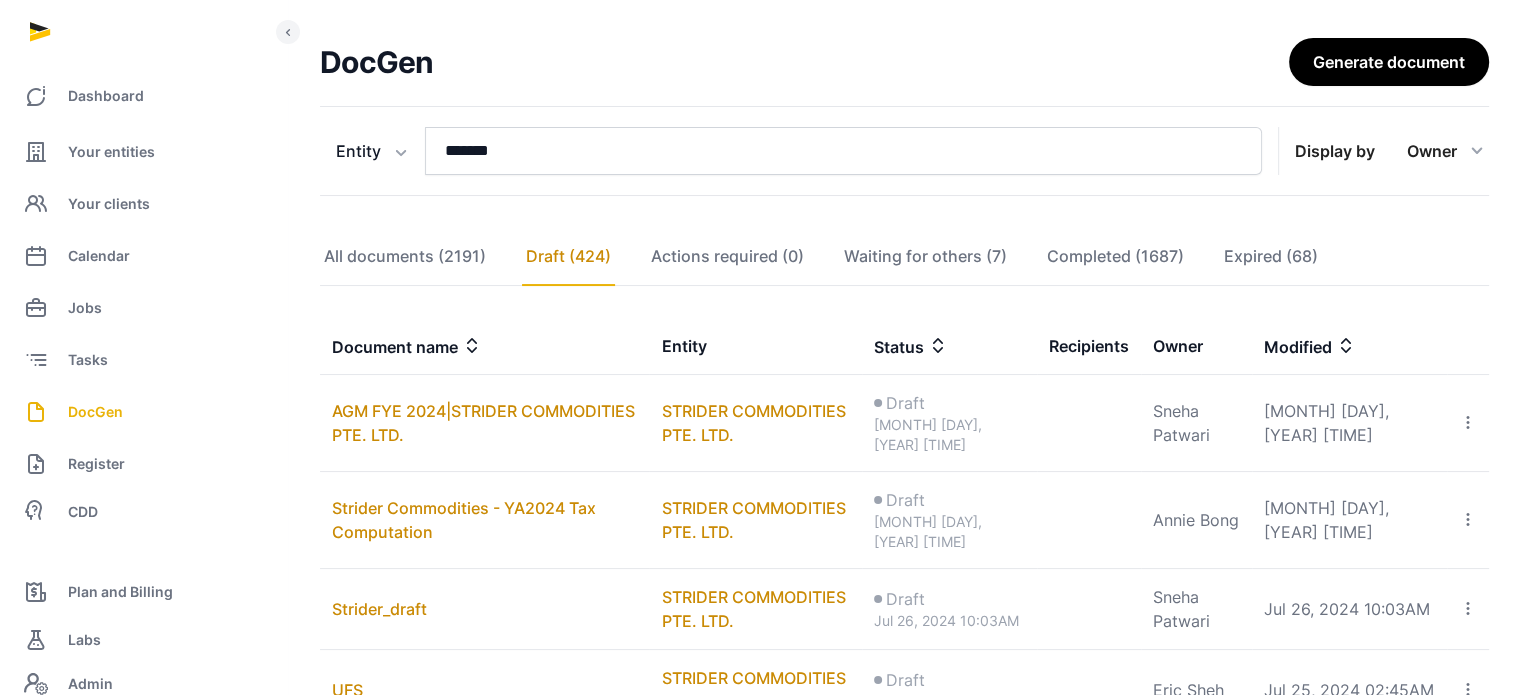 click on "Entity  Document name Entity Recipient ******* Search Display by  Owner  All members [FIRST] [LAST] [FIRST] [LAST] [FIRST] [LAST] [FIRST] [LAST] [FIRST] [LAST] [FIRST] [LAST] [FIRST] [LAST] [FIRST] [LAST] [FIRST] [LAST] [FIRST] [LAST] [FIRST] [LAST] [FIRST] [LAST] [FIRST] [LAST] [FIRST] [LAST] [FIRST] [LAST] [FIRST] [LAST] [FIRST] [LAST] [FIRST] [LAST] [FIRST] [LAST] [FIRST] [LAST] [FIRST] [LAST] [FIRST] [LAST] [FIRST] [LAST] [FIRST] [LAST] [FIRST] [LAST] [FIRST] [LAST] [FIRST] [LAST] [FIRST] [LAST] [FIRST] [LAST] [FIRST] [LAST] [FIRST] [LAST] [FIRST] [LAST] [FIRST] [LAST] [FIRST] [LAST]" at bounding box center (904, 151) 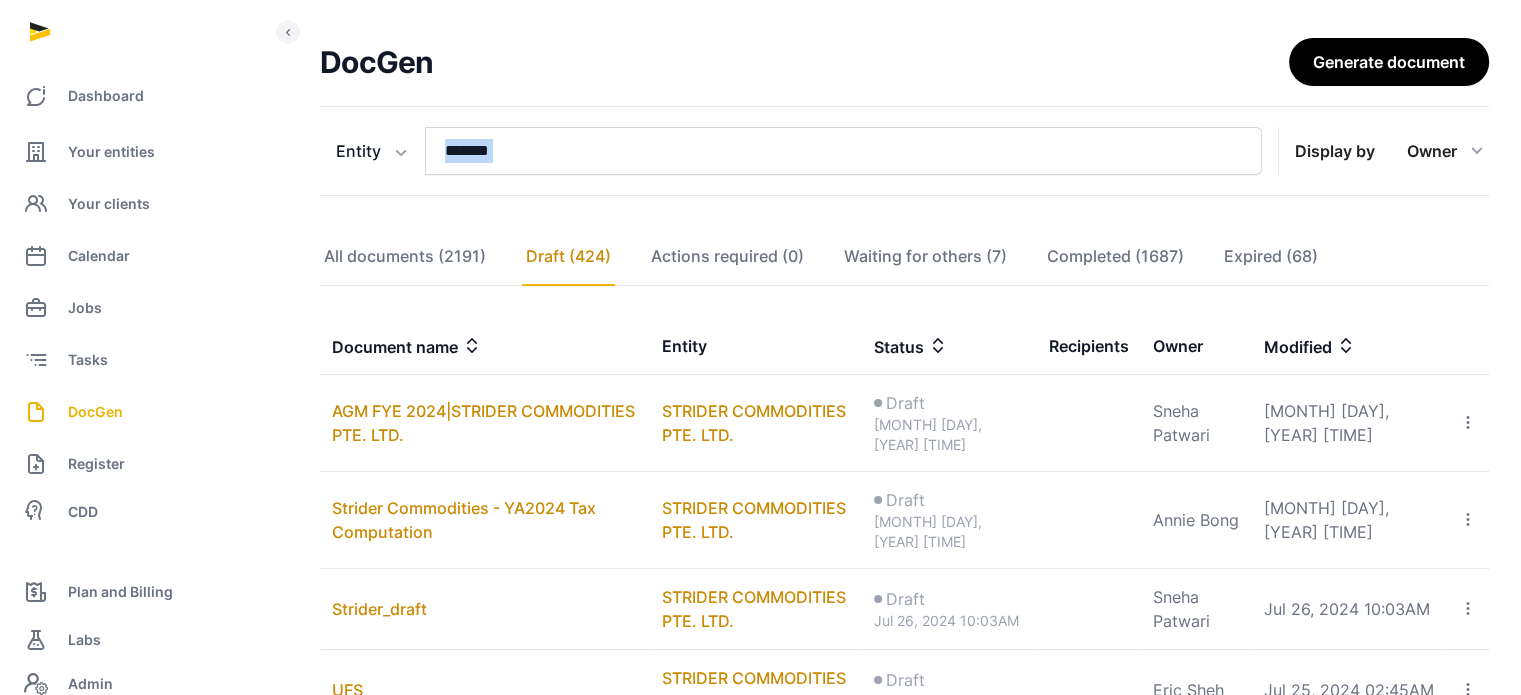 click on "Entity  Document name Entity Recipient ******* Search Display by  Owner  All members [FIRST] [LAST] [FIRST] [LAST] [FIRST] [LAST] [FIRST] [LAST] [FIRST] [LAST] [FIRST] [LAST] [FIRST] [LAST] [FIRST] [LAST] [FIRST] [LAST] [FIRST] [LAST] [FIRST] [LAST] [FIRST] [LAST] [FIRST] [LAST] [FIRST] [LAST] [FIRST] [LAST] [FIRST] [LAST] [FIRST] [LAST] [FIRST] [LAST] [FIRST] [LAST] [FIRST] [LAST] [FIRST] [LAST] [FIRST] [LAST] [FIRST] [LAST] [FIRST] [LAST] [FIRST] [LAST] [FIRST] [LAST] [FIRST] [LAST] [FIRST] [LAST] [FIRST] [LAST] [FIRST] [LAST] [FIRST] [LAST] [FIRST] [LAST] [FIRST] [LAST] [FIRST] [LAST]" at bounding box center [904, 151] 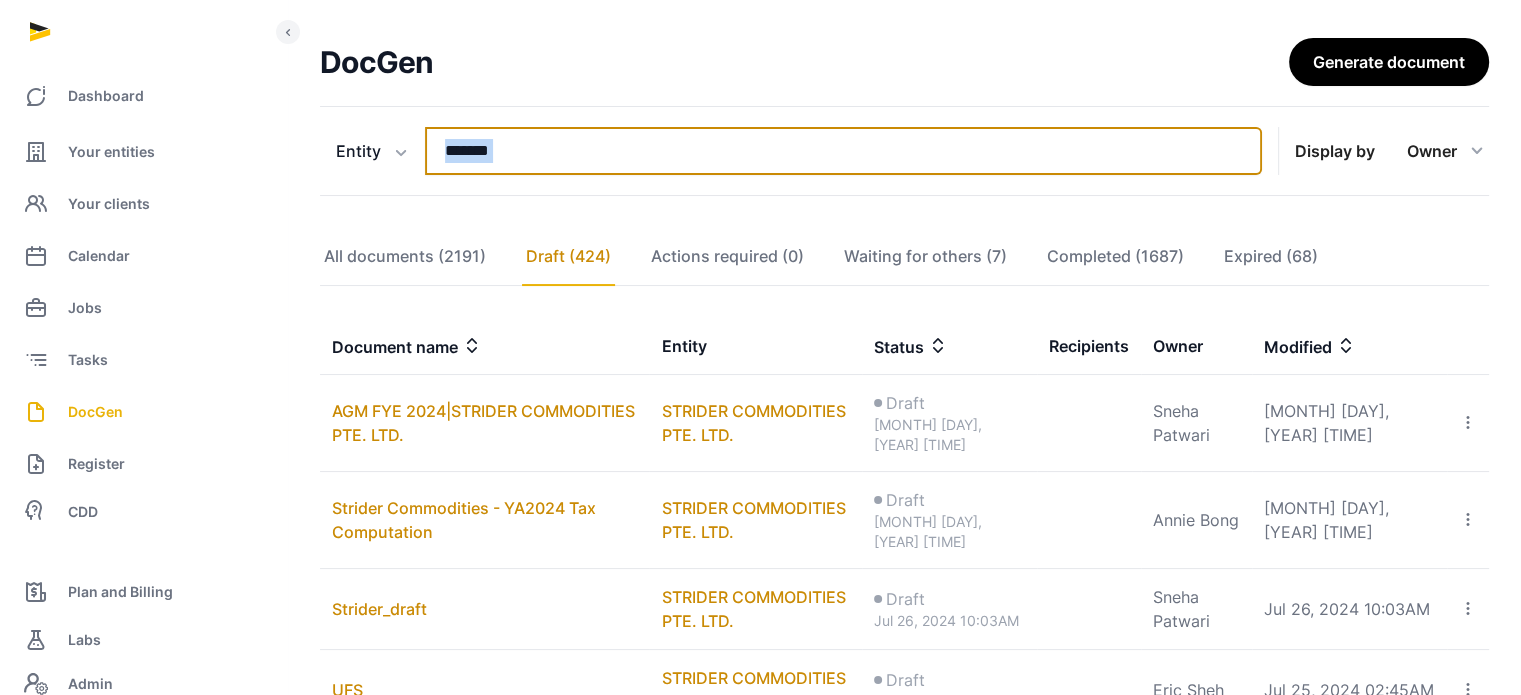 click on "*******" at bounding box center [843, 151] 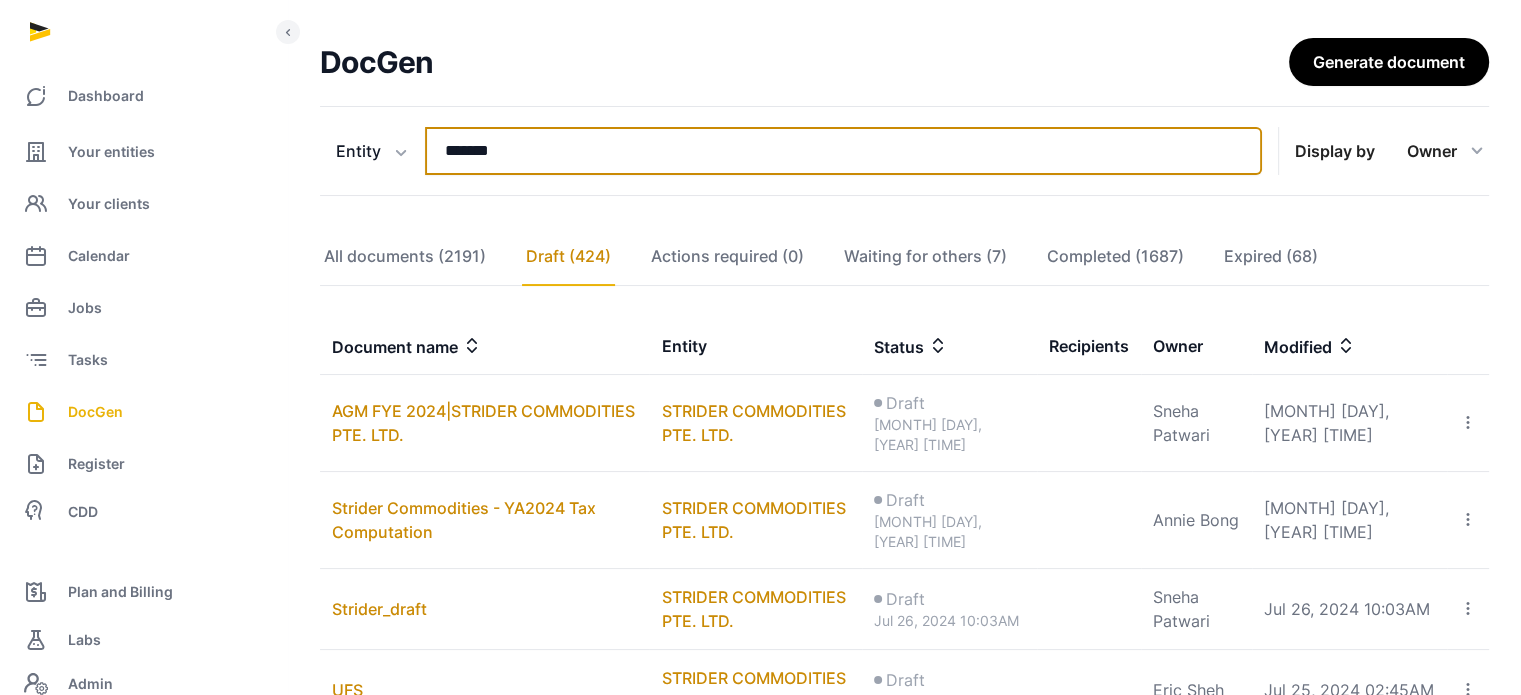 click on "*******" at bounding box center (843, 151) 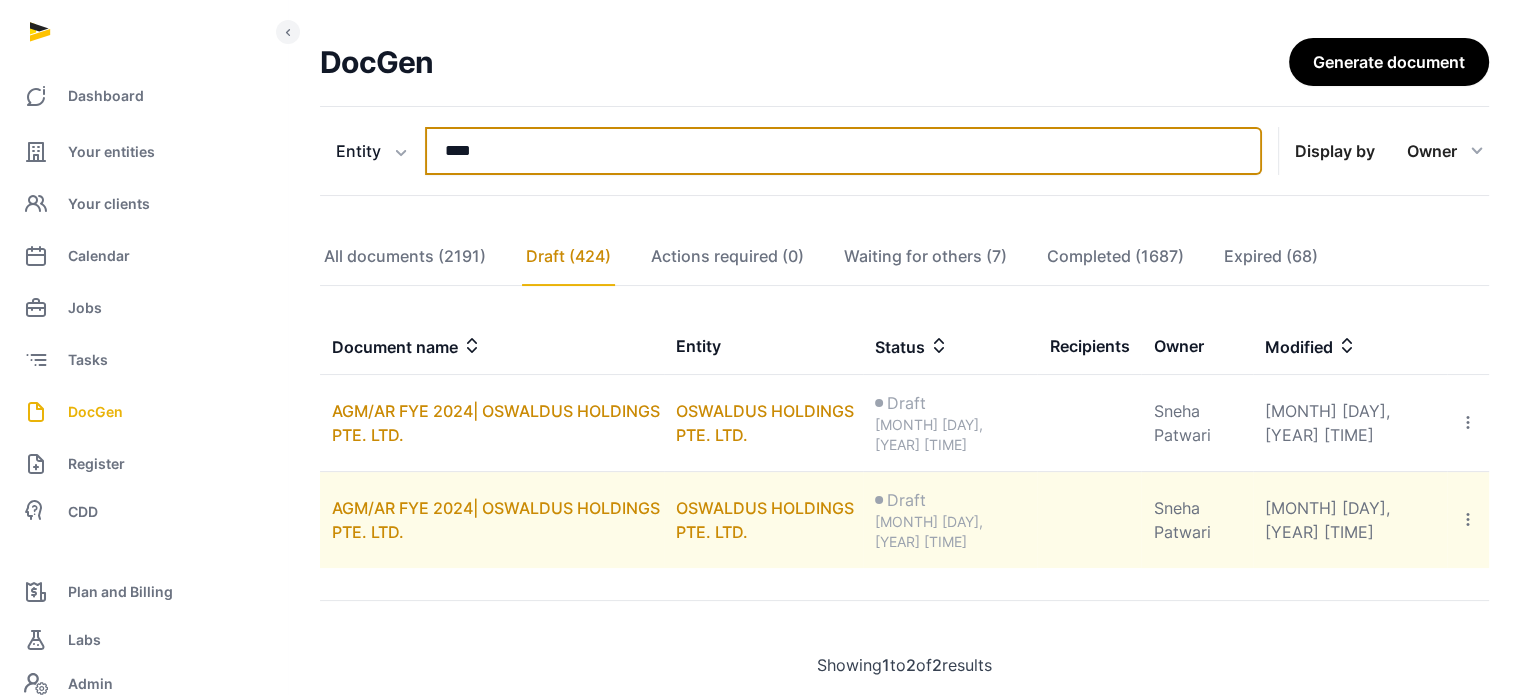 type on "****" 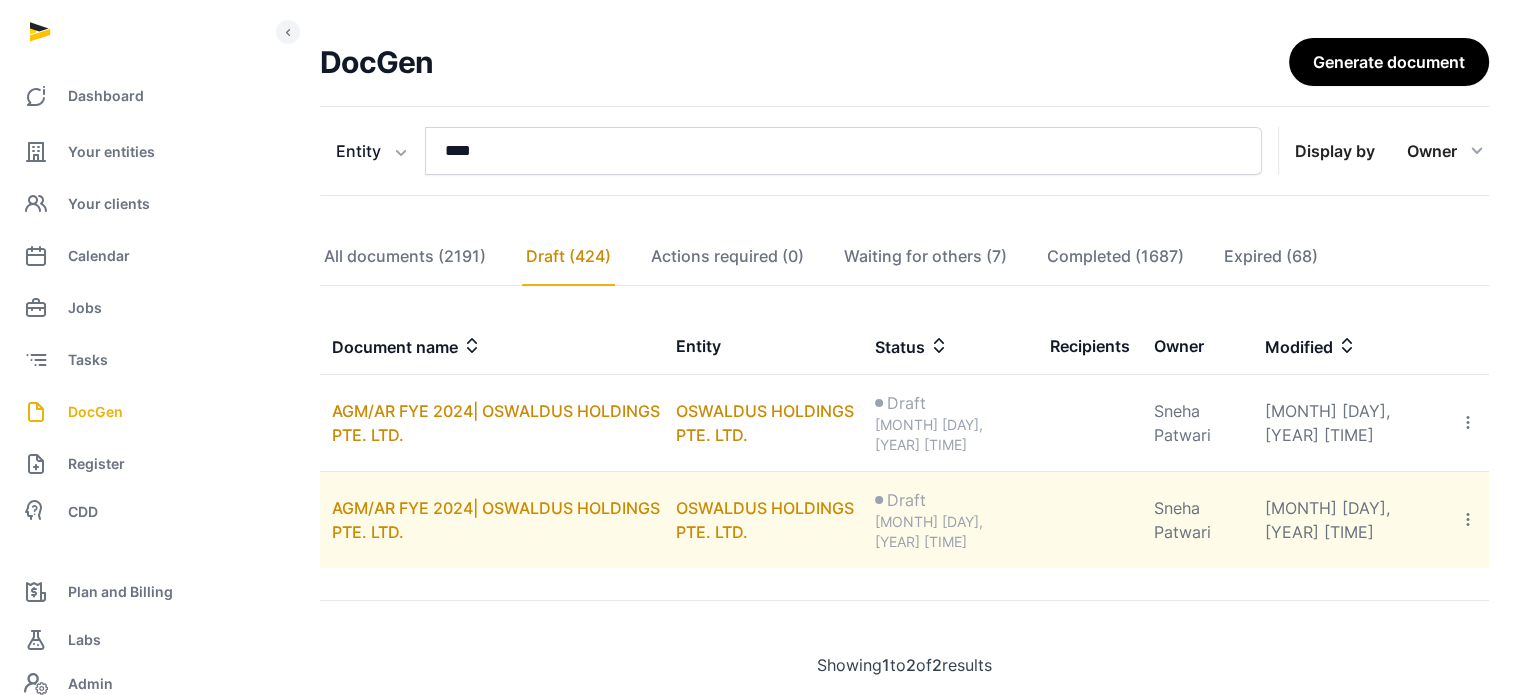 click 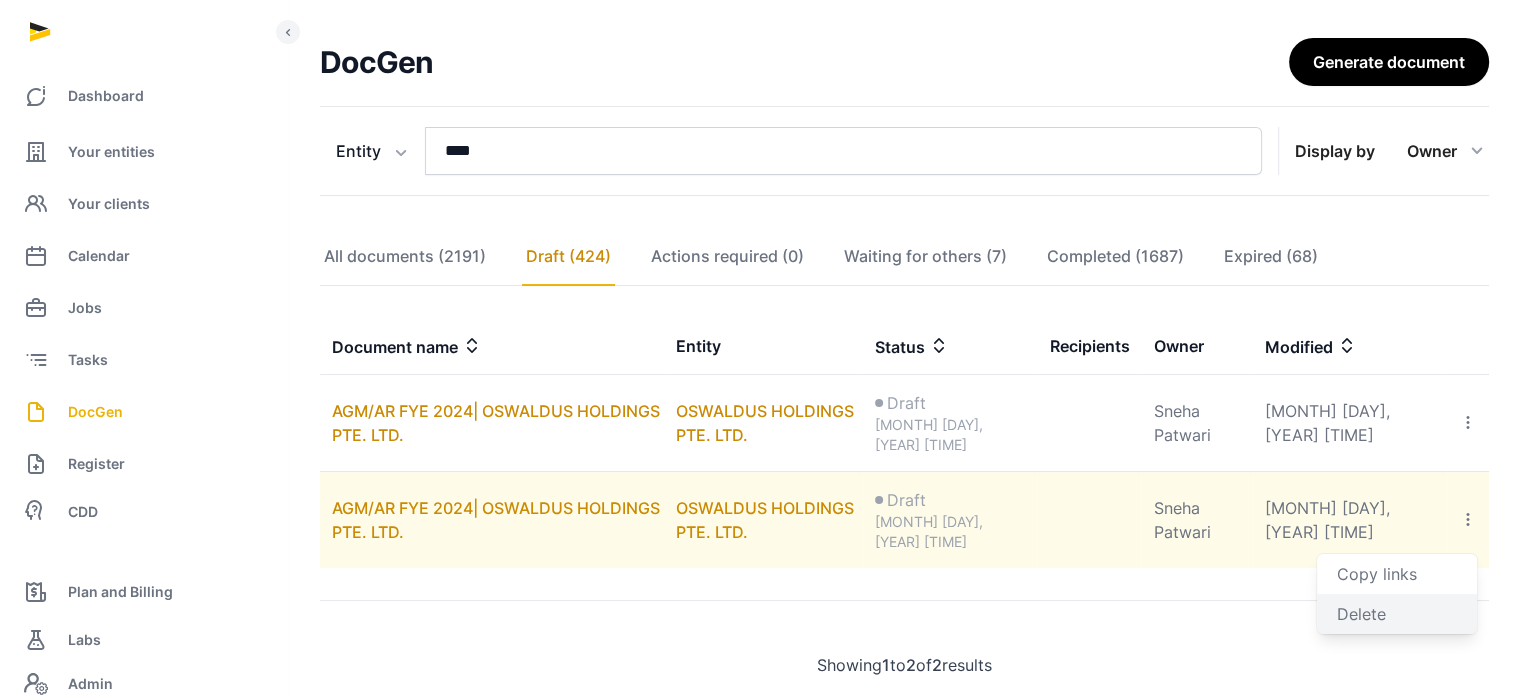 click on "Delete" at bounding box center (1361, 614) 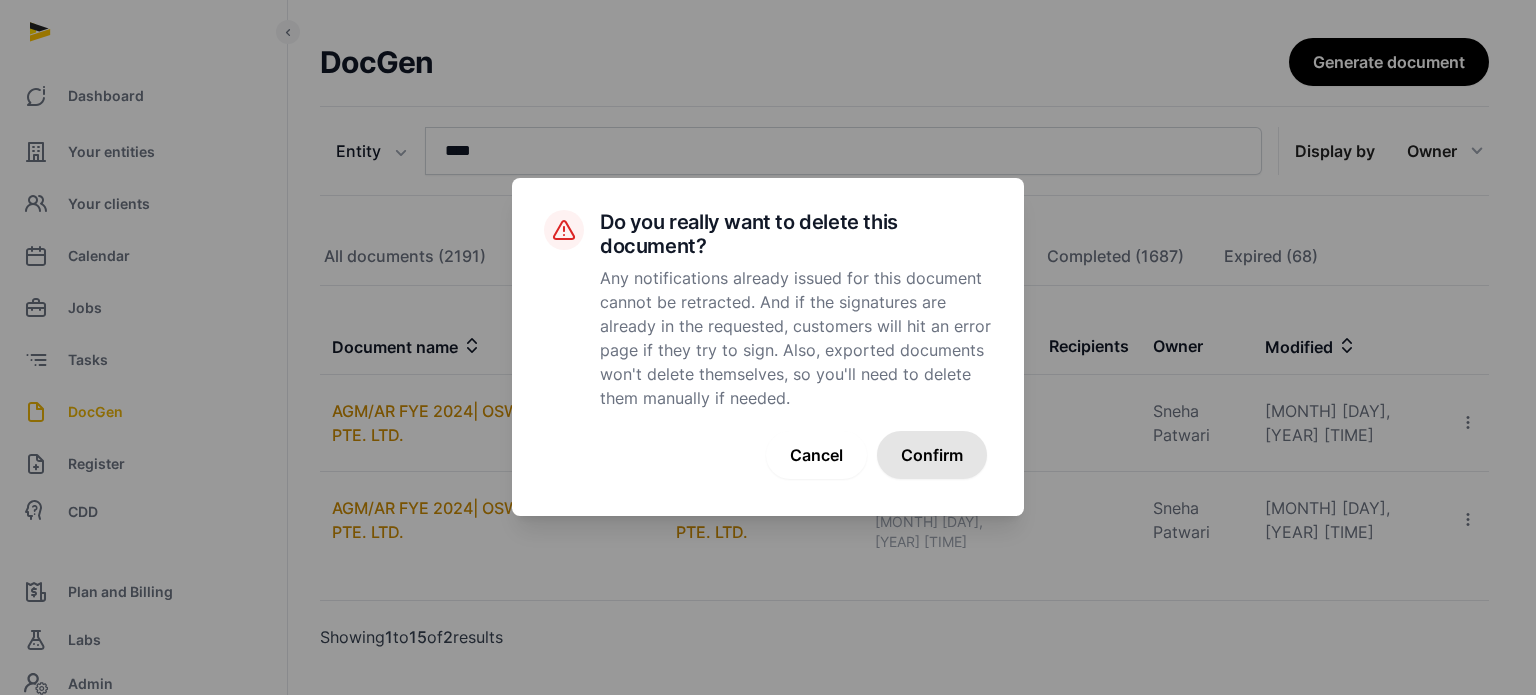 click on "Confirm" at bounding box center [932, 455] 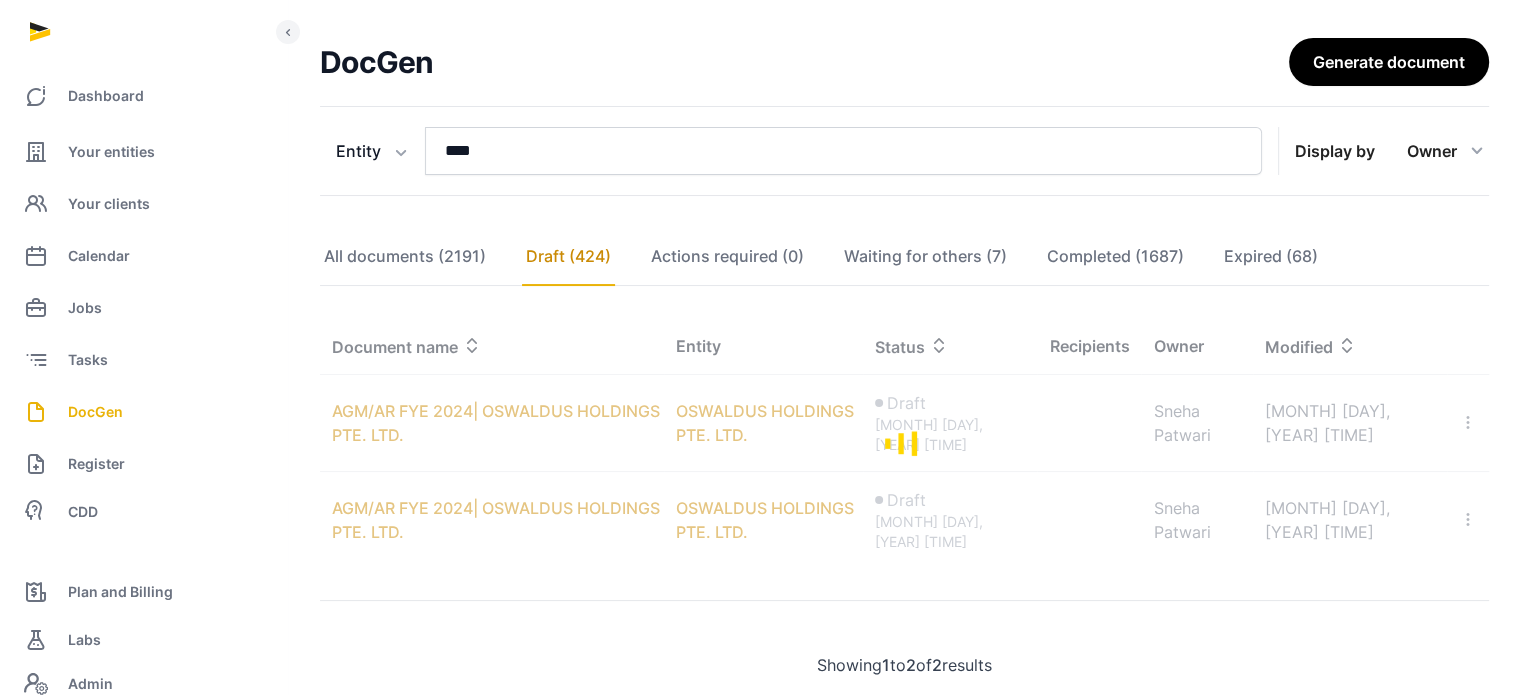 scroll, scrollTop: 78, scrollLeft: 0, axis: vertical 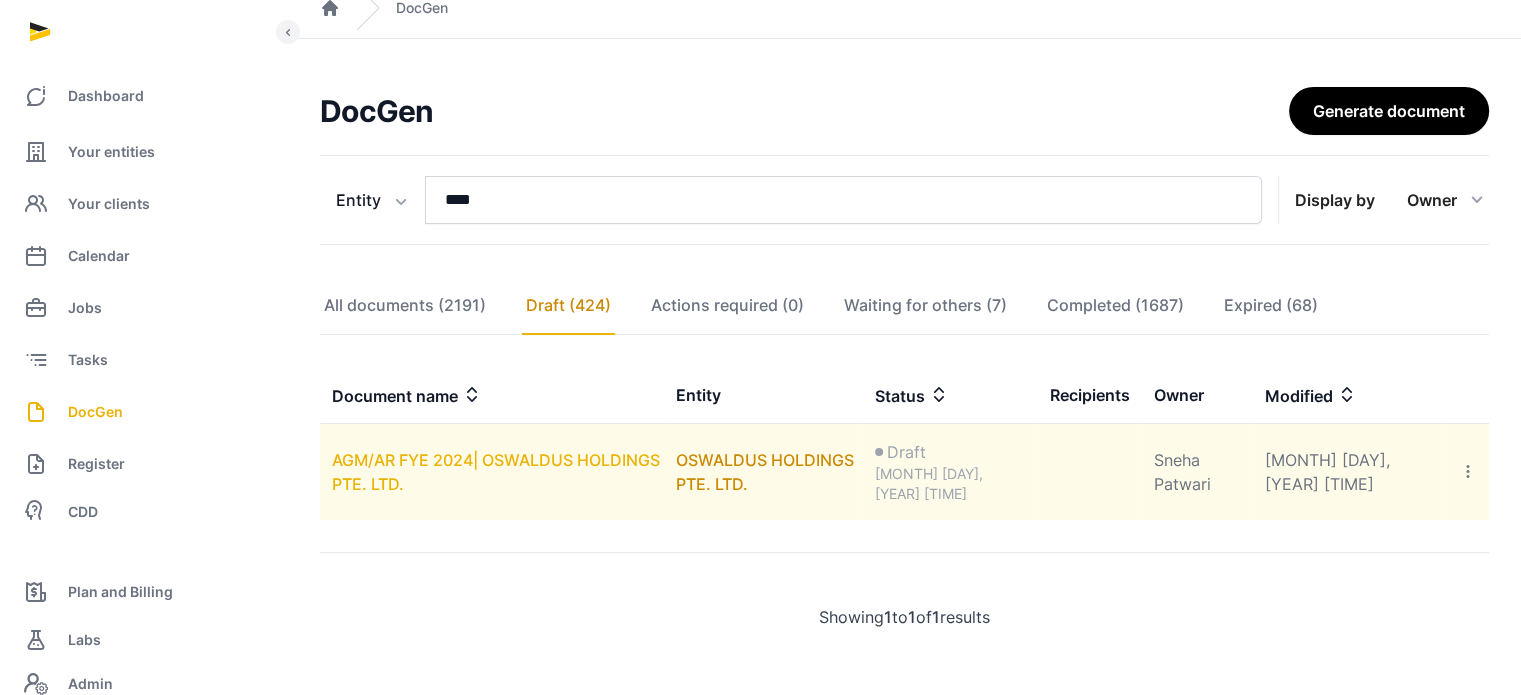 click on "AGM/AR FYE 2024| OSWALDUS HOLDINGS PTE. LTD." at bounding box center [496, 472] 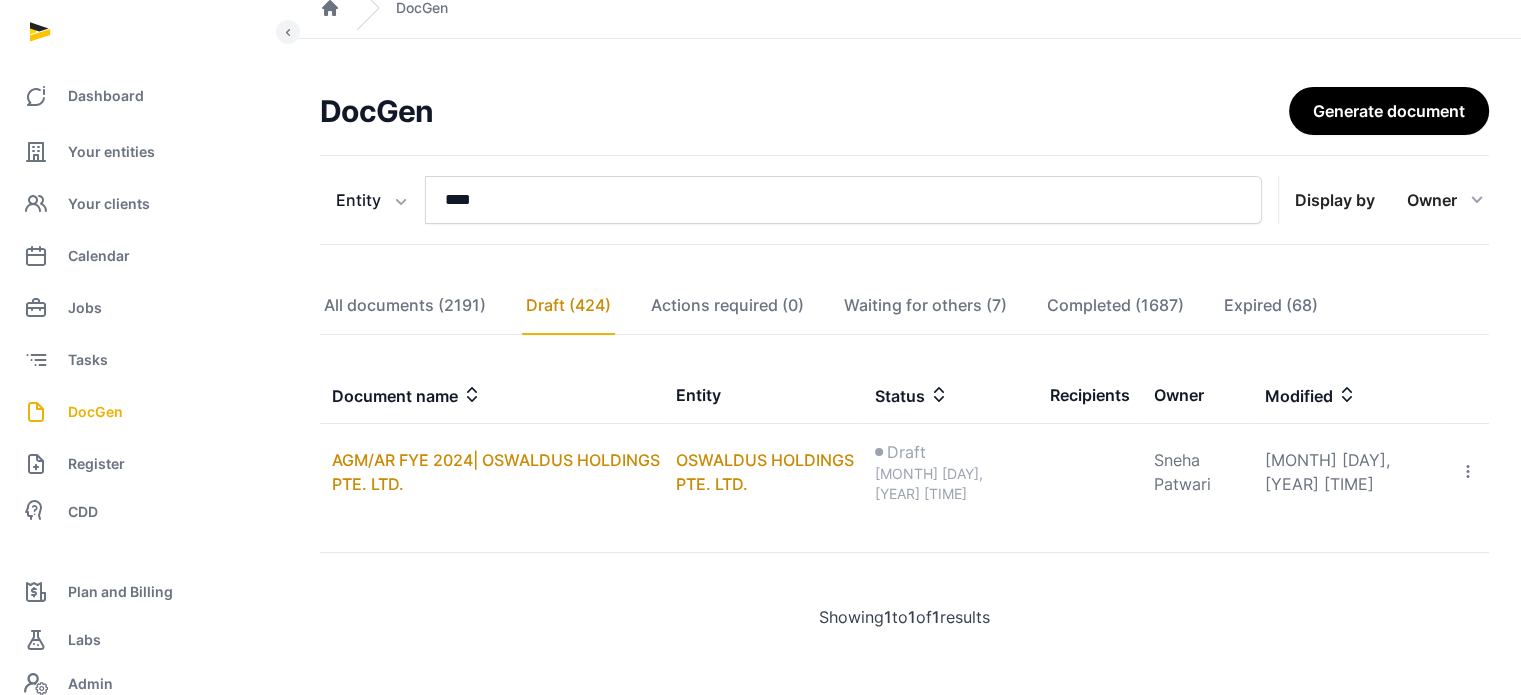 scroll, scrollTop: 0, scrollLeft: 0, axis: both 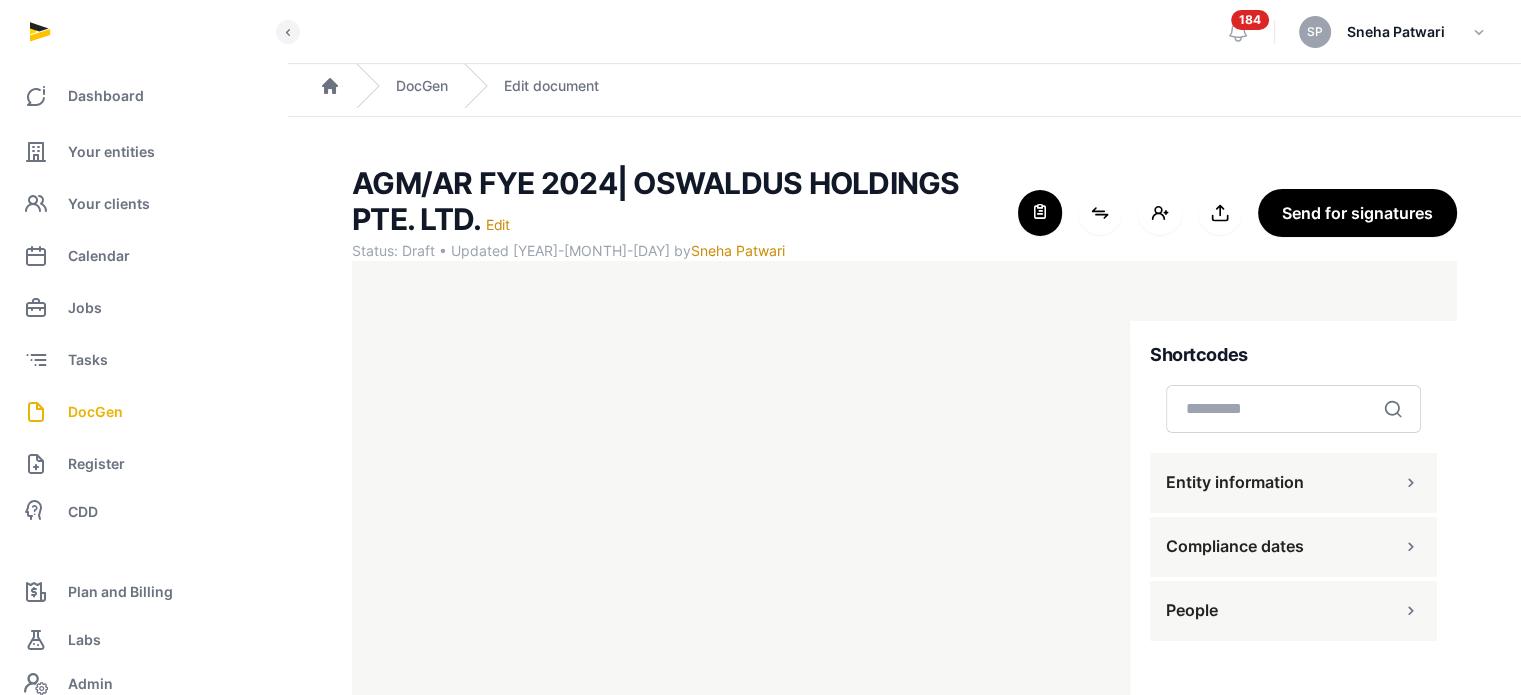click on "People" at bounding box center [1293, 611] 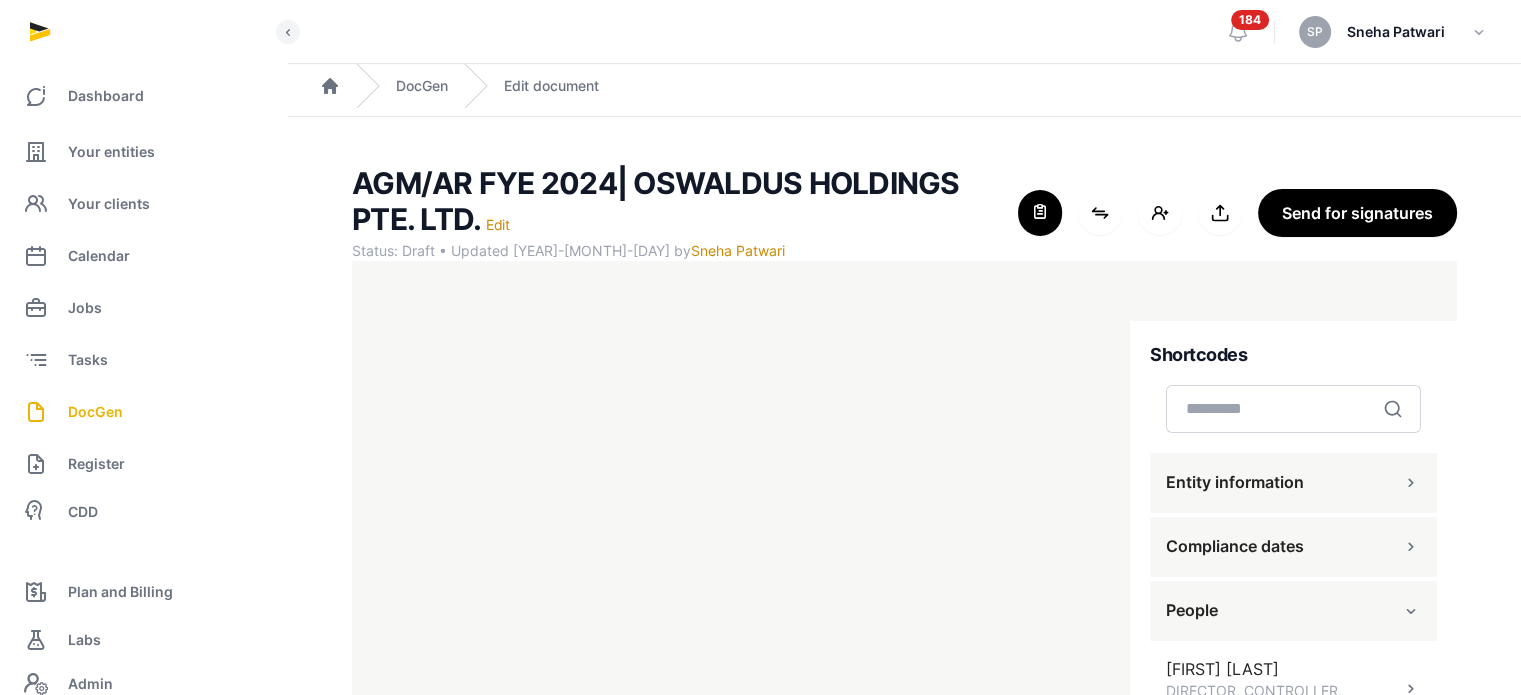 scroll, scrollTop: 127, scrollLeft: 0, axis: vertical 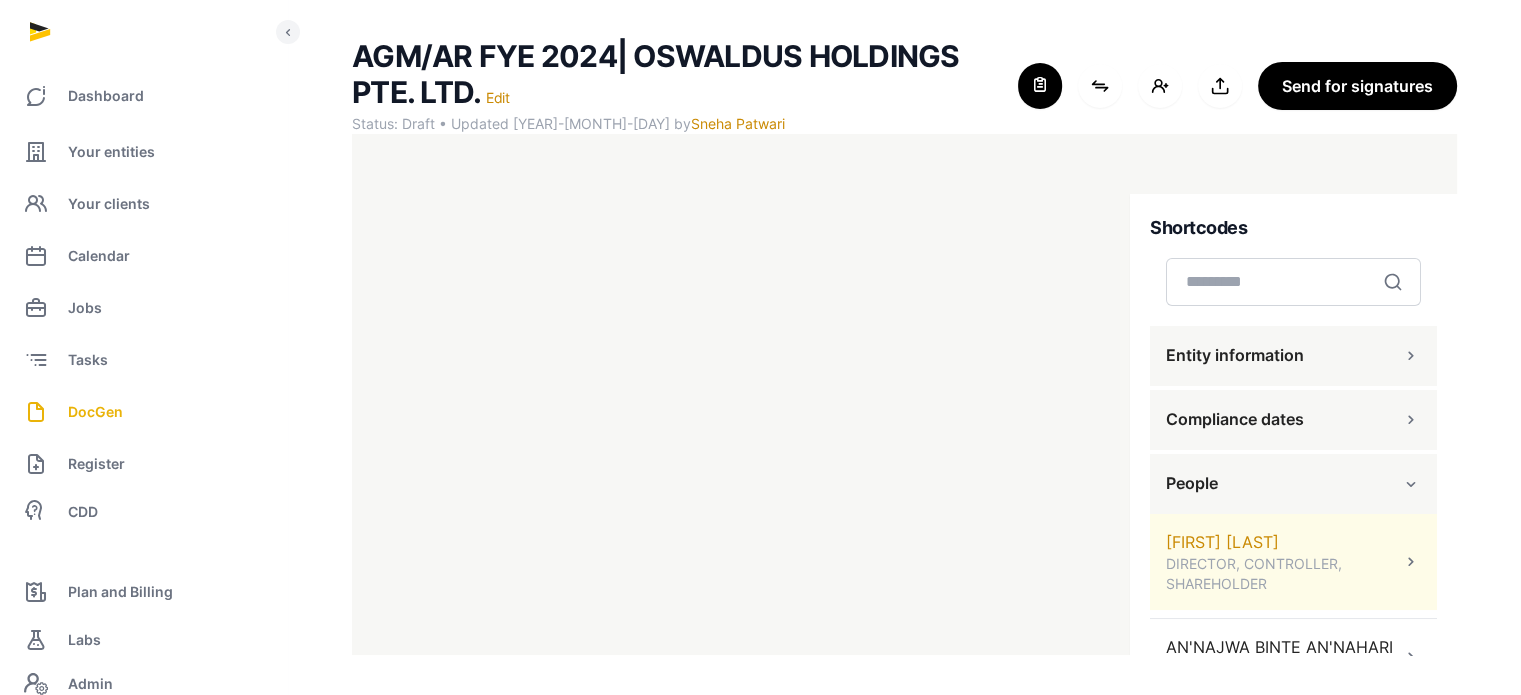 click on "[FIRST] [LAST] DIRECTOR, CONTROLLER, SHAREHOLDER" at bounding box center (1293, 562) 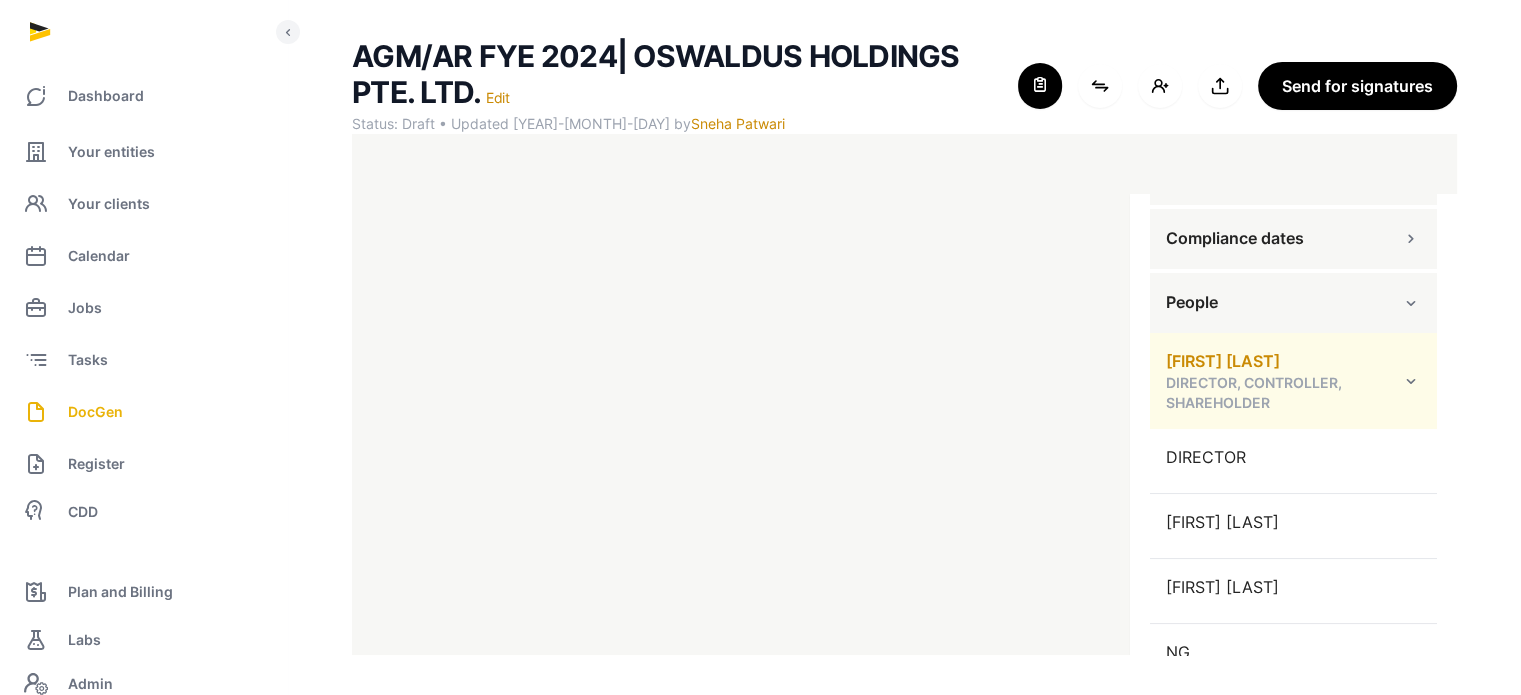 scroll, scrollTop: 188, scrollLeft: 0, axis: vertical 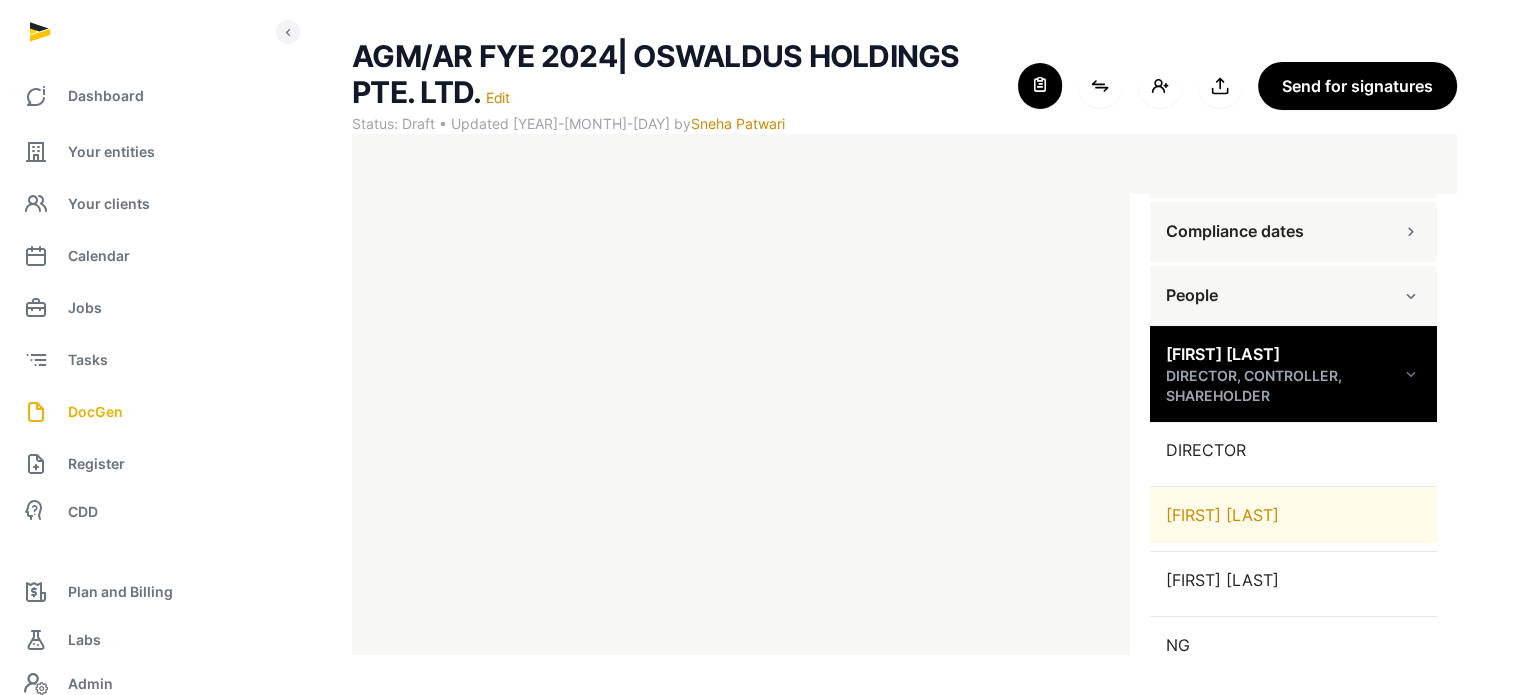 click on "[FIRST] [LAST]" at bounding box center (1293, 515) 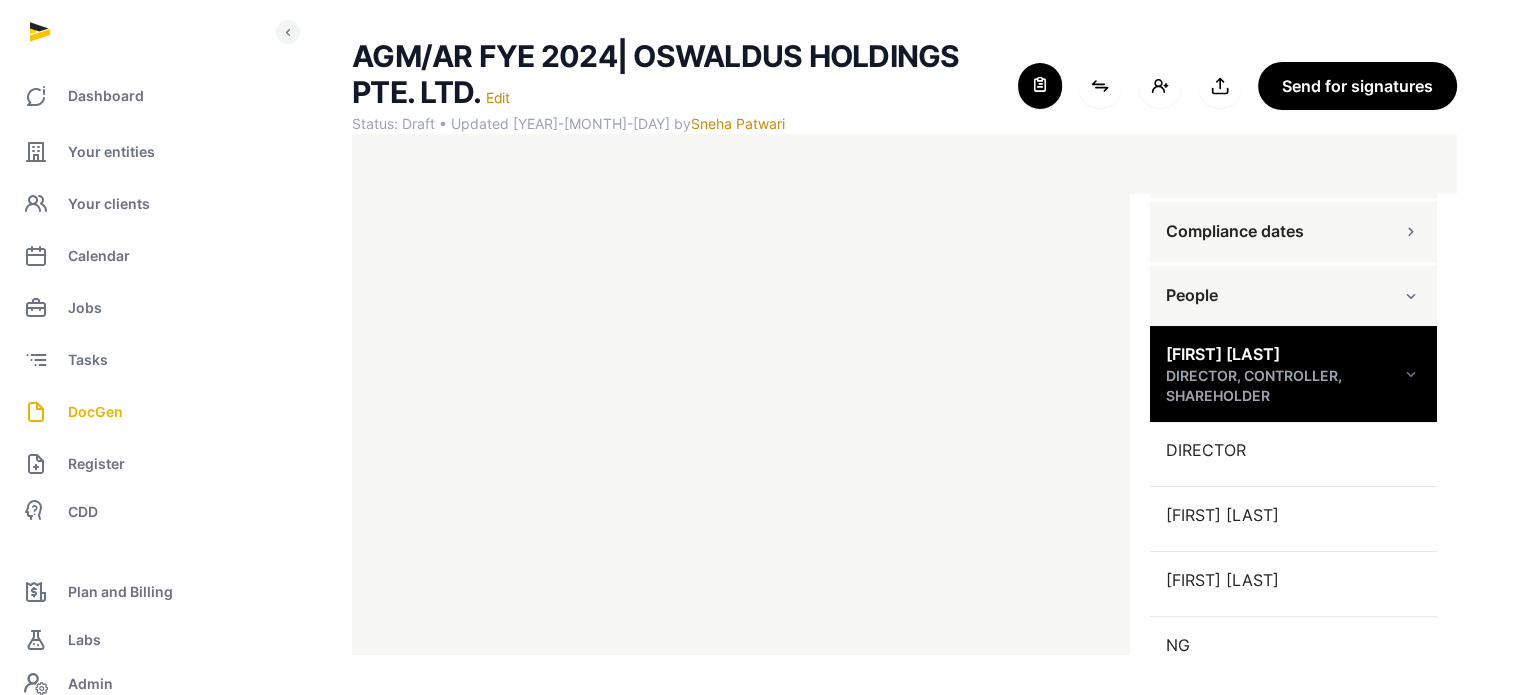 drag, startPoint x: 1456, startPoint y: 400, endPoint x: 1466, endPoint y: 495, distance: 95.524864 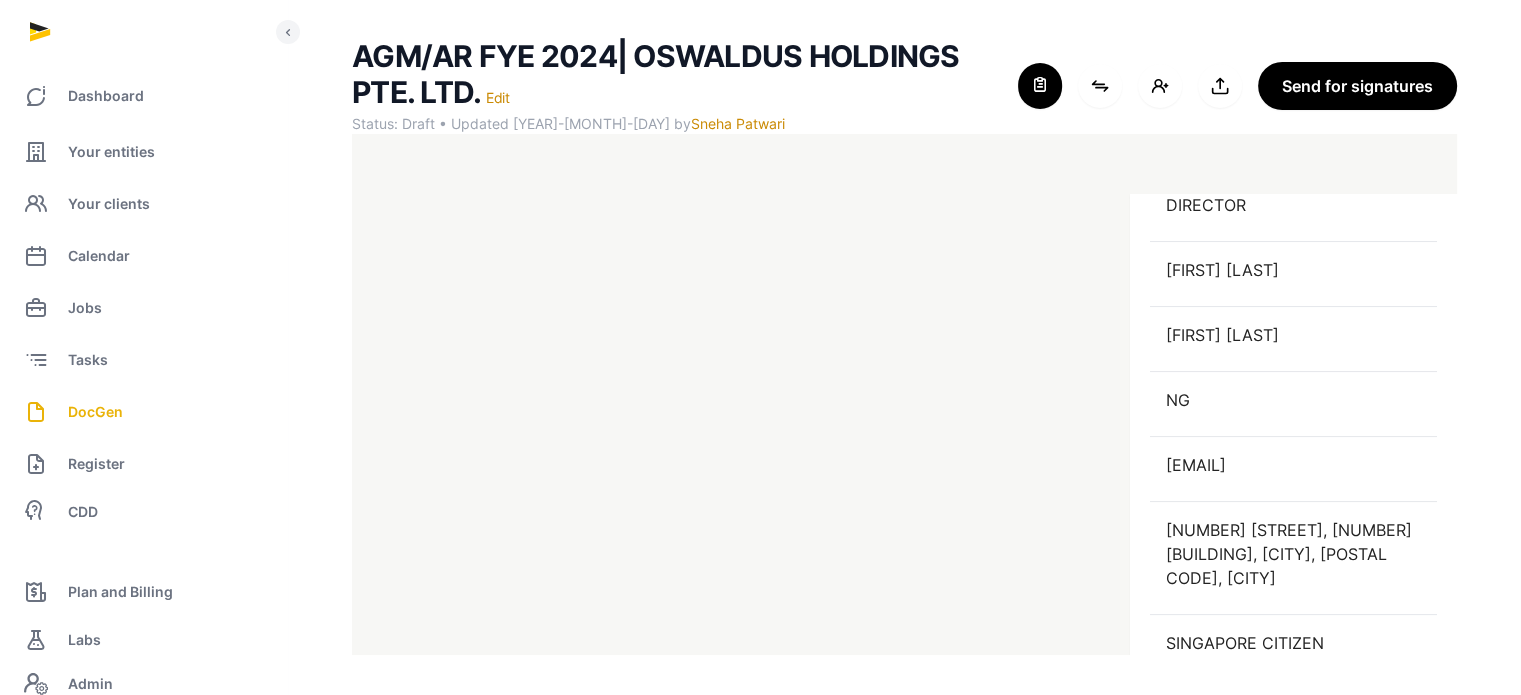 scroll, scrollTop: 441, scrollLeft: 0, axis: vertical 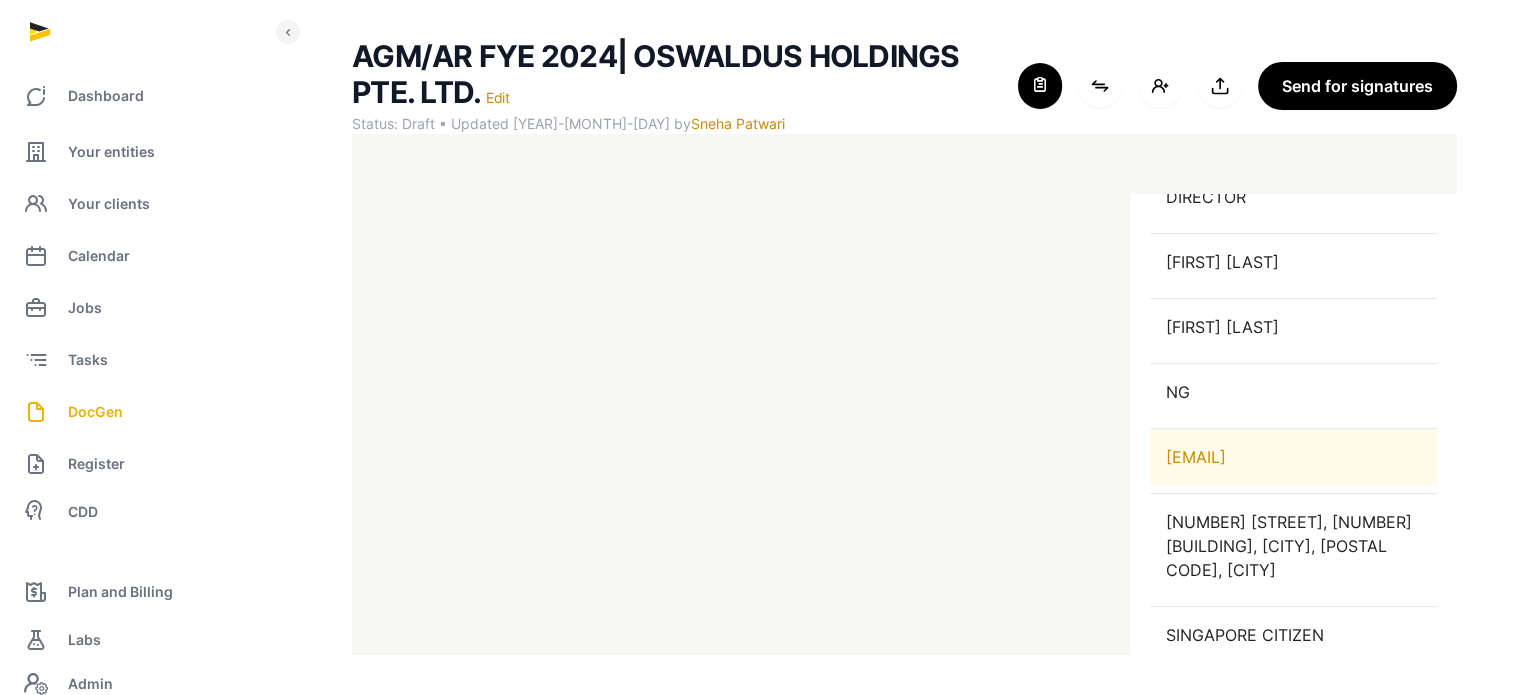 click on "[EMAIL]" at bounding box center [1293, 457] 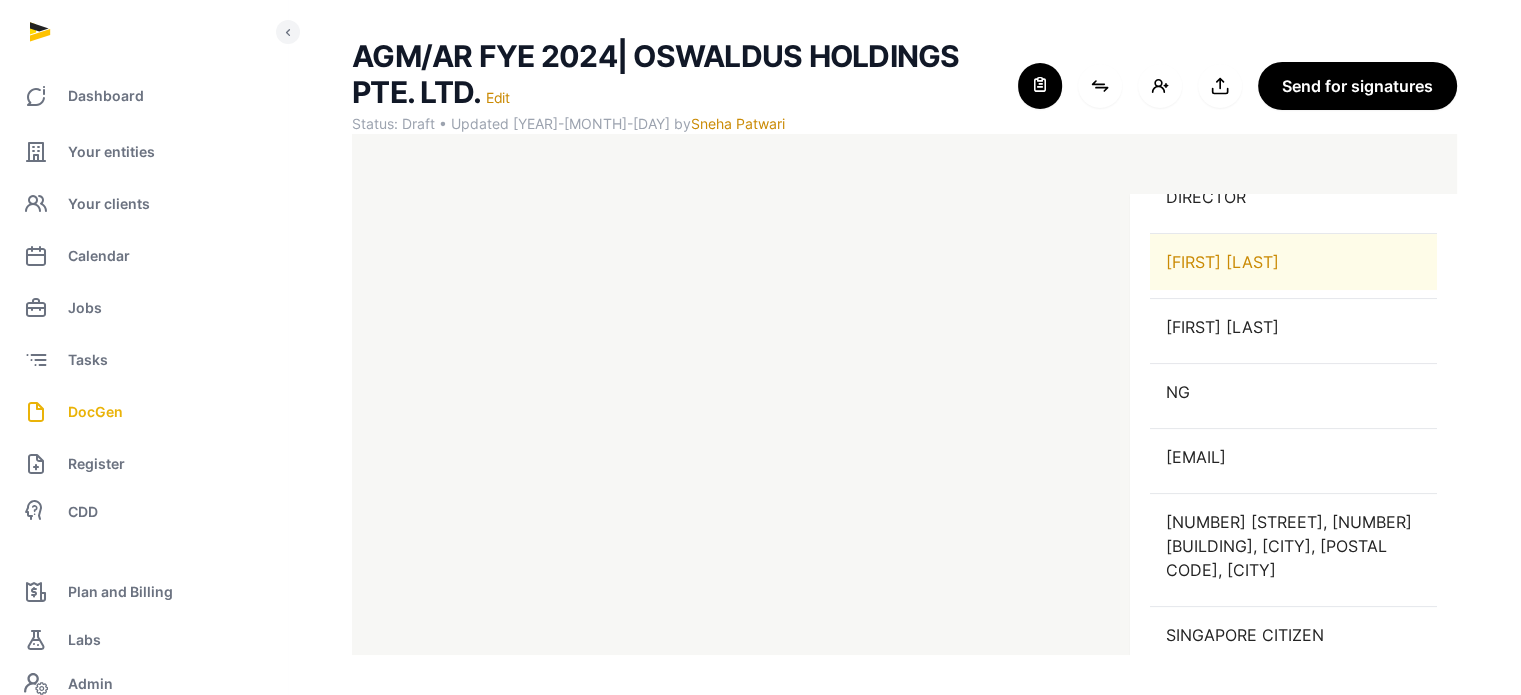 click on "[FIRST] [LAST]" at bounding box center (1293, 262) 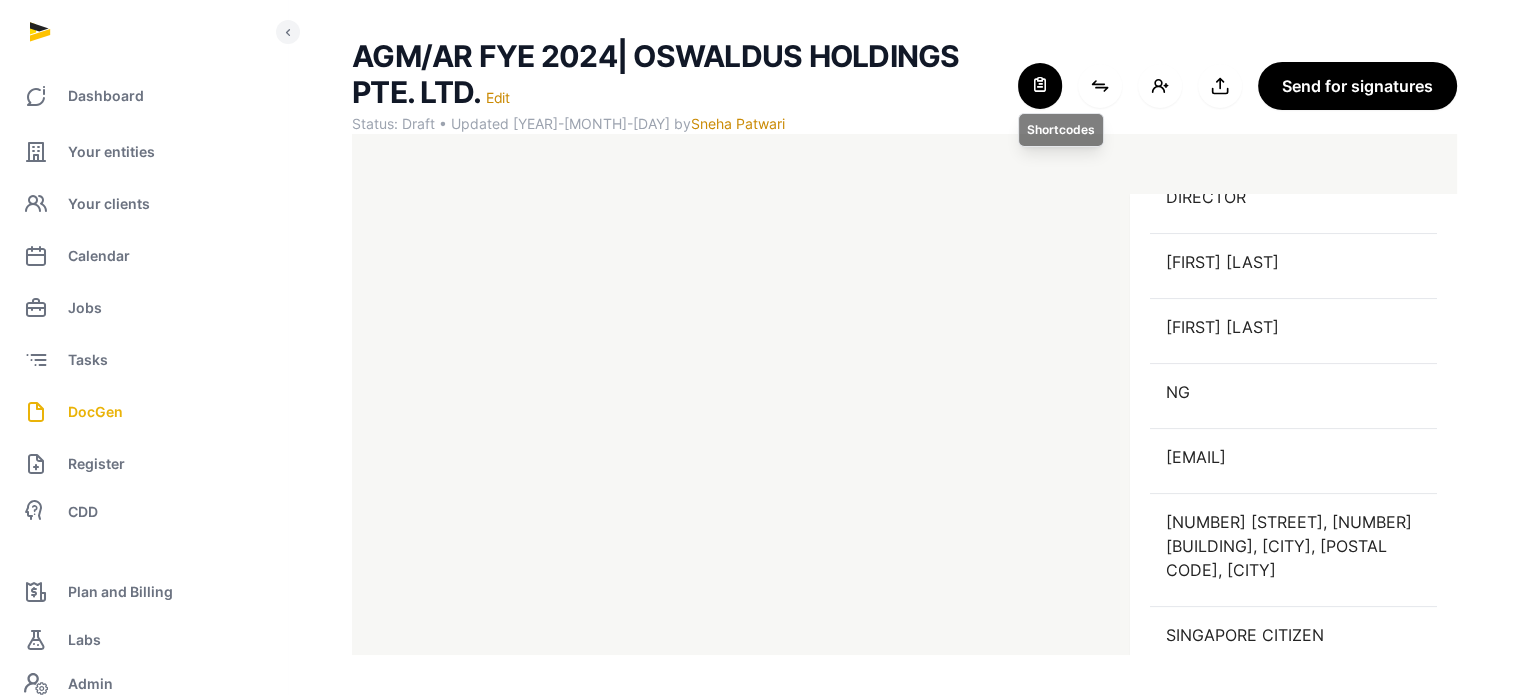 click at bounding box center [1040, 86] 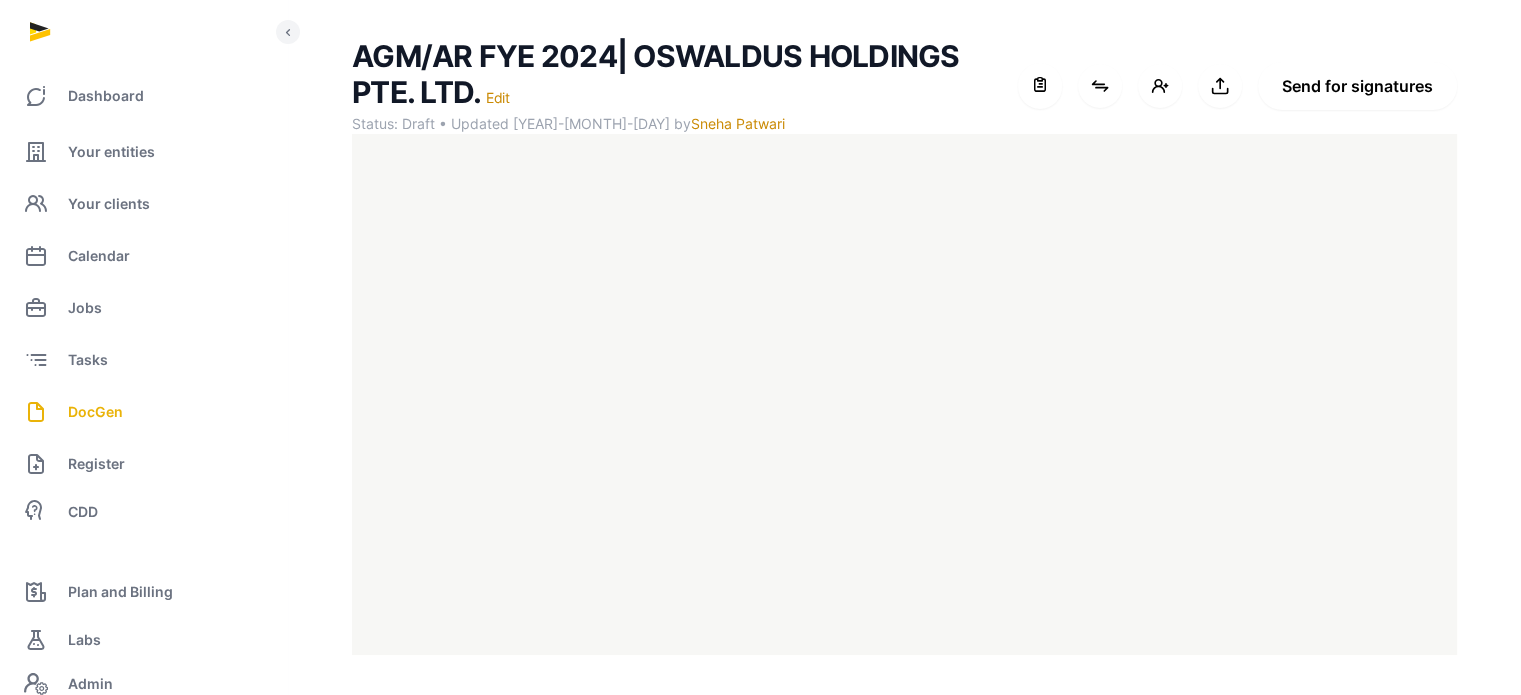 click on "Send for signatures" at bounding box center [1357, 86] 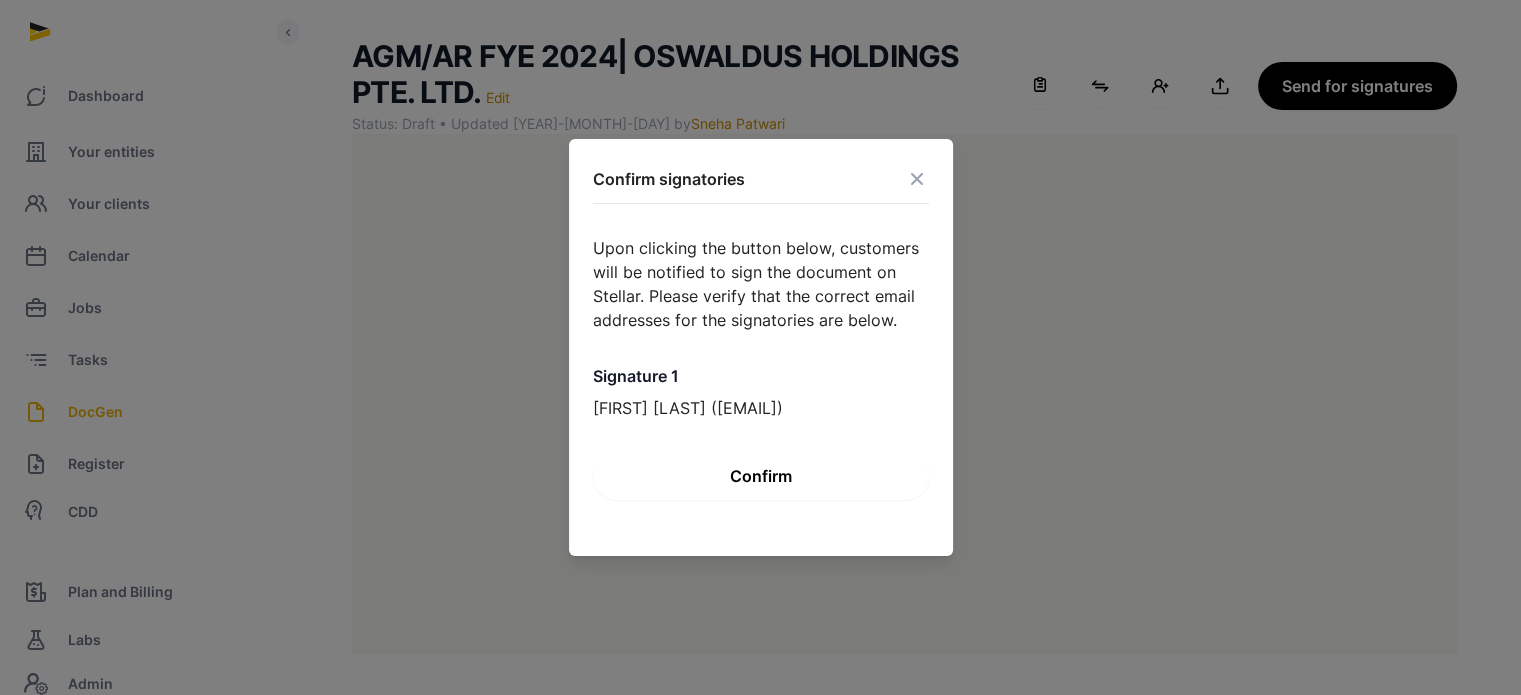 click on "Confirm" at bounding box center (761, 476) 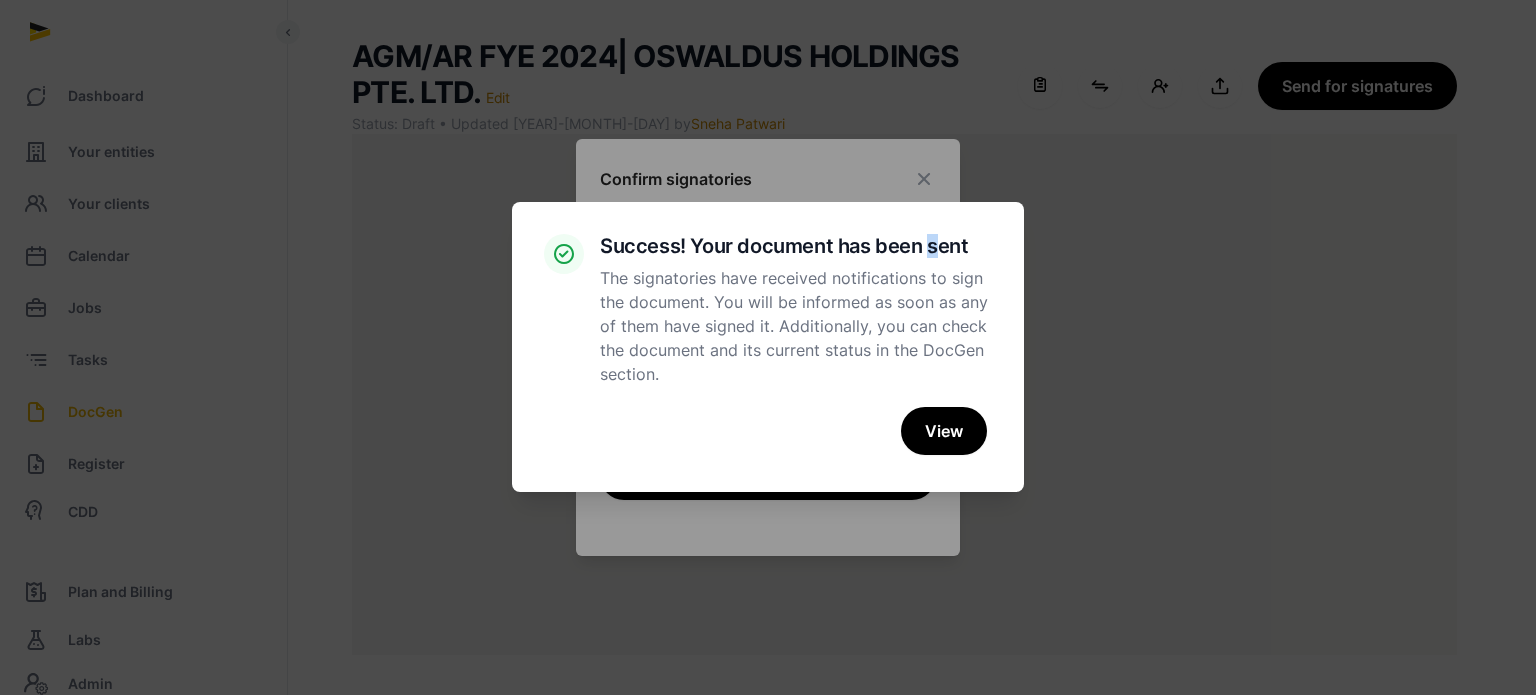 drag, startPoint x: 941, startPoint y: 51, endPoint x: 926, endPoint y: 189, distance: 138.81282 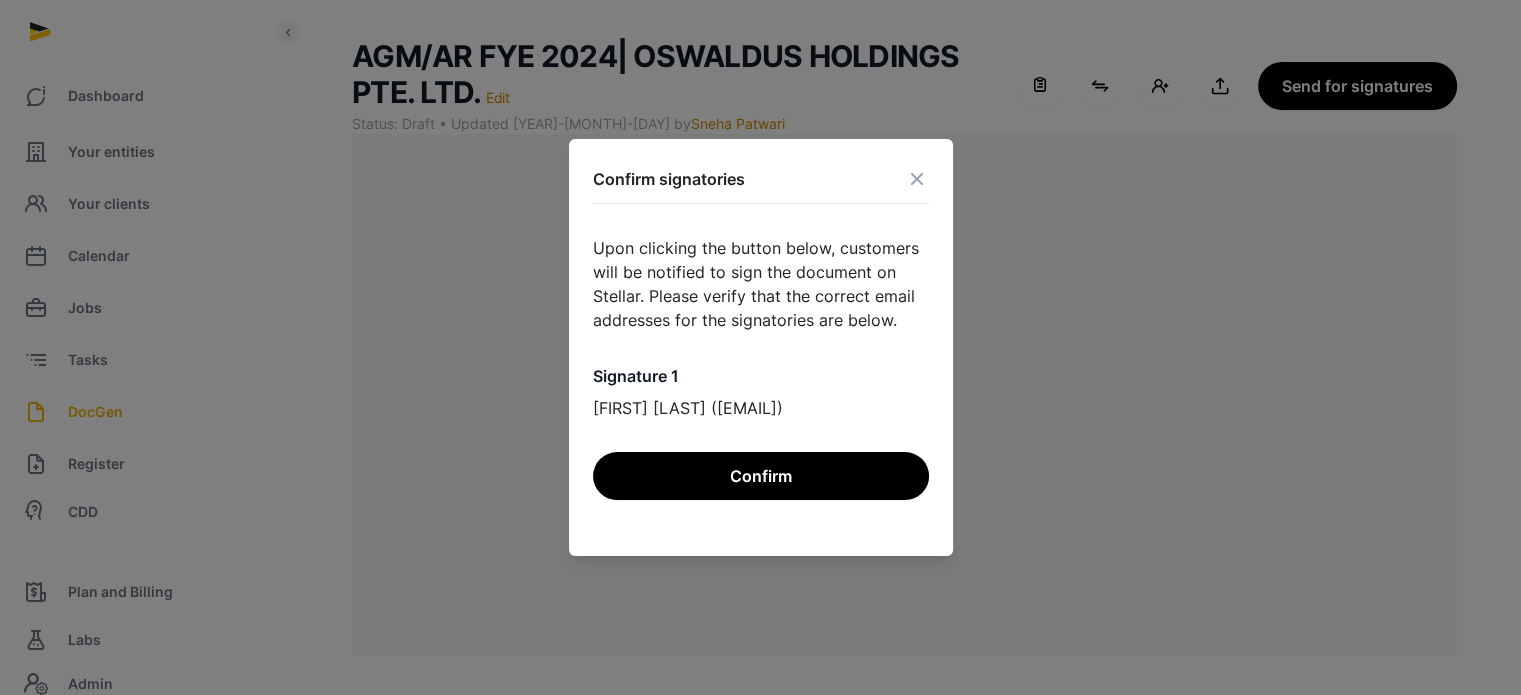 click at bounding box center [917, 179] 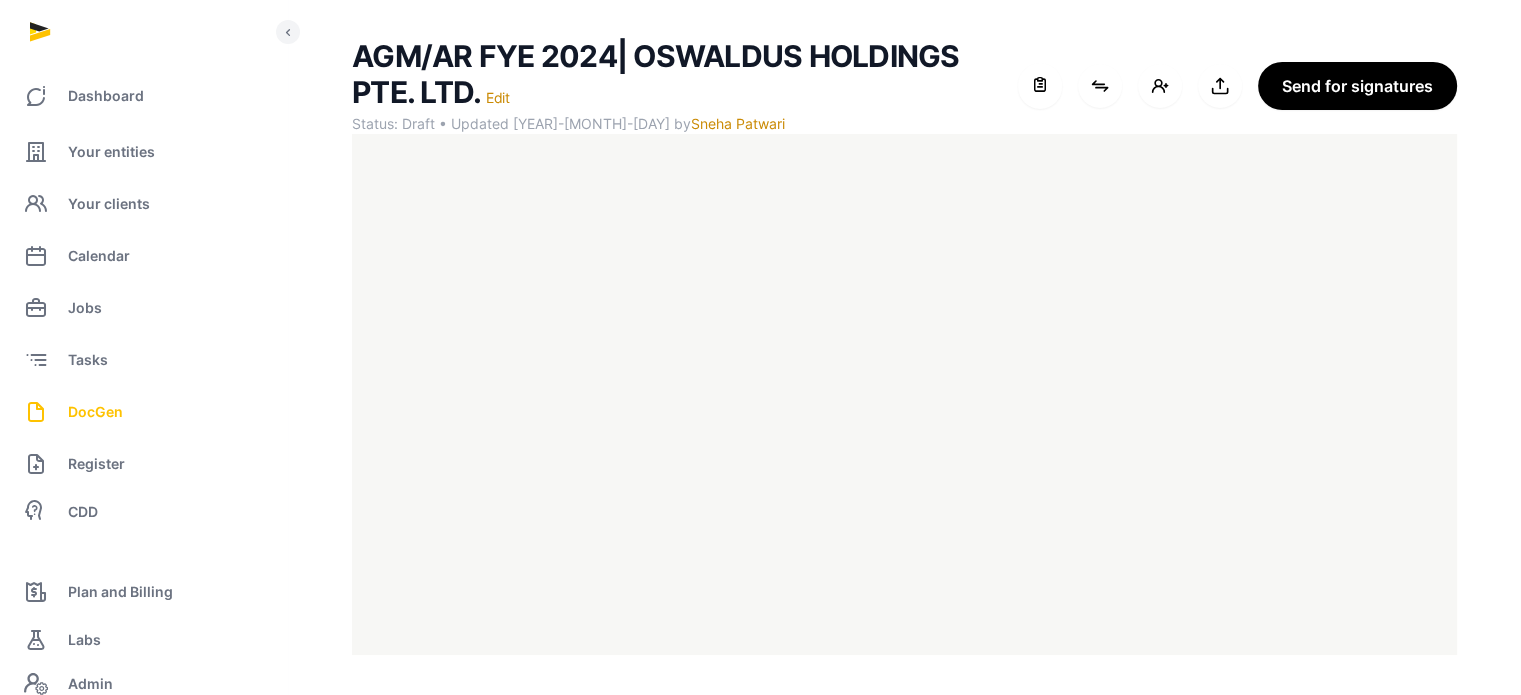 click on "DocGen" at bounding box center [143, 412] 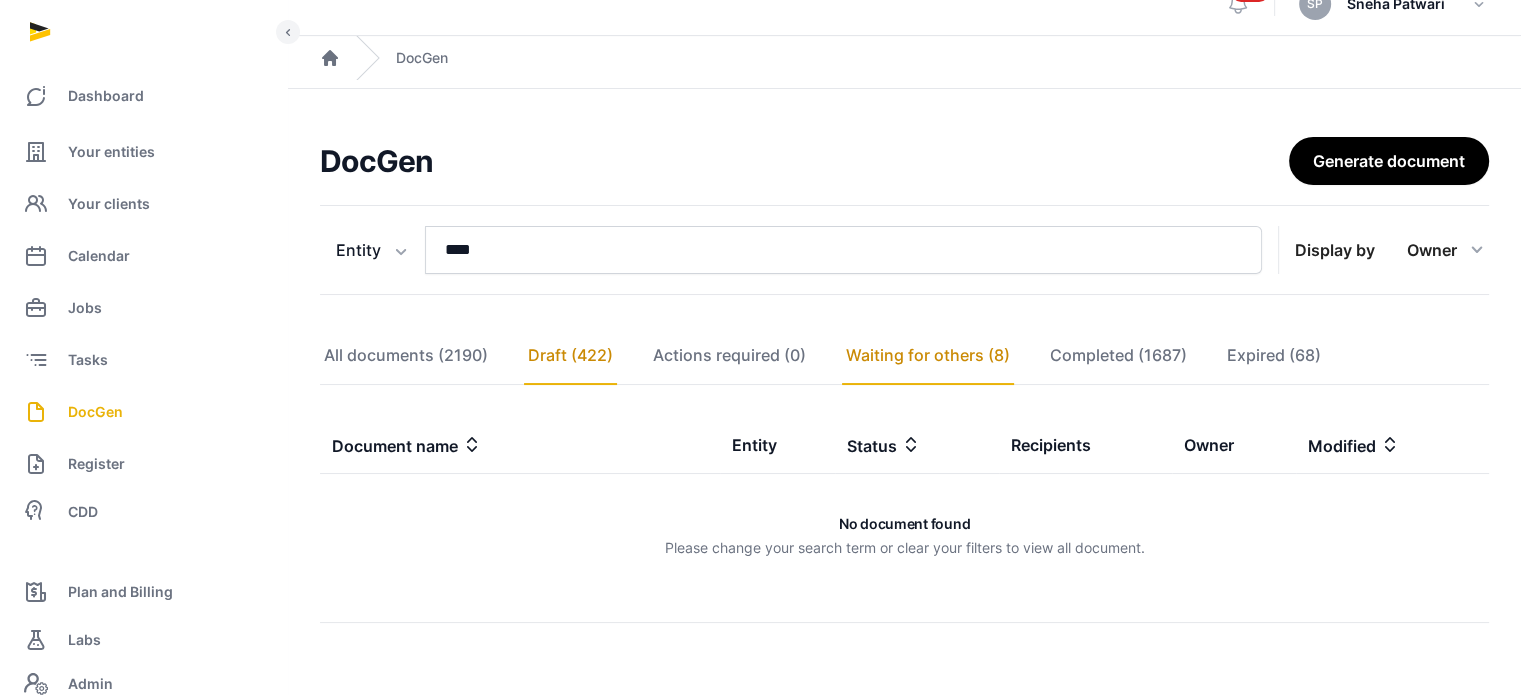 click on "Waiting for others (8)" 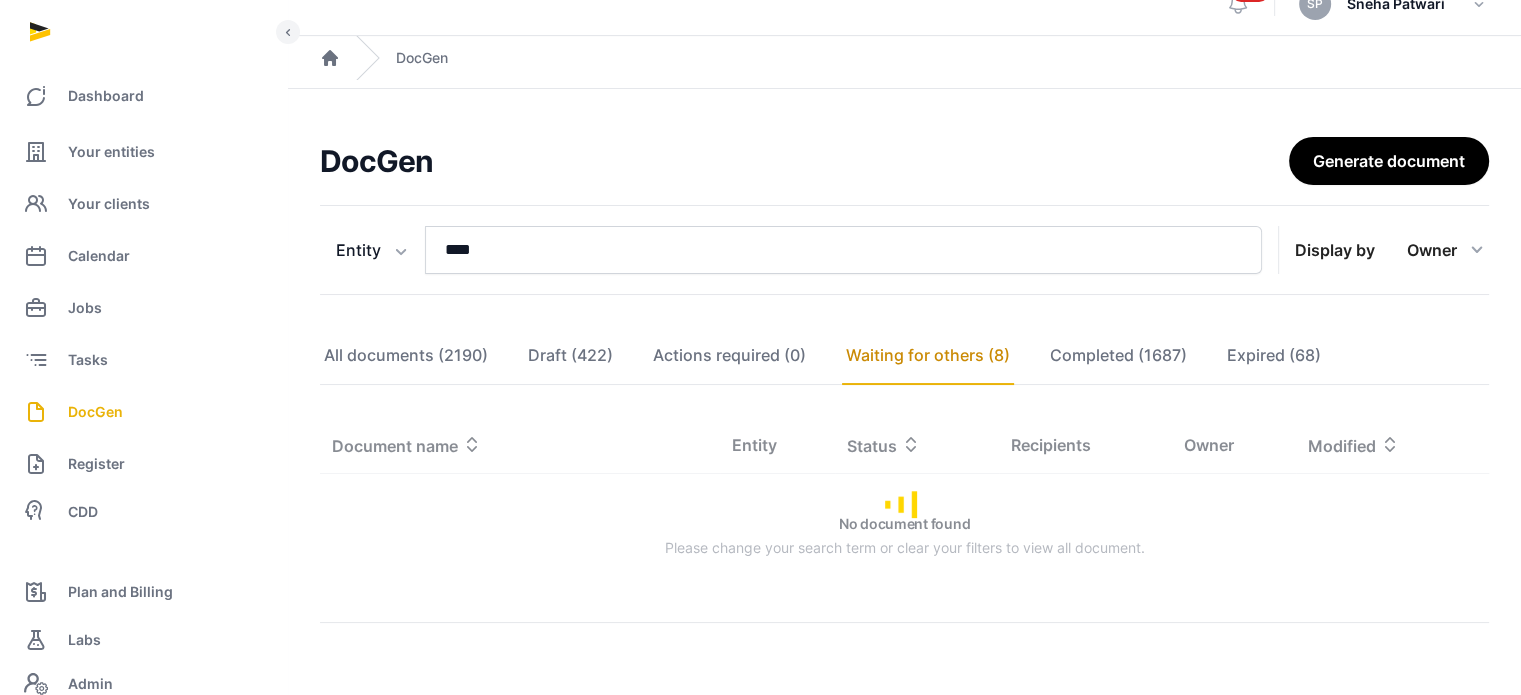 scroll, scrollTop: 78, scrollLeft: 0, axis: vertical 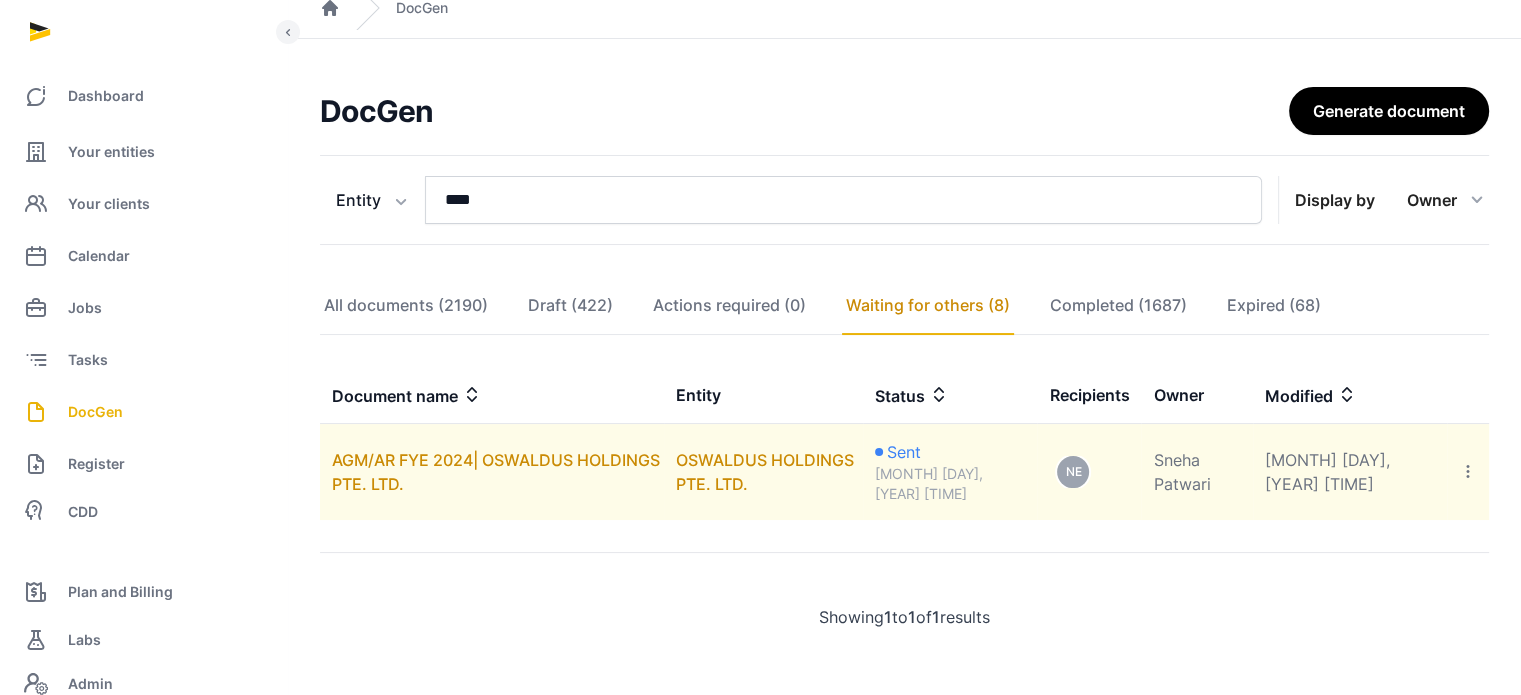 click 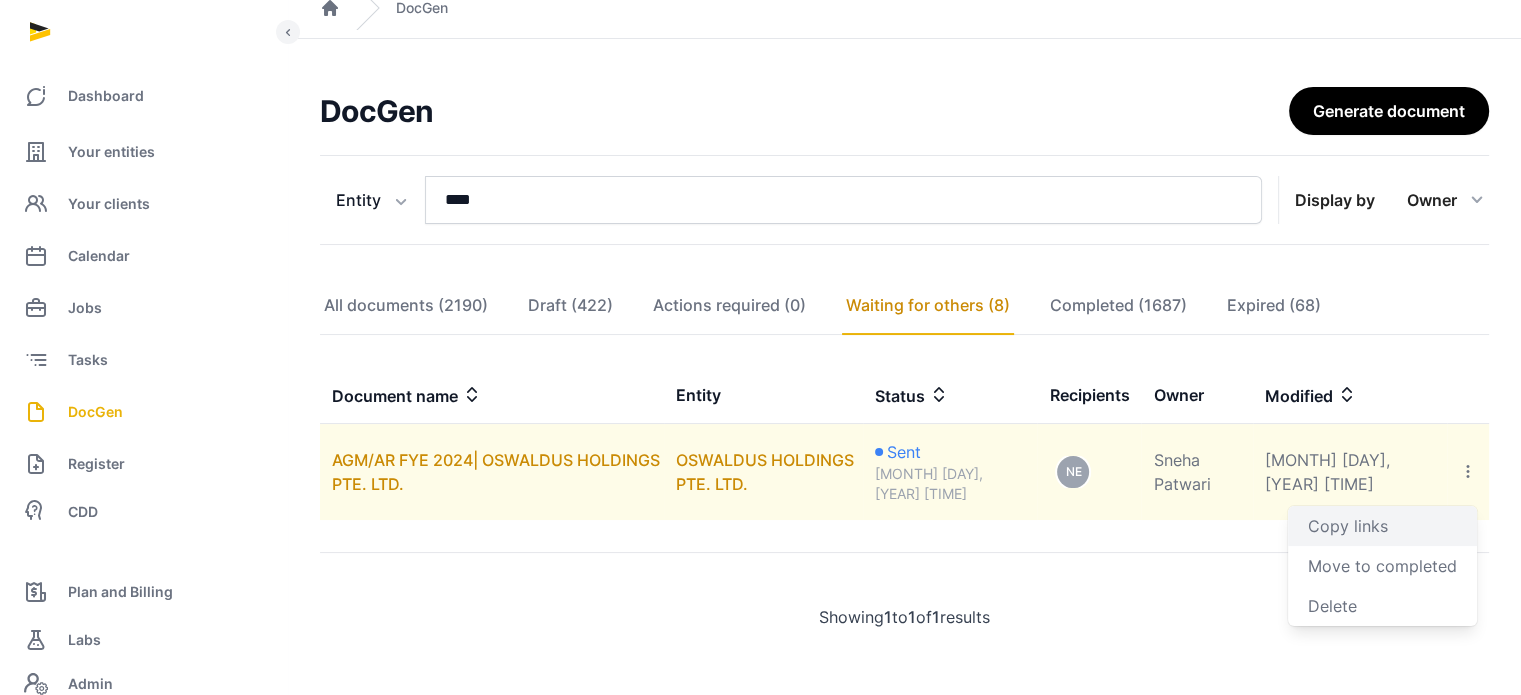 click on "Copy links" 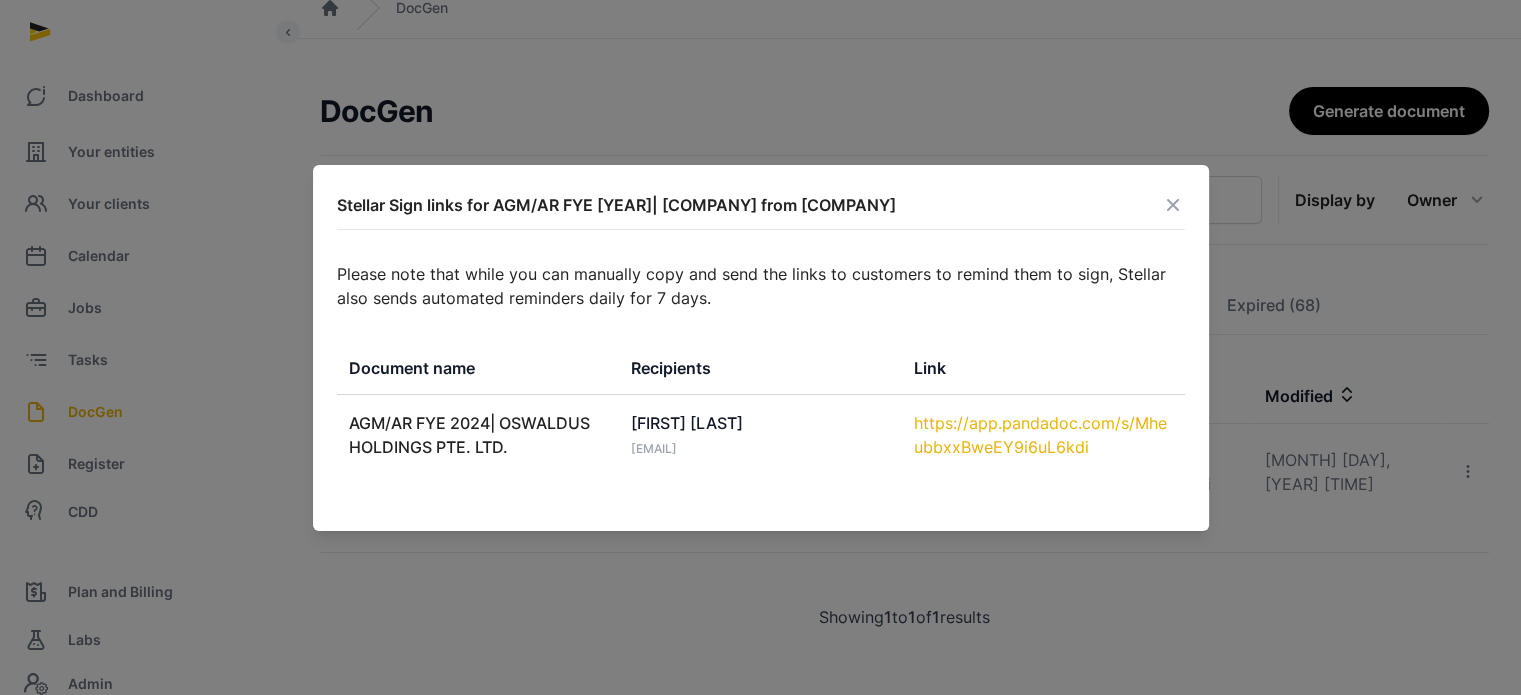 click on "https://app.pandadoc.com/s/MheubbxxBweEY9i6uL6kdi" at bounding box center [1043, 435] 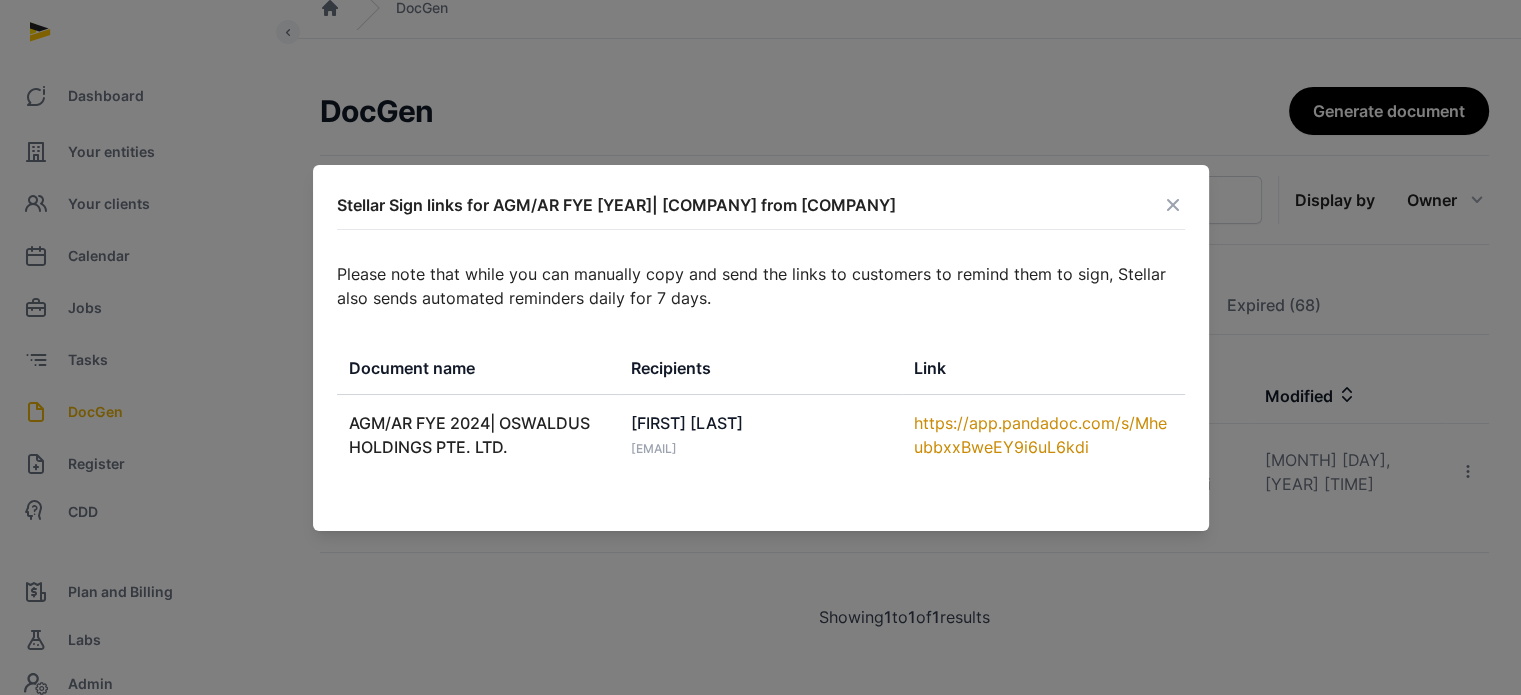 drag, startPoint x: 492, startPoint y: 185, endPoint x: 904, endPoint y: 194, distance: 412.0983 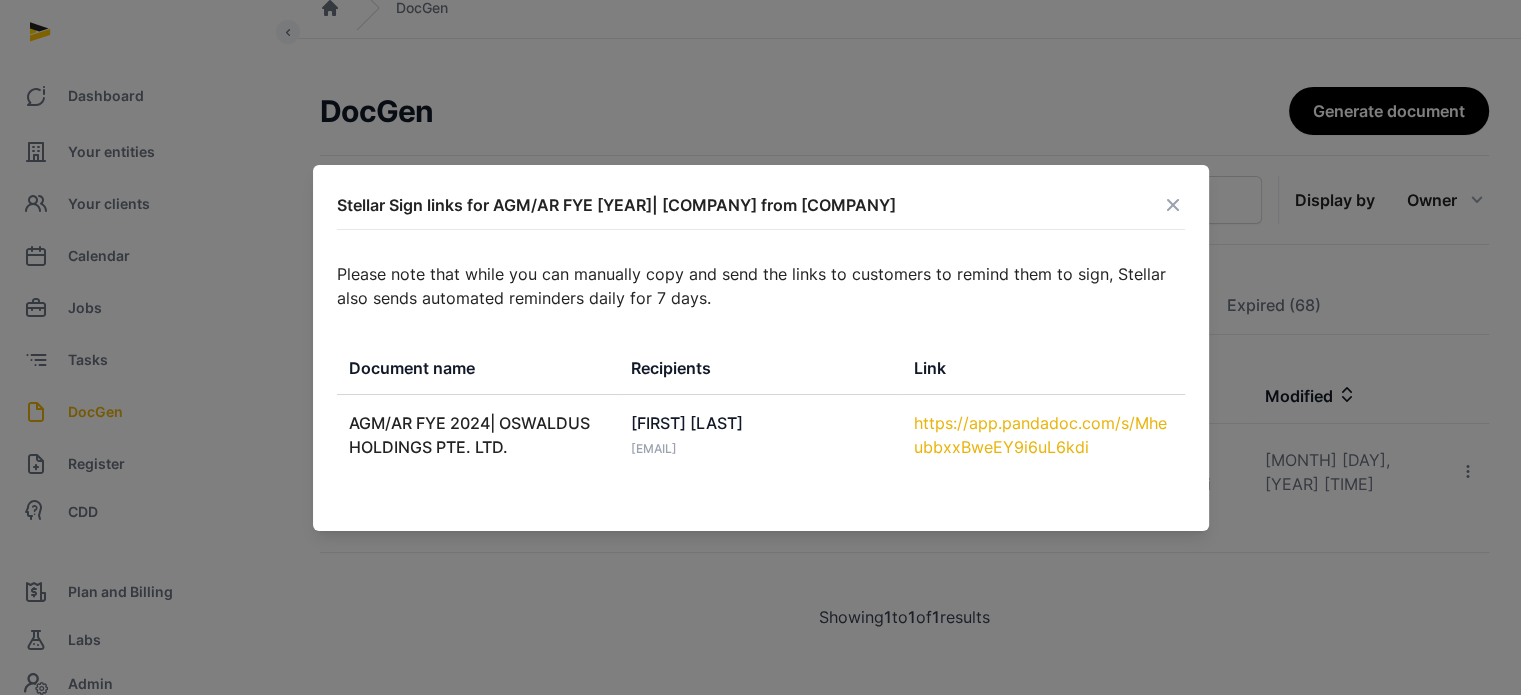 click on "https://app.pandadoc.com/s/MheubbxxBweEY9i6uL6kdi" at bounding box center (1043, 435) 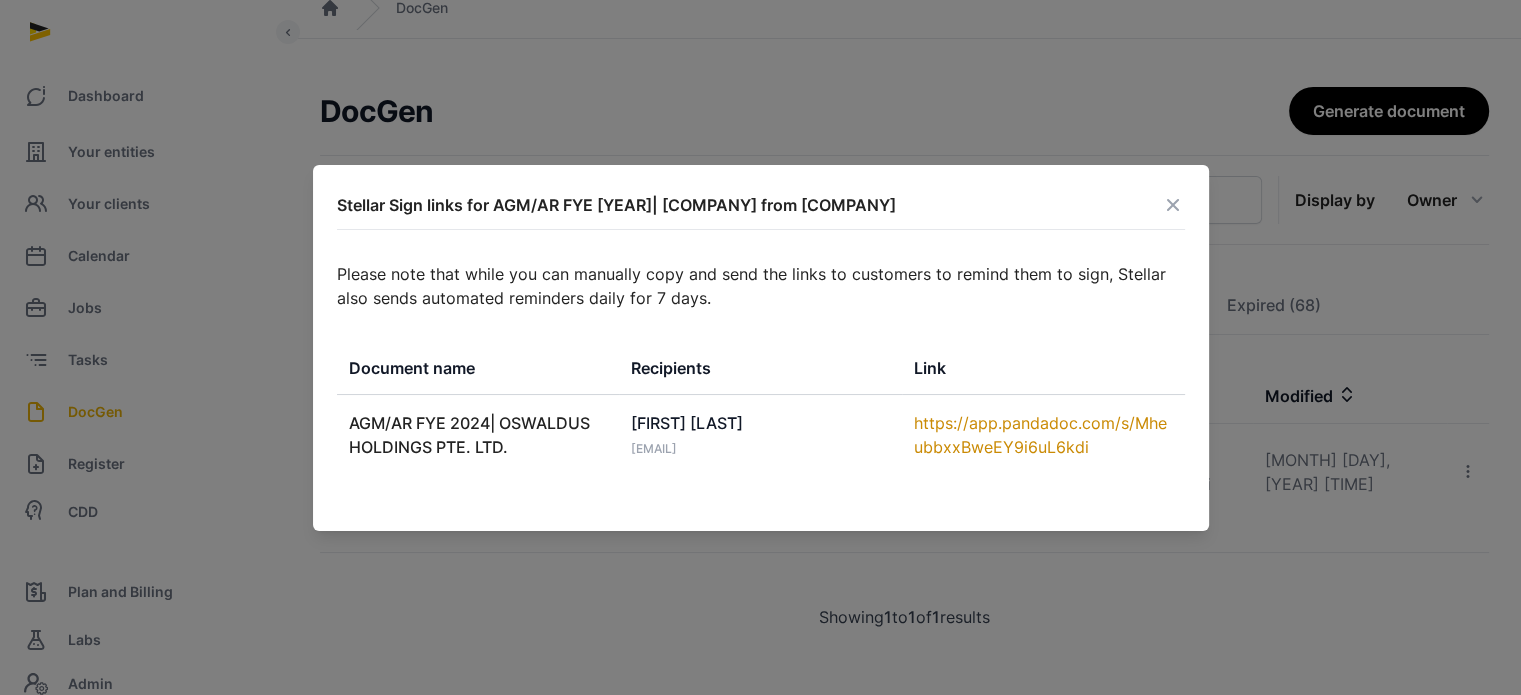 click at bounding box center [1173, 205] 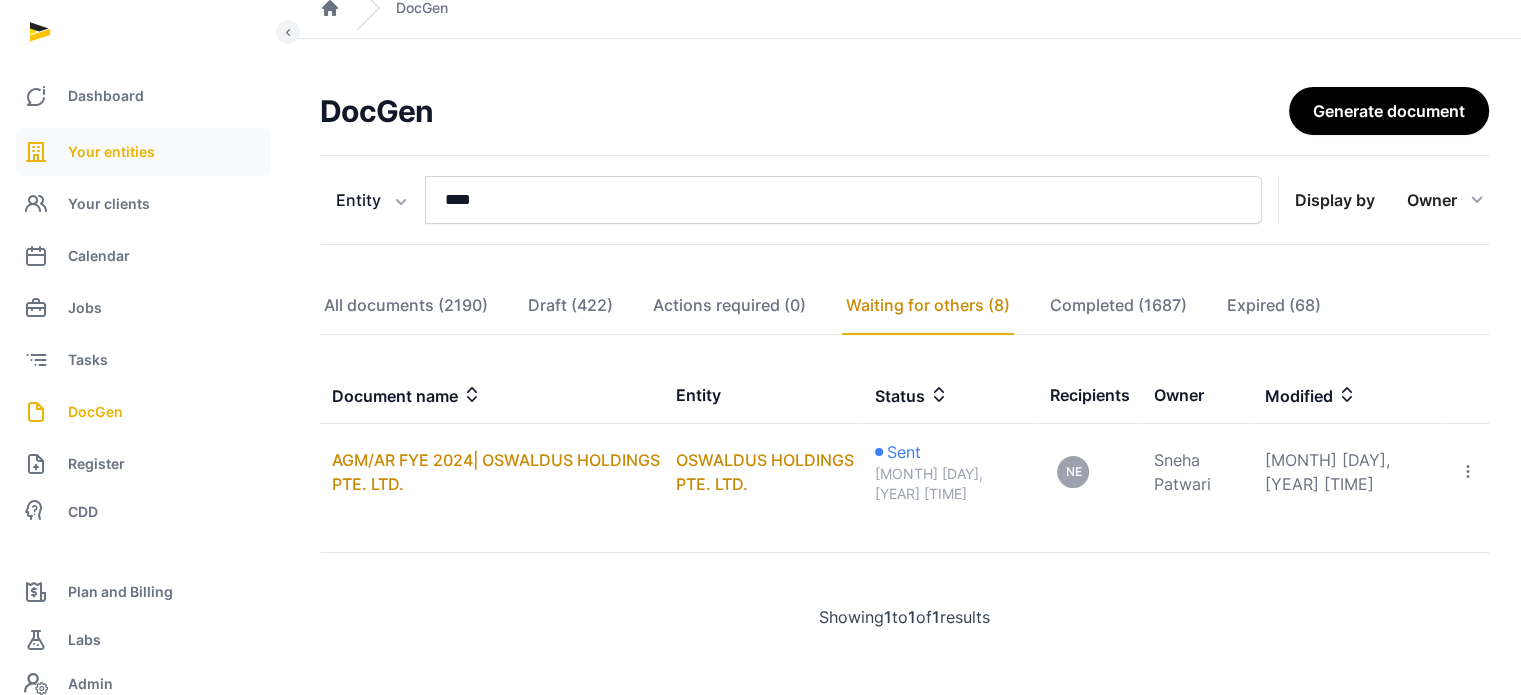 click on "Your entities" at bounding box center (143, 152) 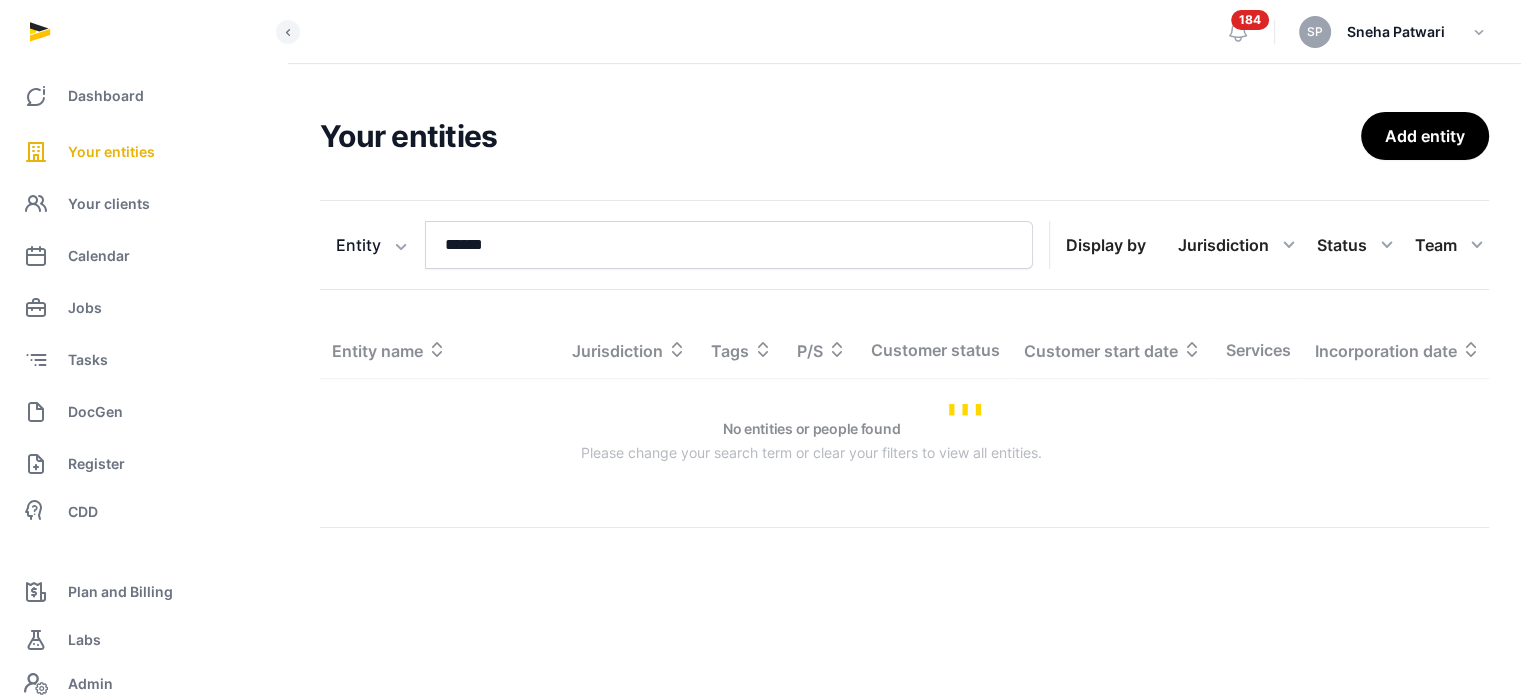 scroll, scrollTop: 0, scrollLeft: 0, axis: both 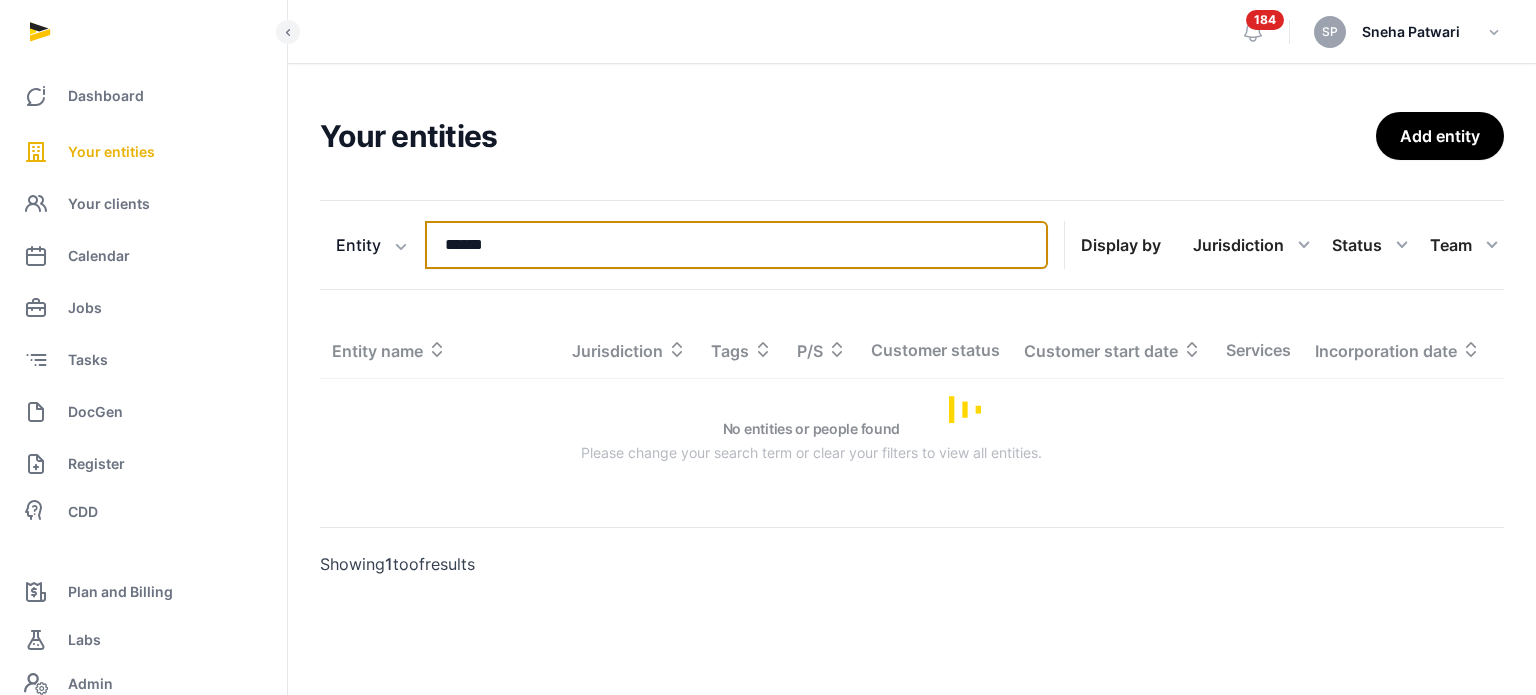 click on "******" at bounding box center [736, 245] 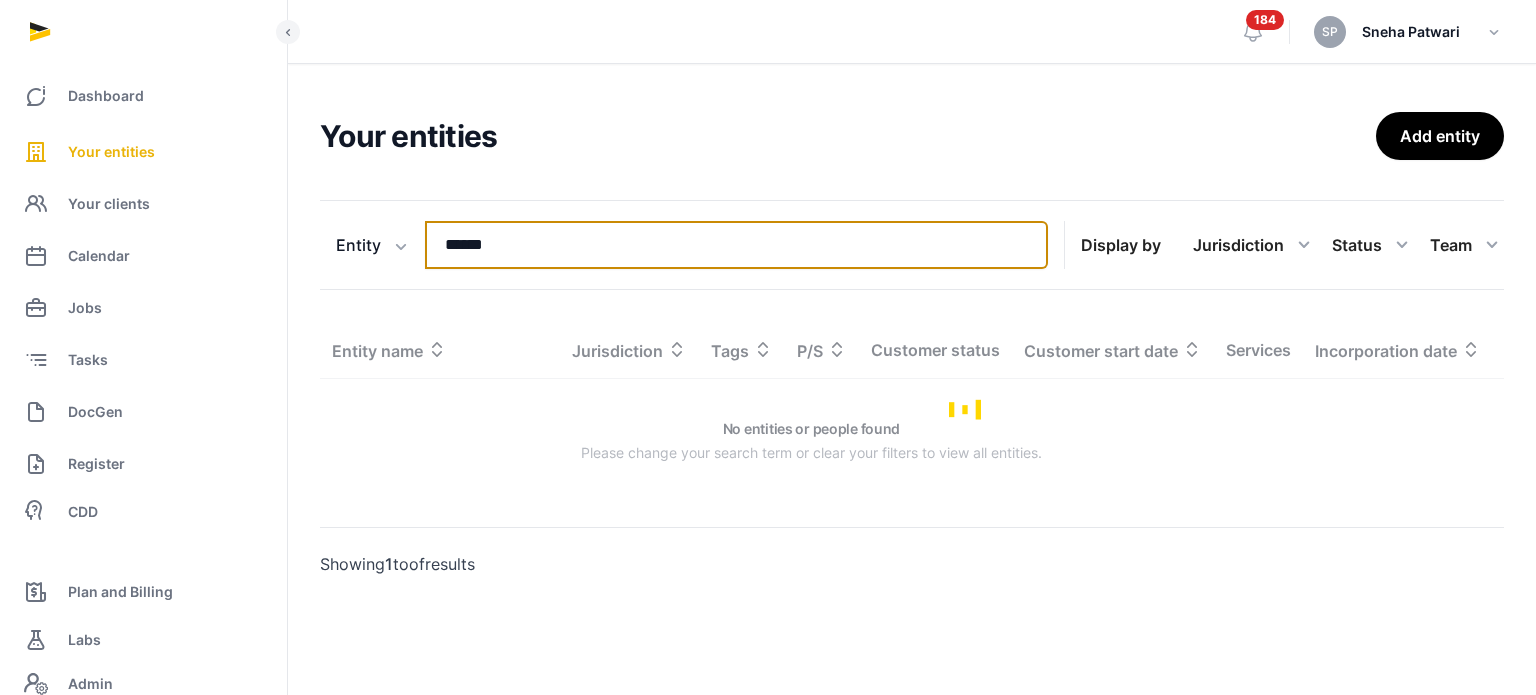 click on "******" at bounding box center (736, 245) 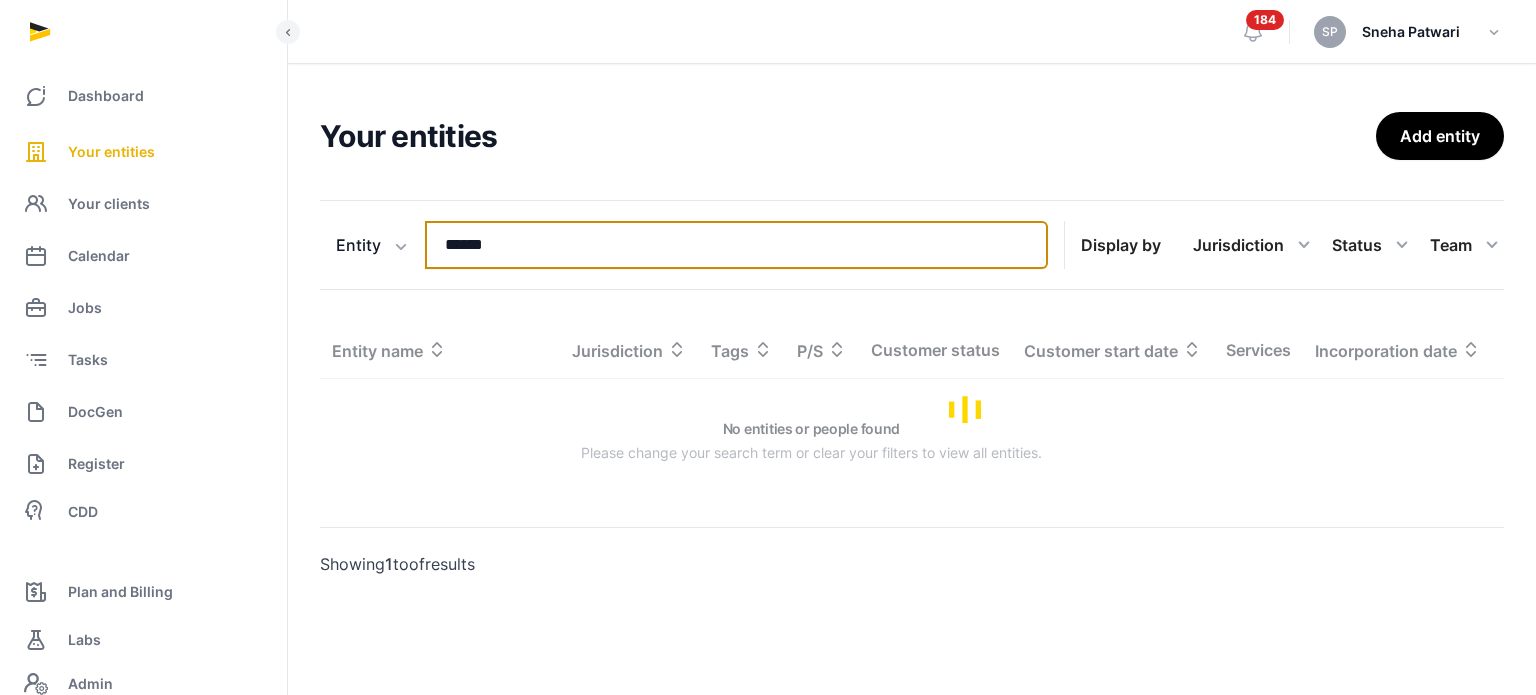 click on "******" at bounding box center (736, 245) 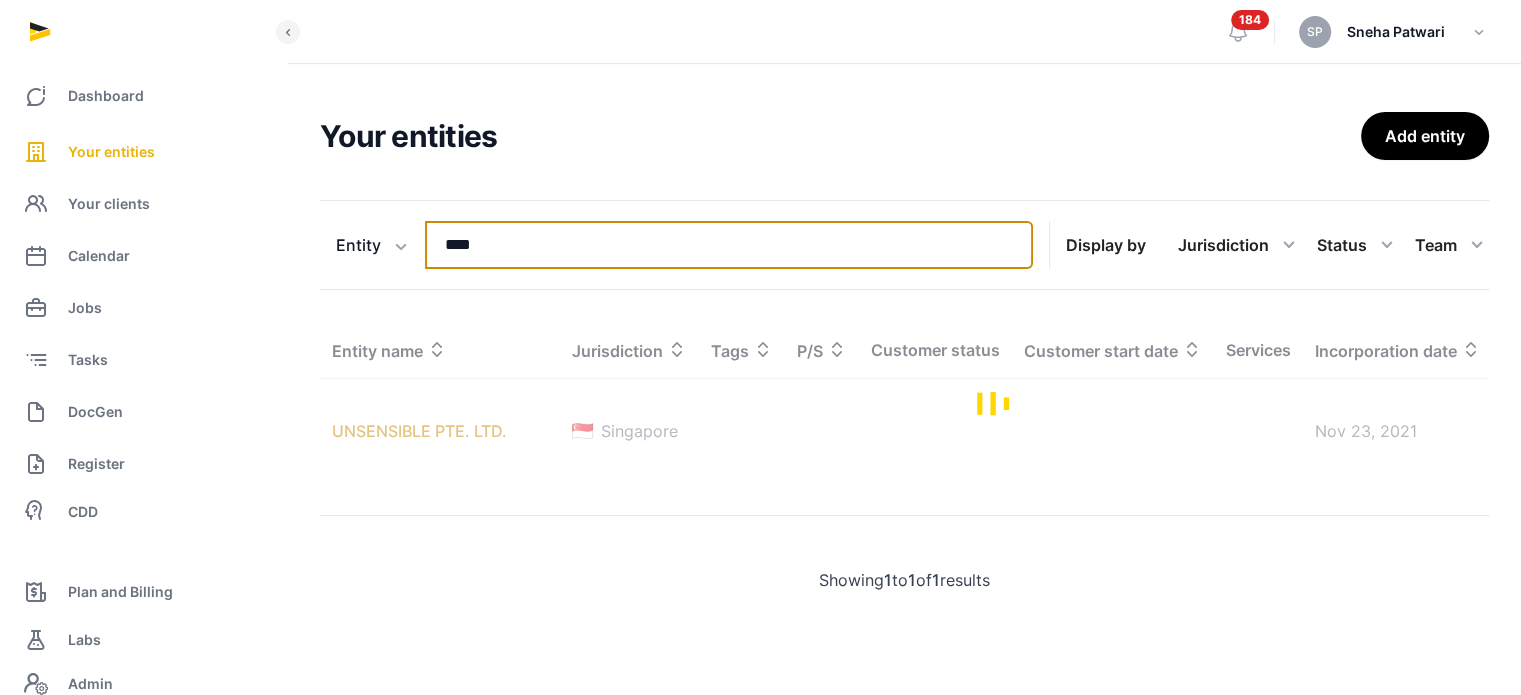 type on "****" 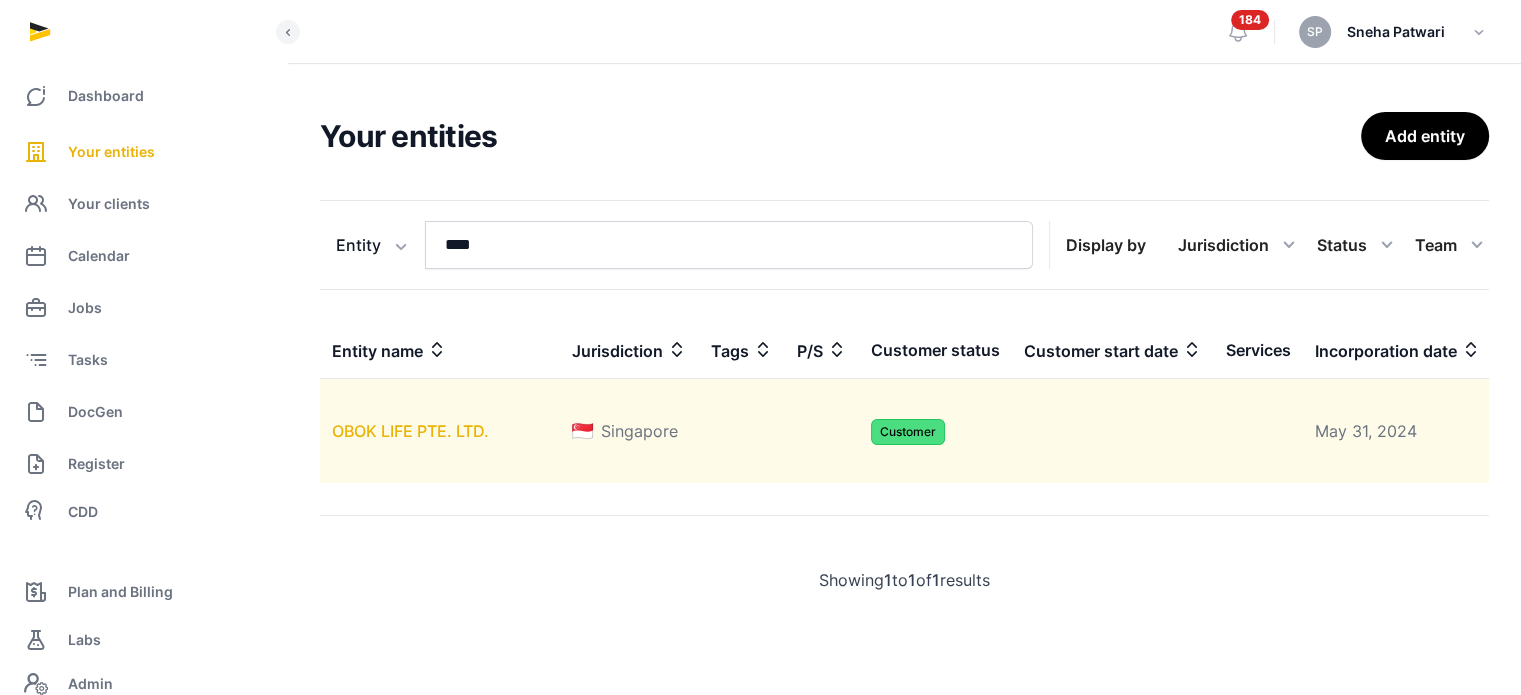 click on "OBOK LIFE PTE. LTD." at bounding box center [410, 431] 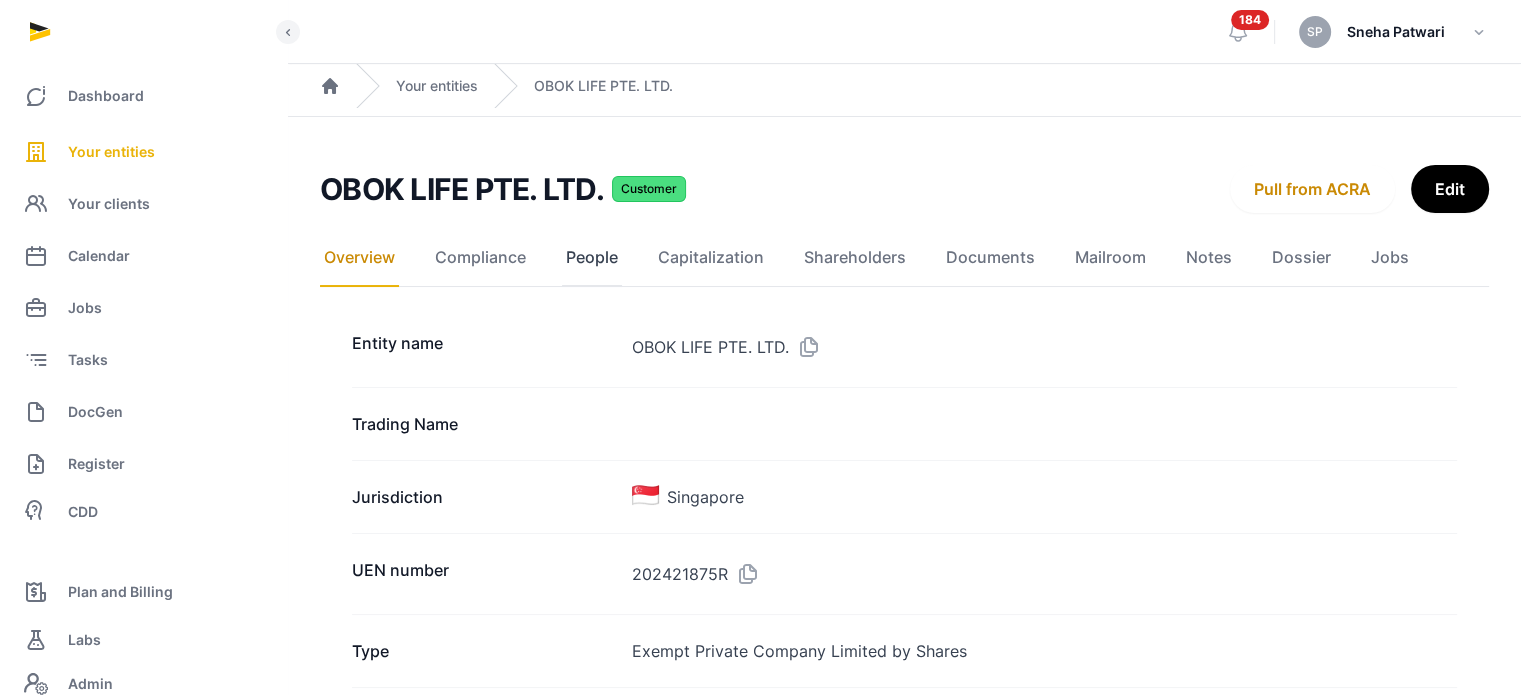 click on "People" 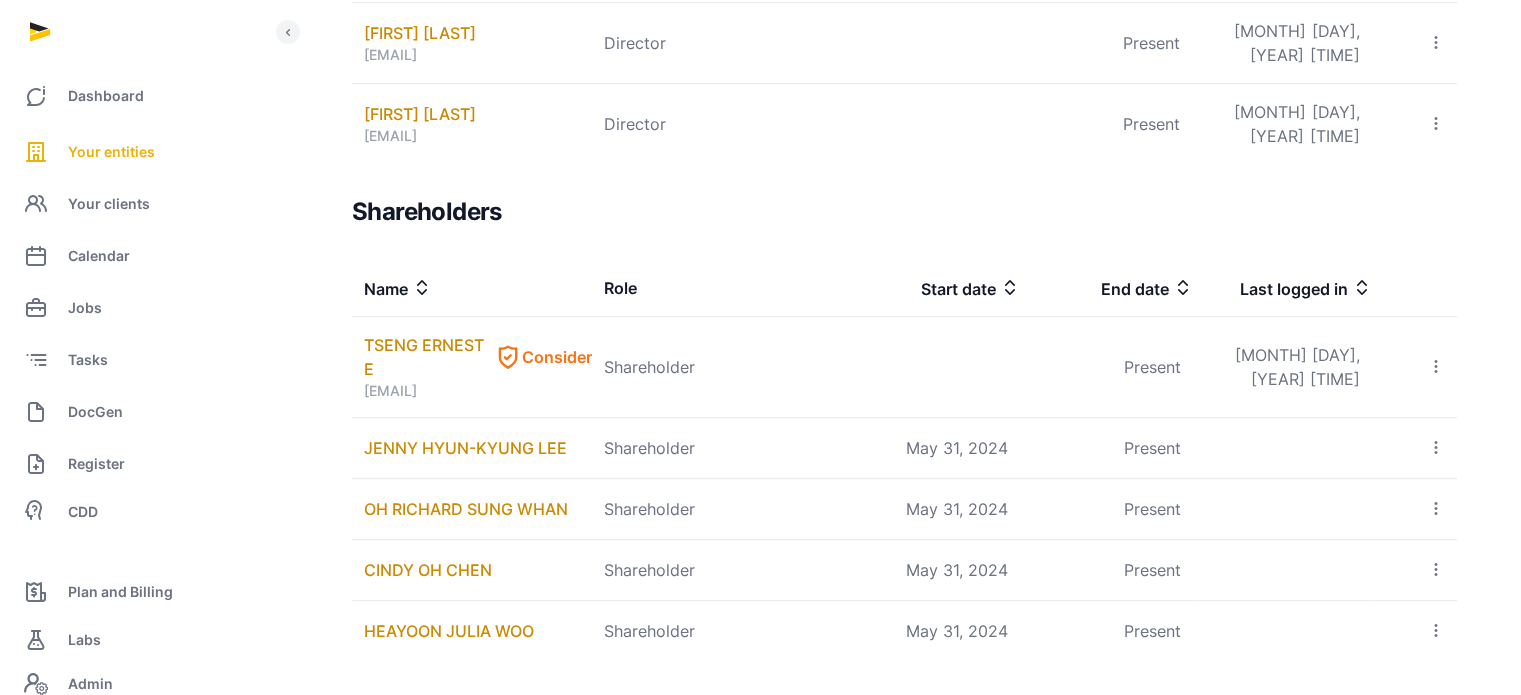 scroll, scrollTop: 1358, scrollLeft: 0, axis: vertical 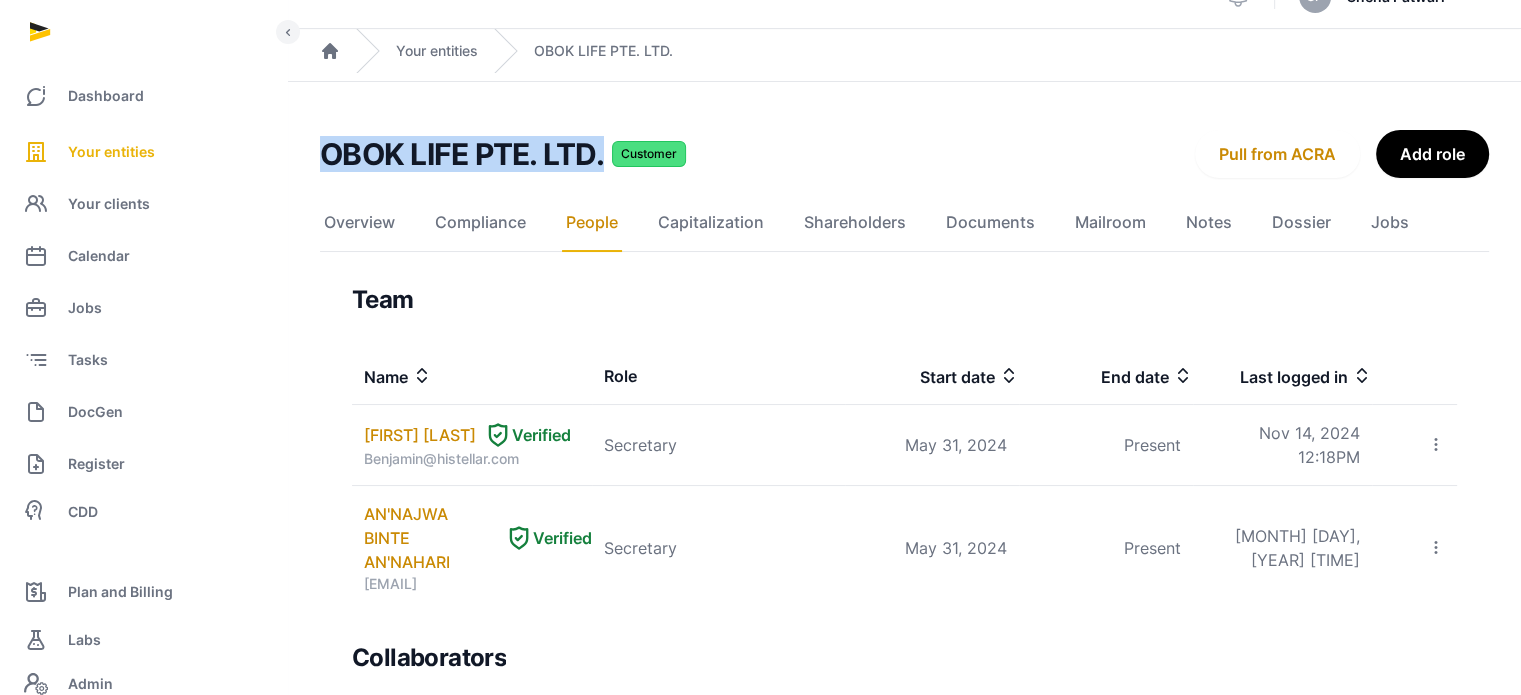 drag, startPoint x: 603, startPoint y: 166, endPoint x: 328, endPoint y: 166, distance: 275 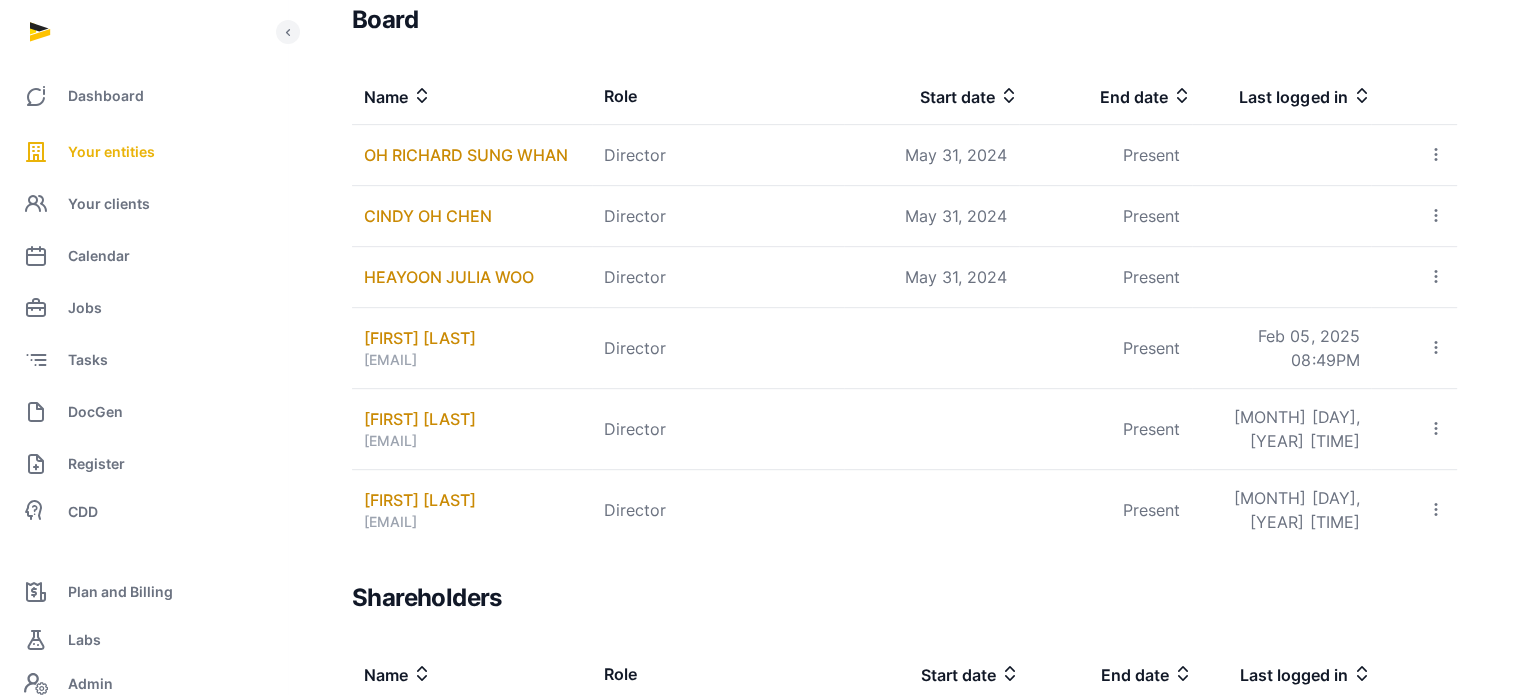 scroll, scrollTop: 948, scrollLeft: 0, axis: vertical 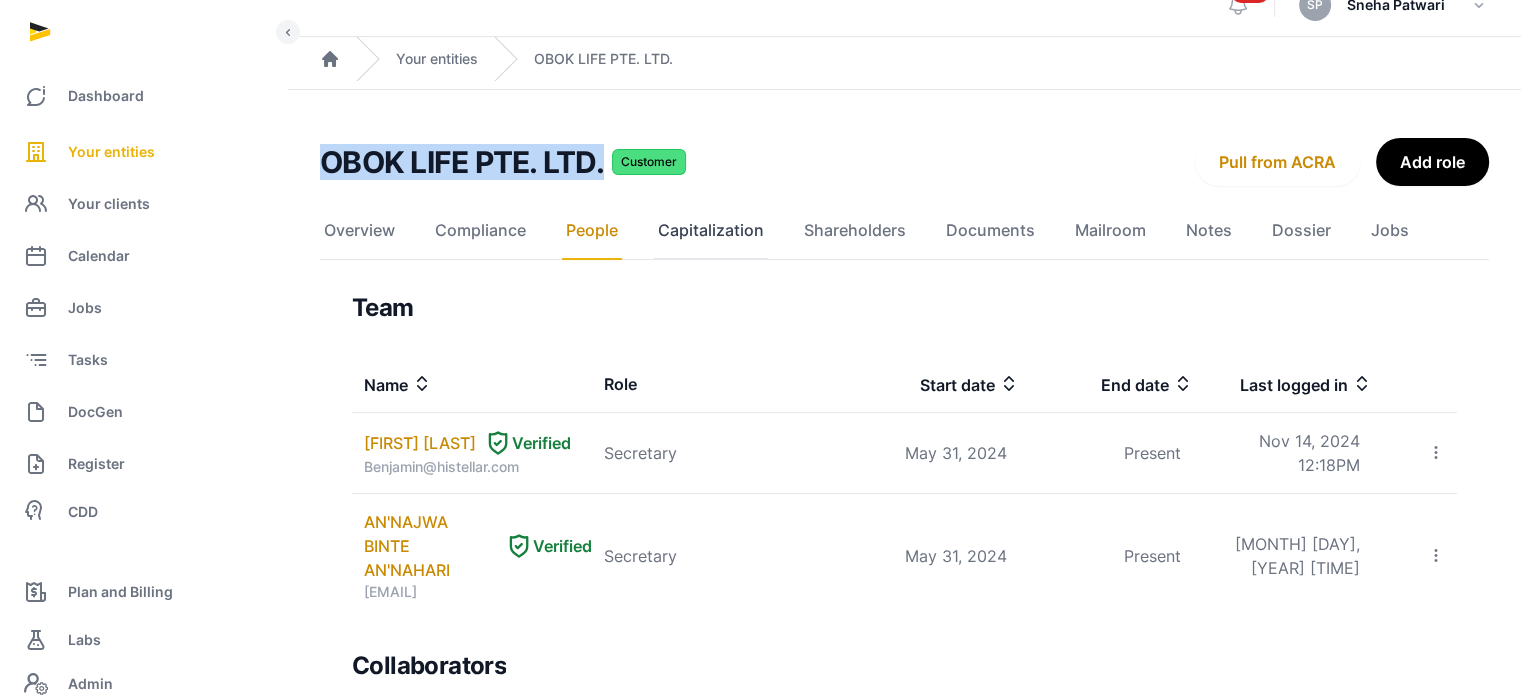 click on "Capitalization" 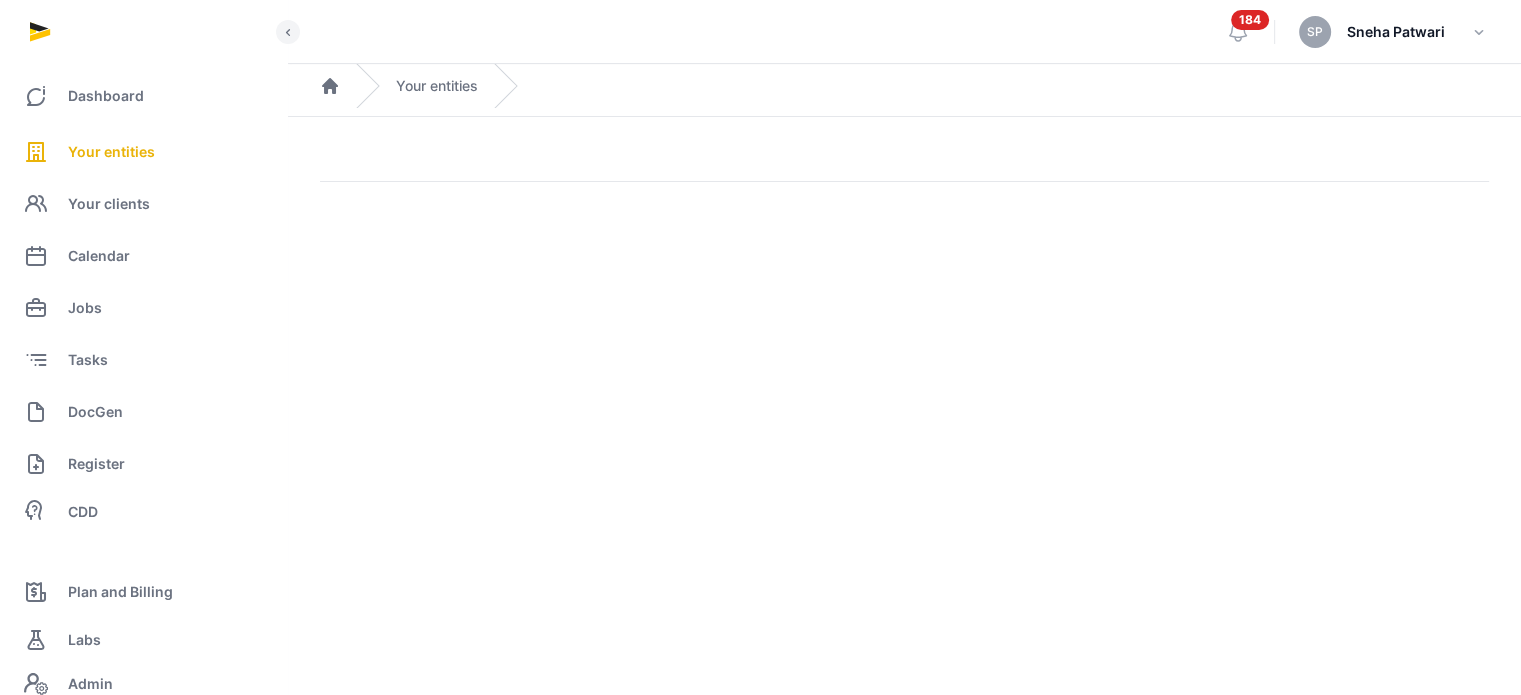 scroll, scrollTop: 0, scrollLeft: 0, axis: both 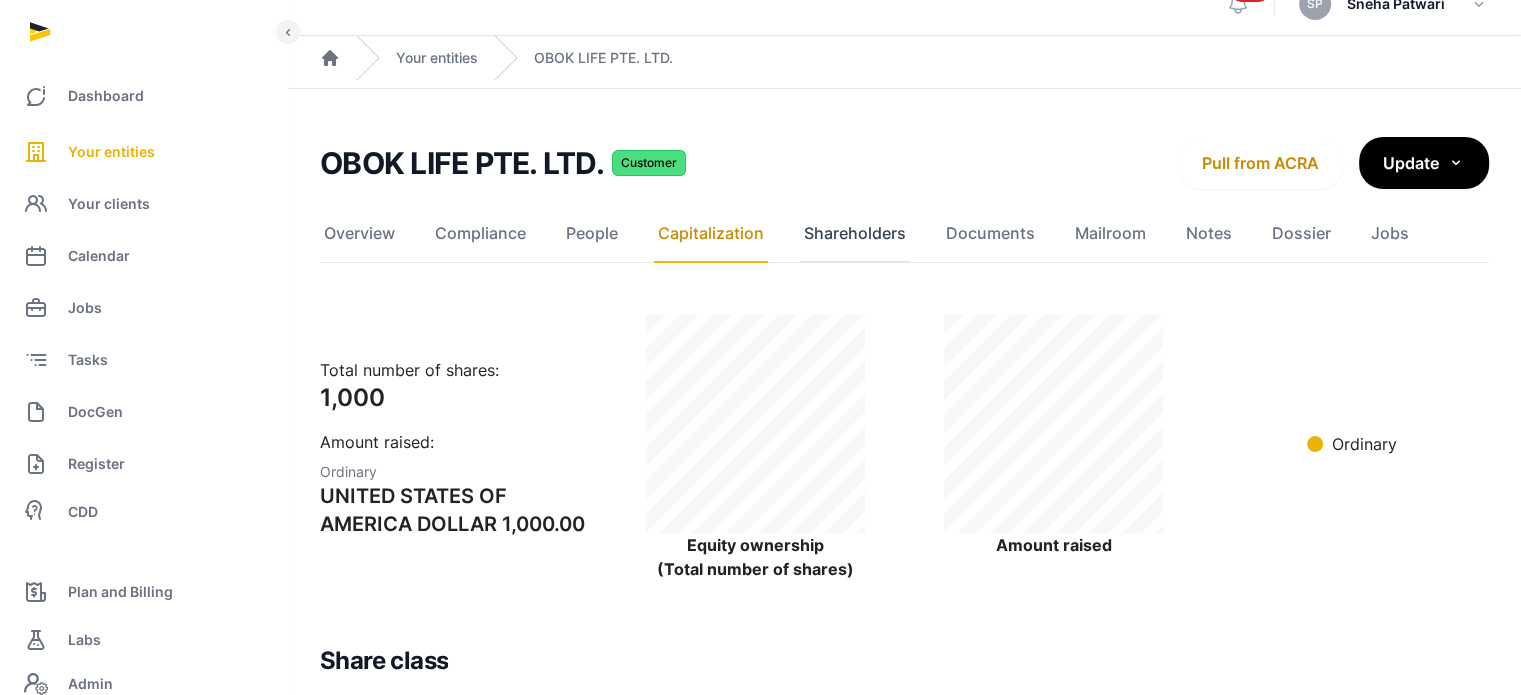 click on "Shareholders" 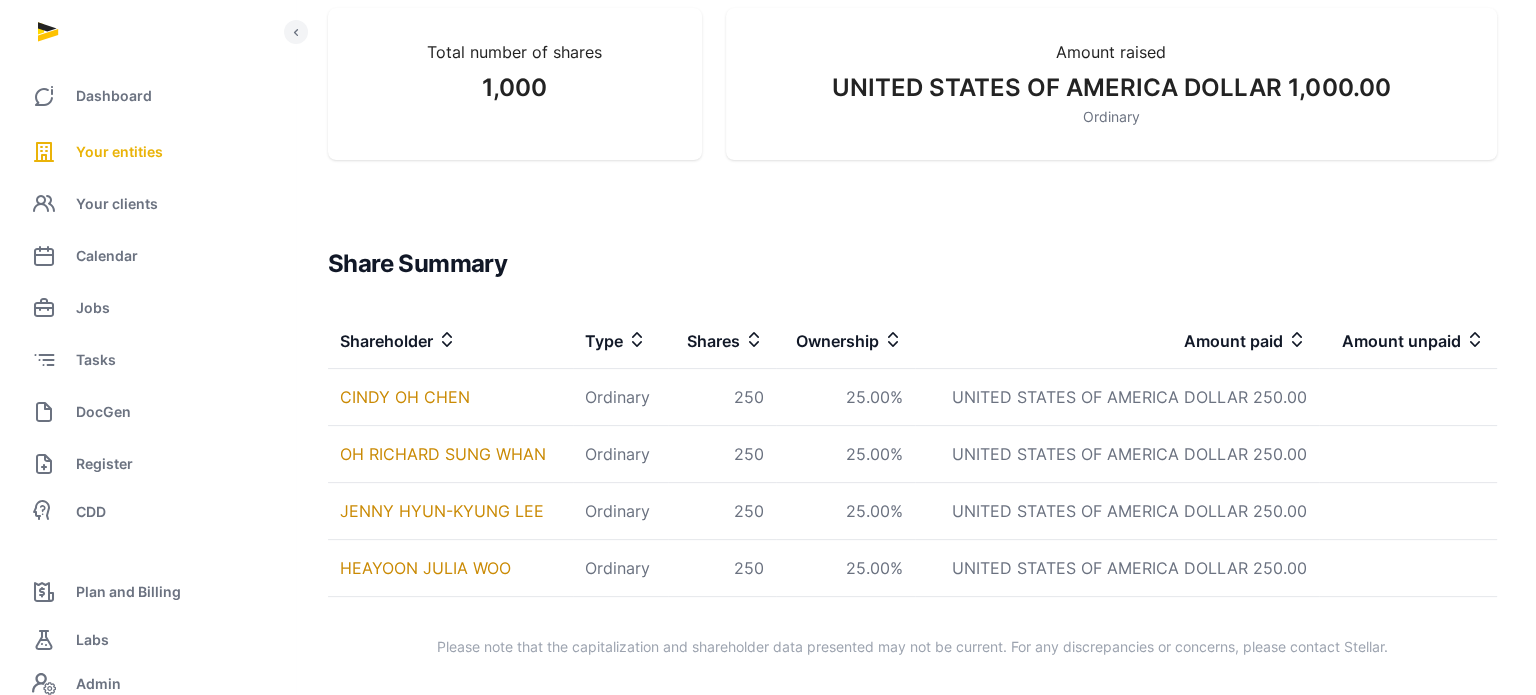 scroll, scrollTop: 0, scrollLeft: 0, axis: both 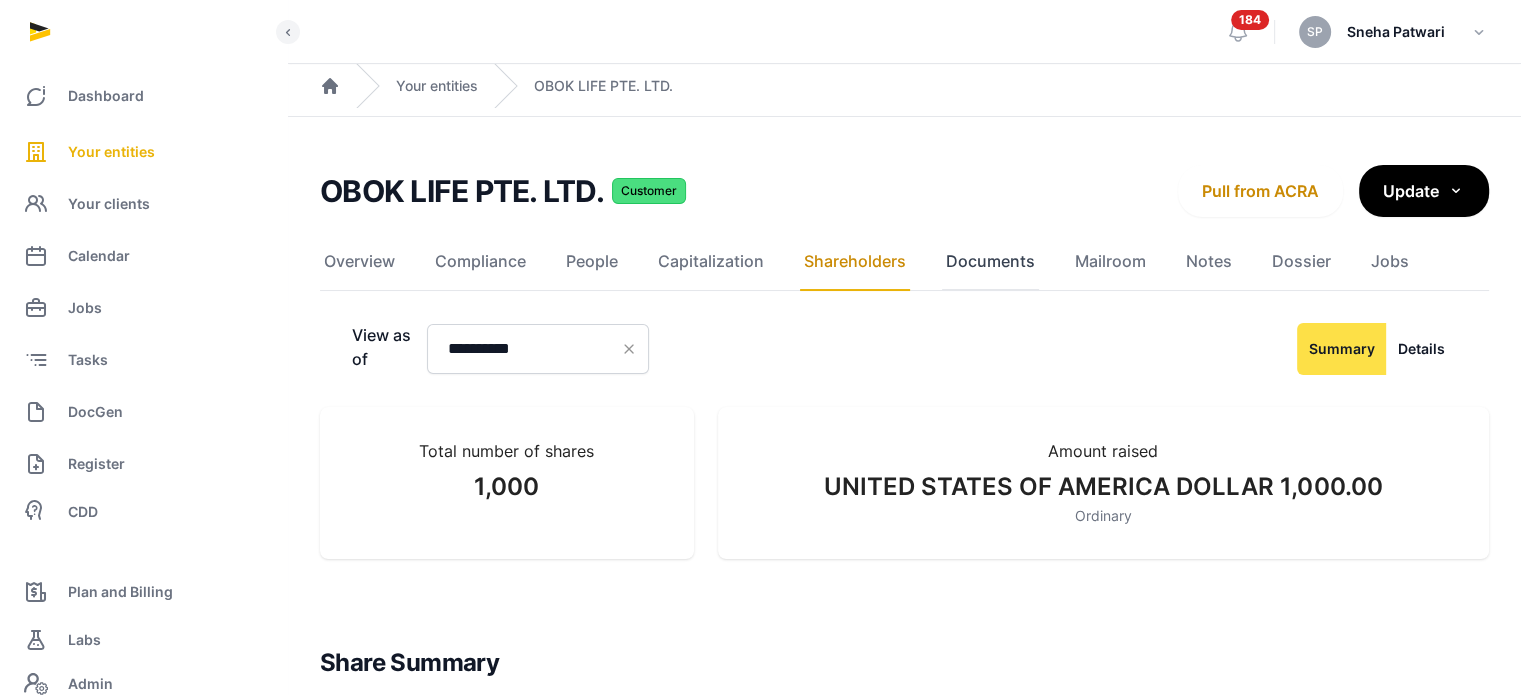 click on "Documents" 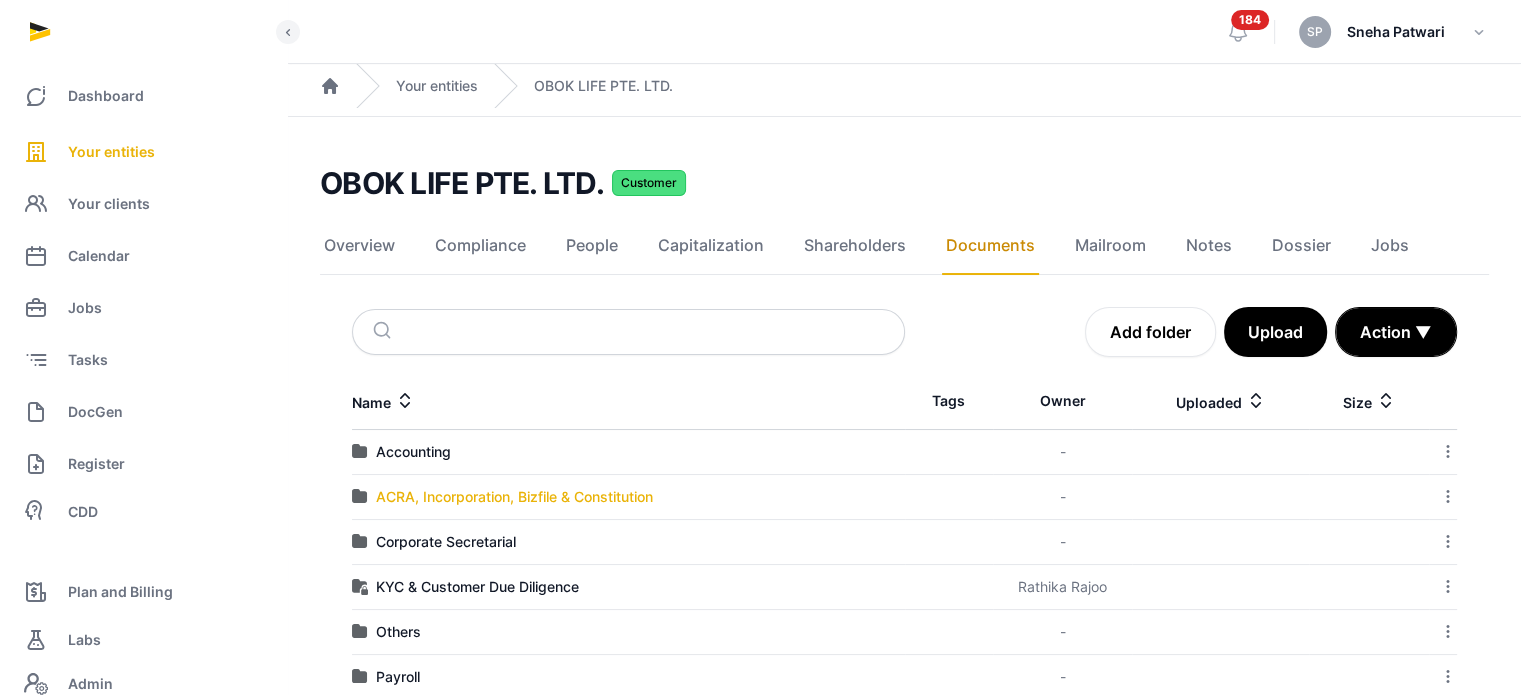 click on "ACRA, Incorporation, Bizfile & Constitution" at bounding box center [514, 497] 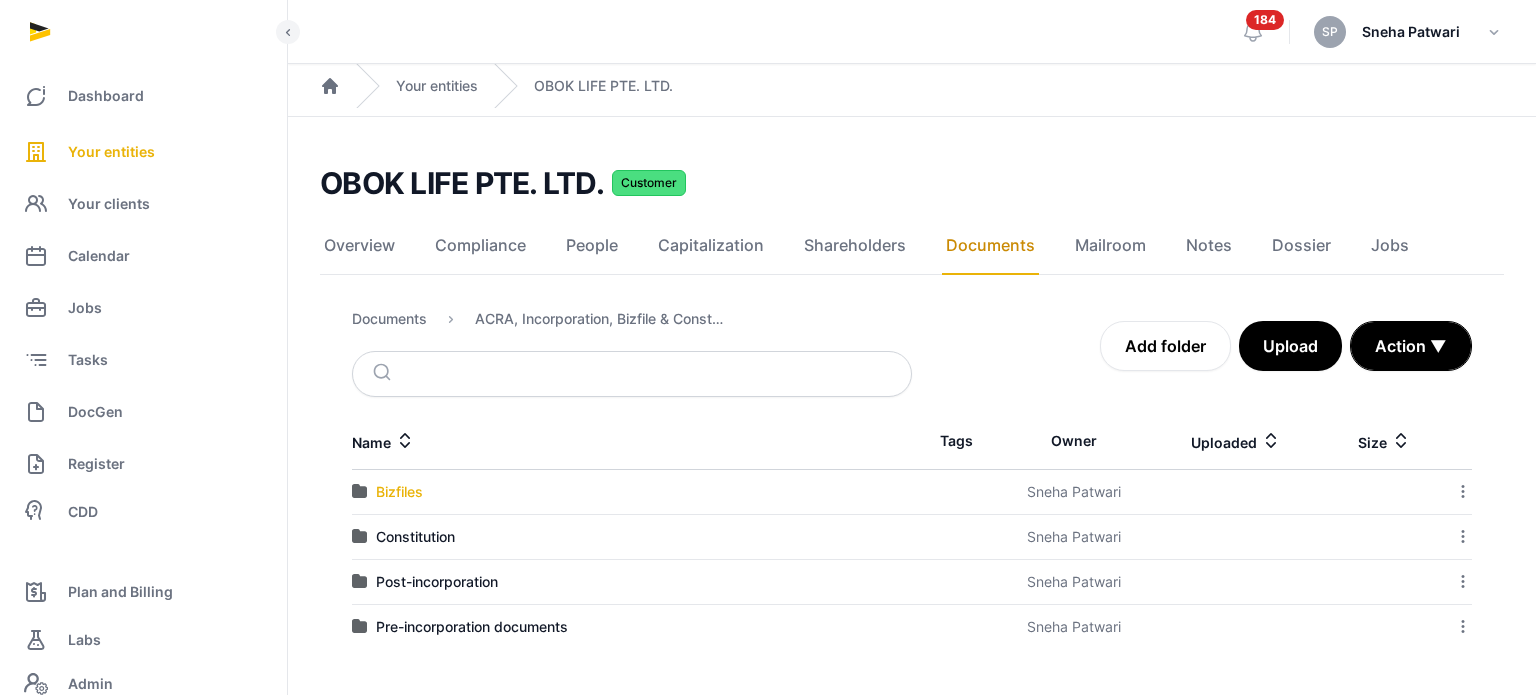 click on "Bizfiles" at bounding box center (399, 492) 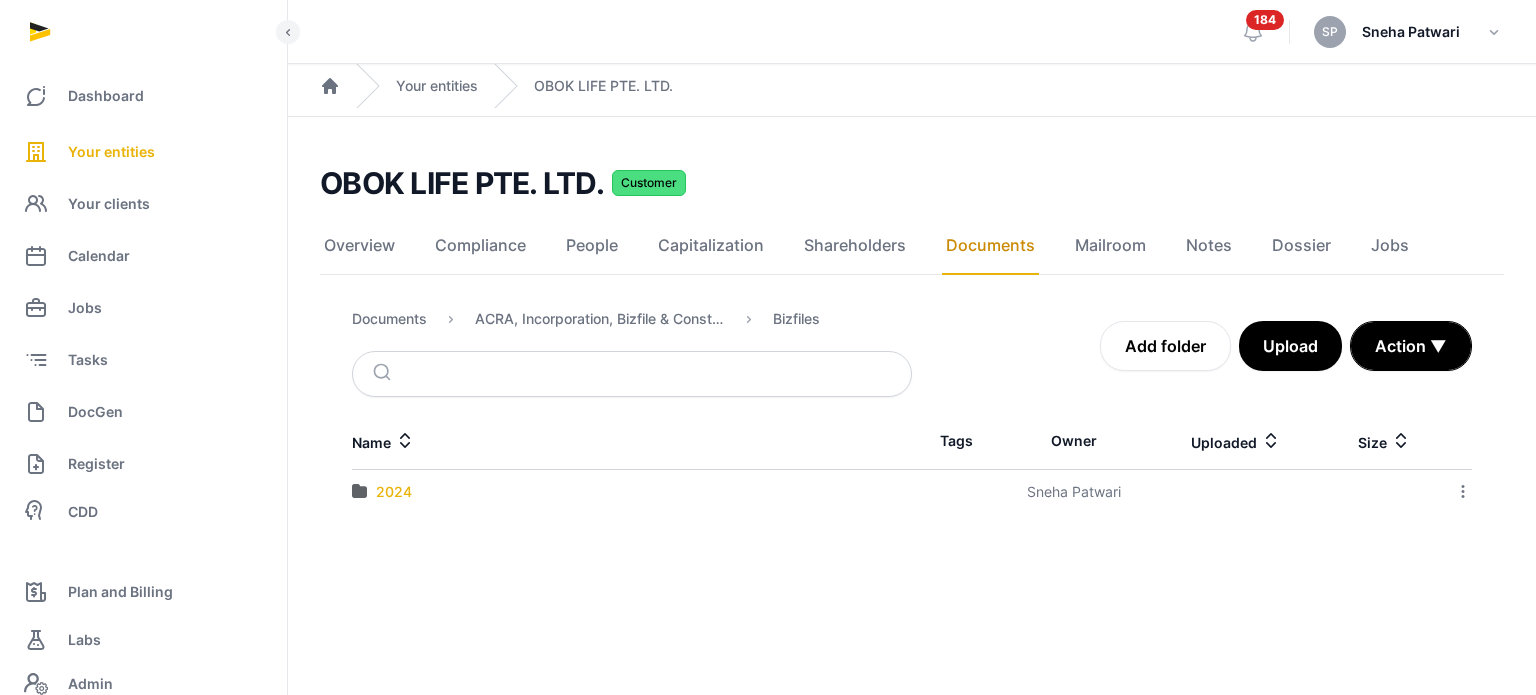click on "2024" at bounding box center (394, 492) 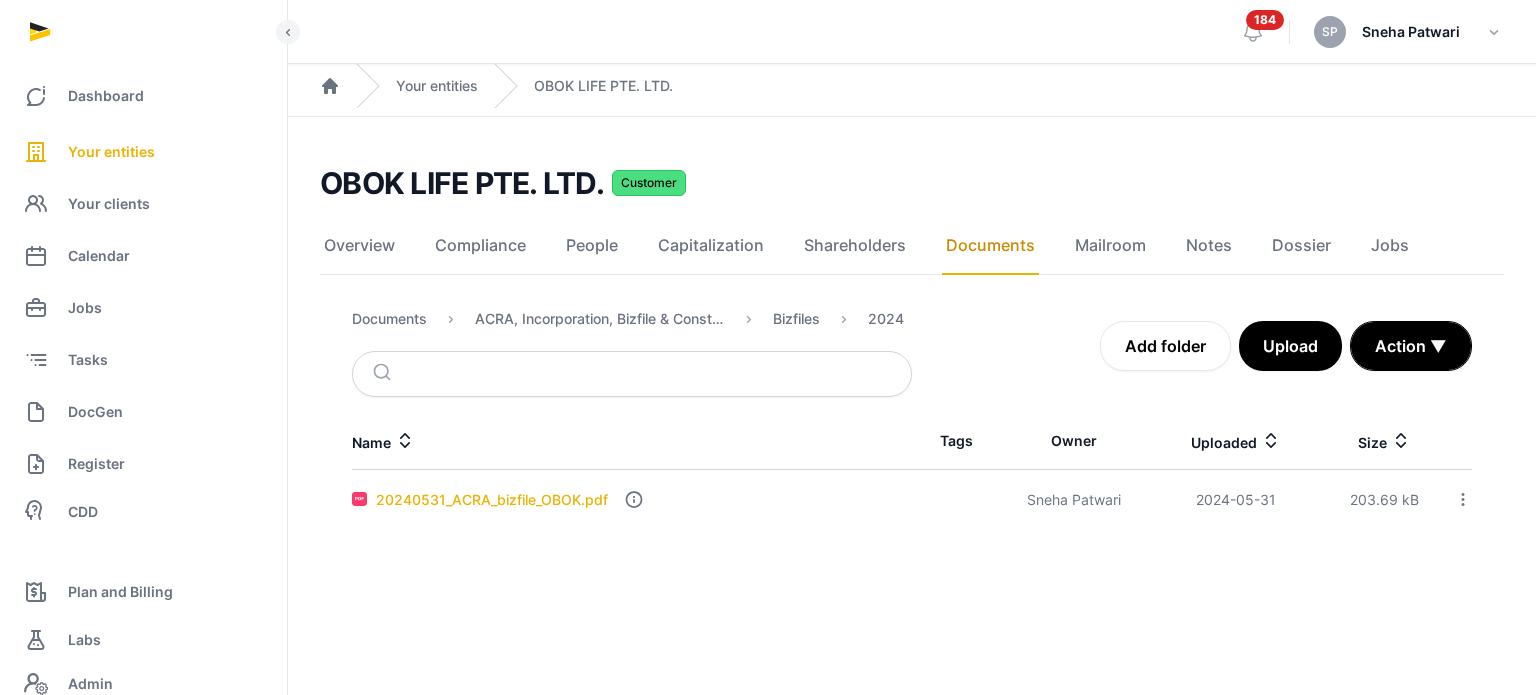 click on "20240531_ACRA_bizfile_OBOK.pdf" at bounding box center [492, 500] 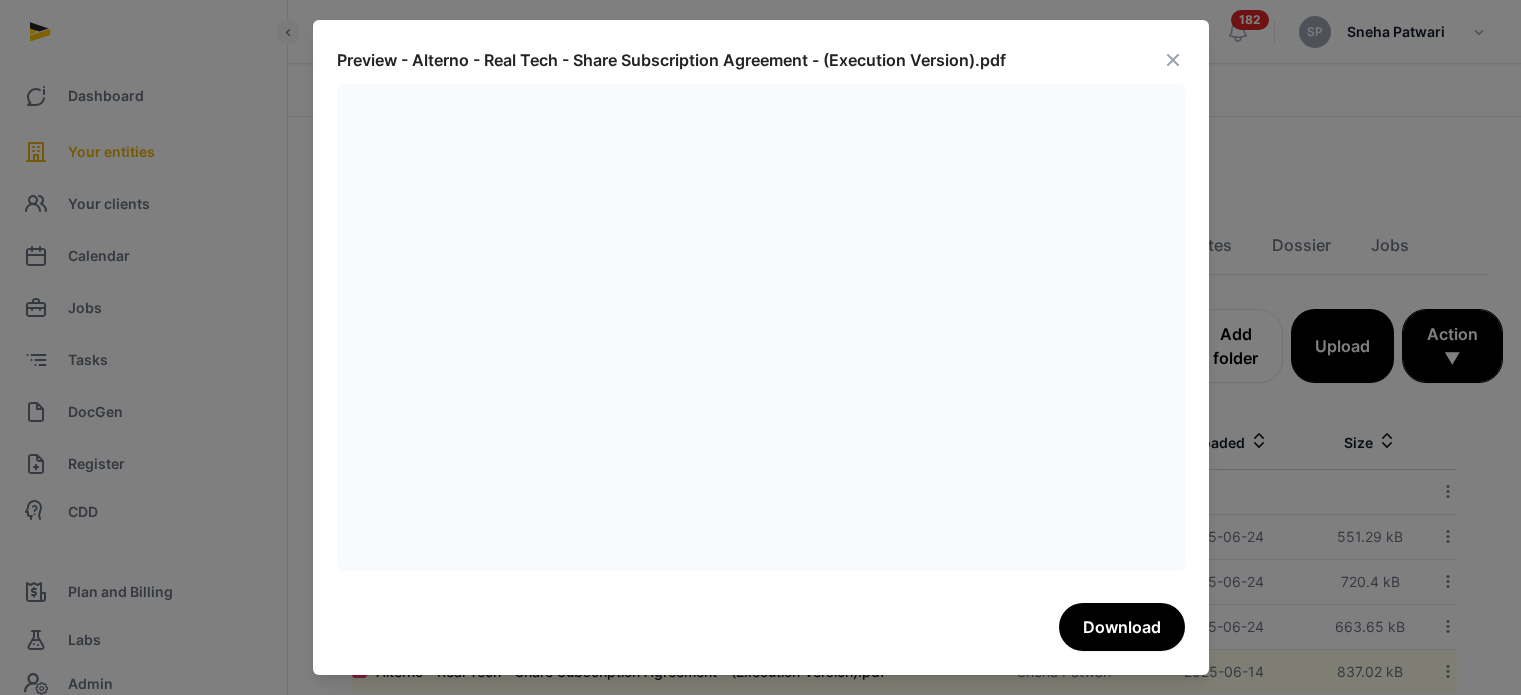 scroll, scrollTop: 36, scrollLeft: 0, axis: vertical 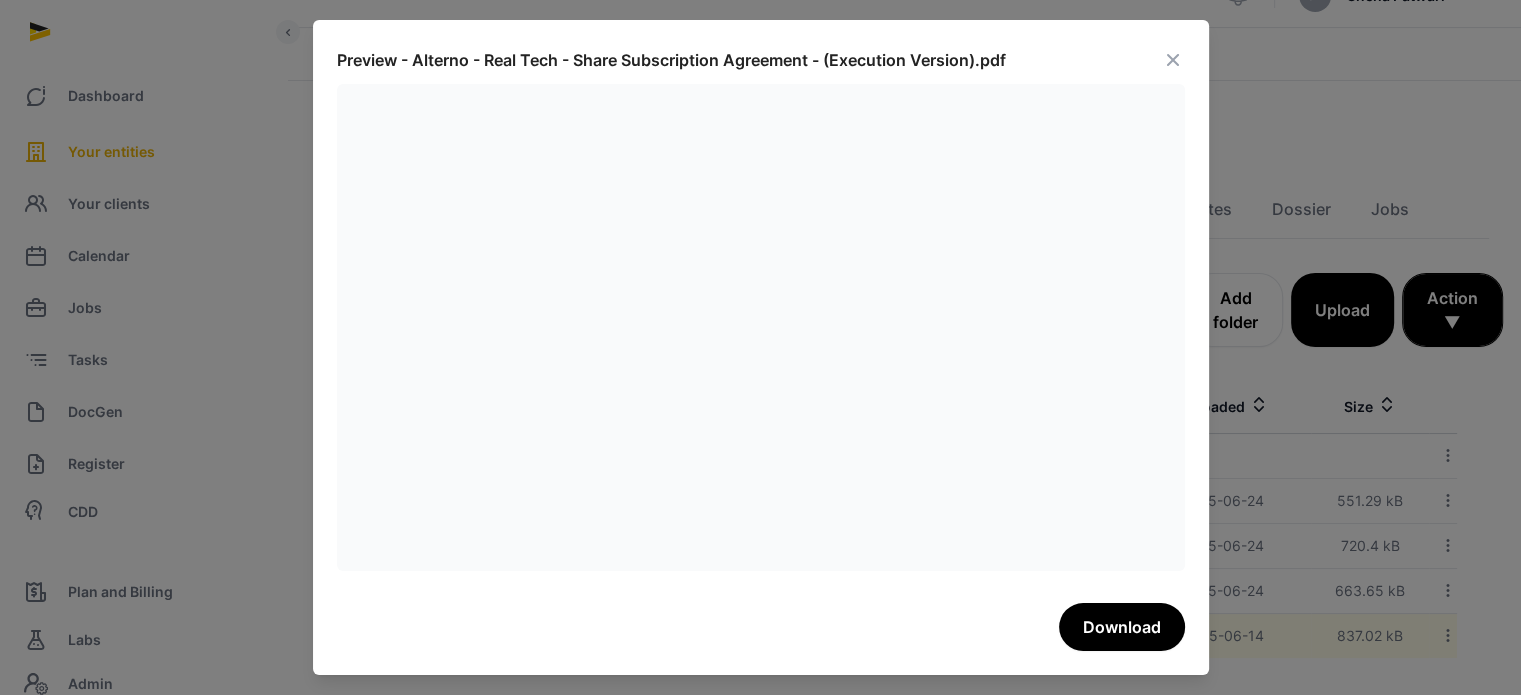 click at bounding box center [1173, 60] 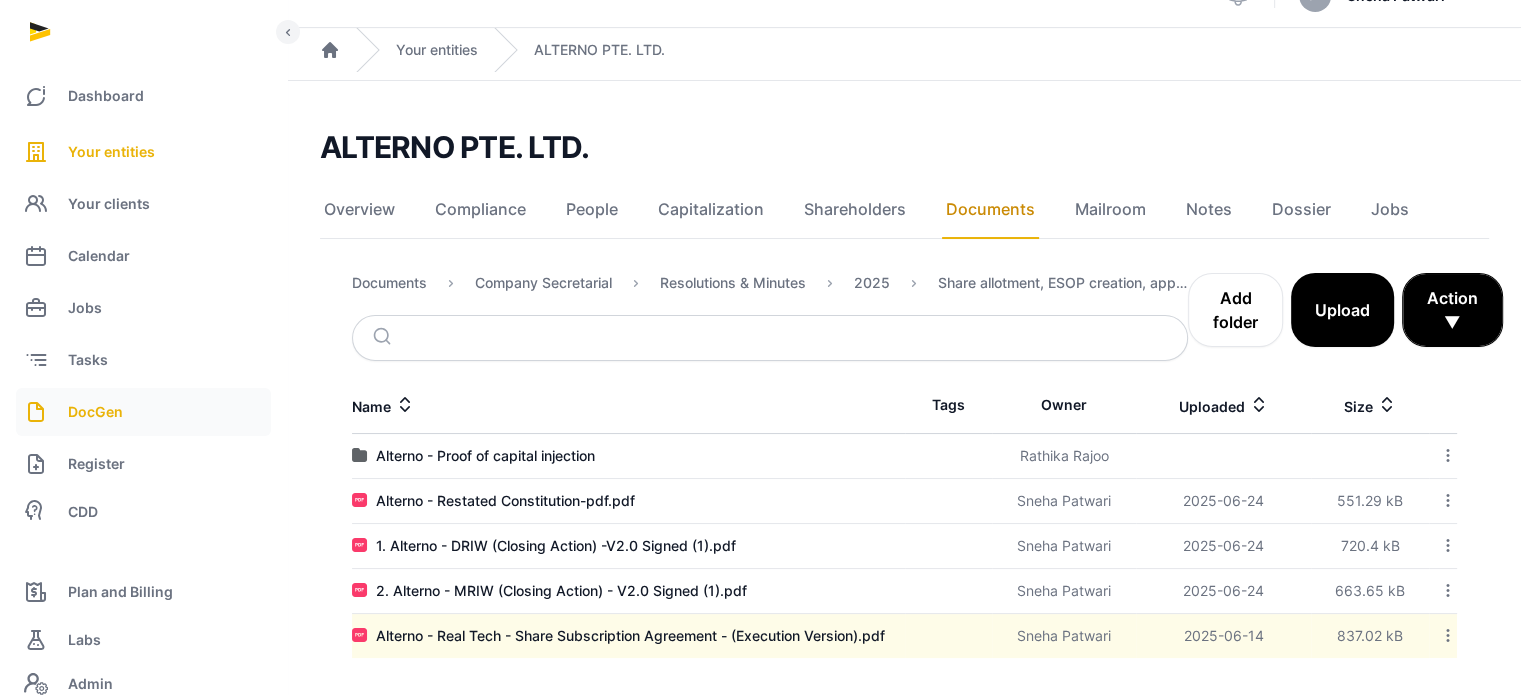click on "DocGen" at bounding box center (143, 412) 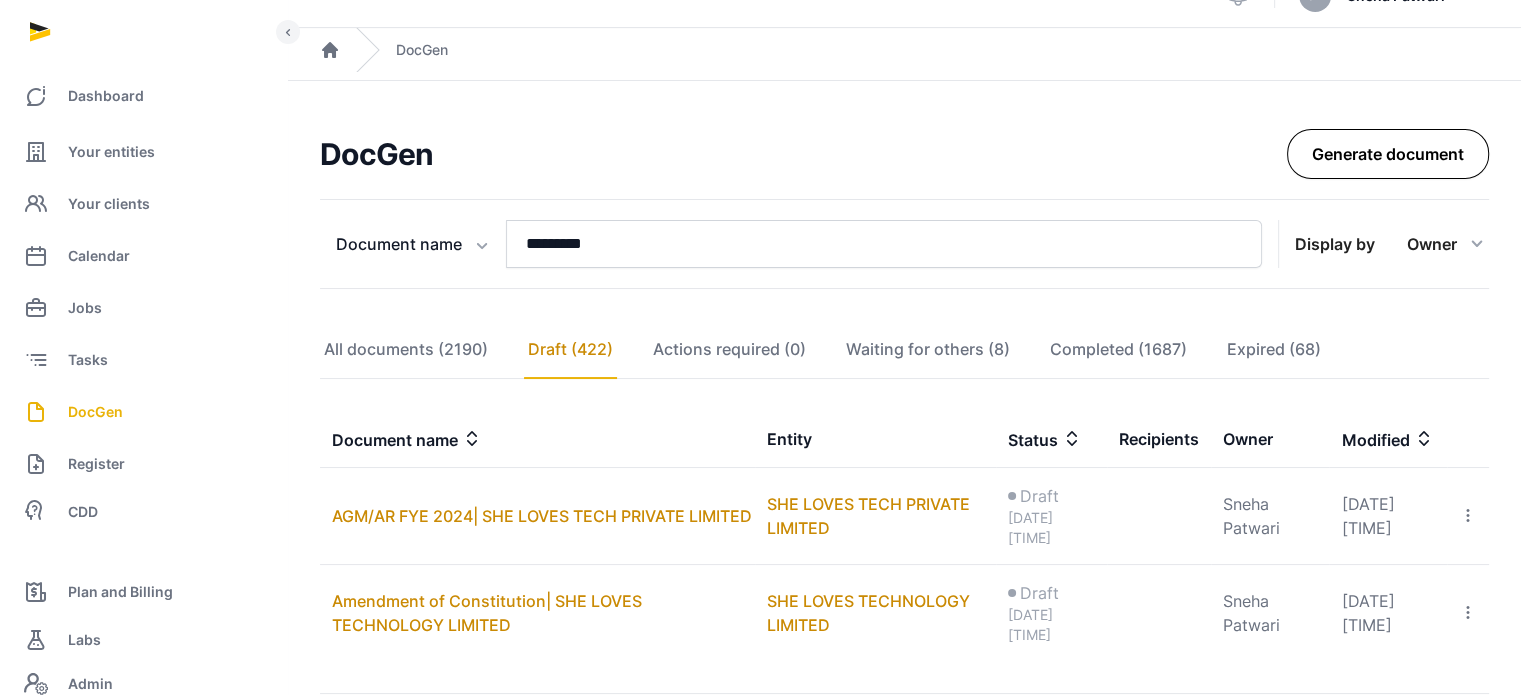 click on "Generate document" at bounding box center (1388, 154) 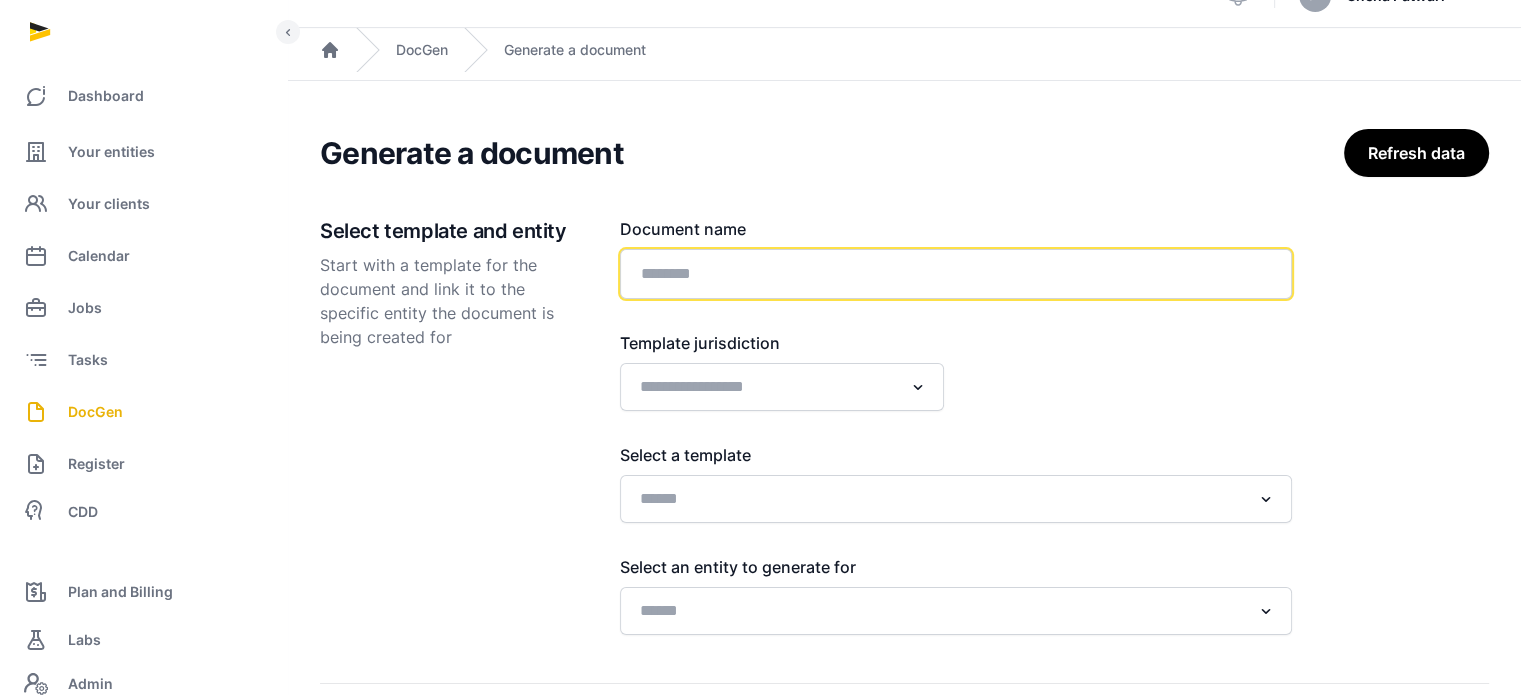 click 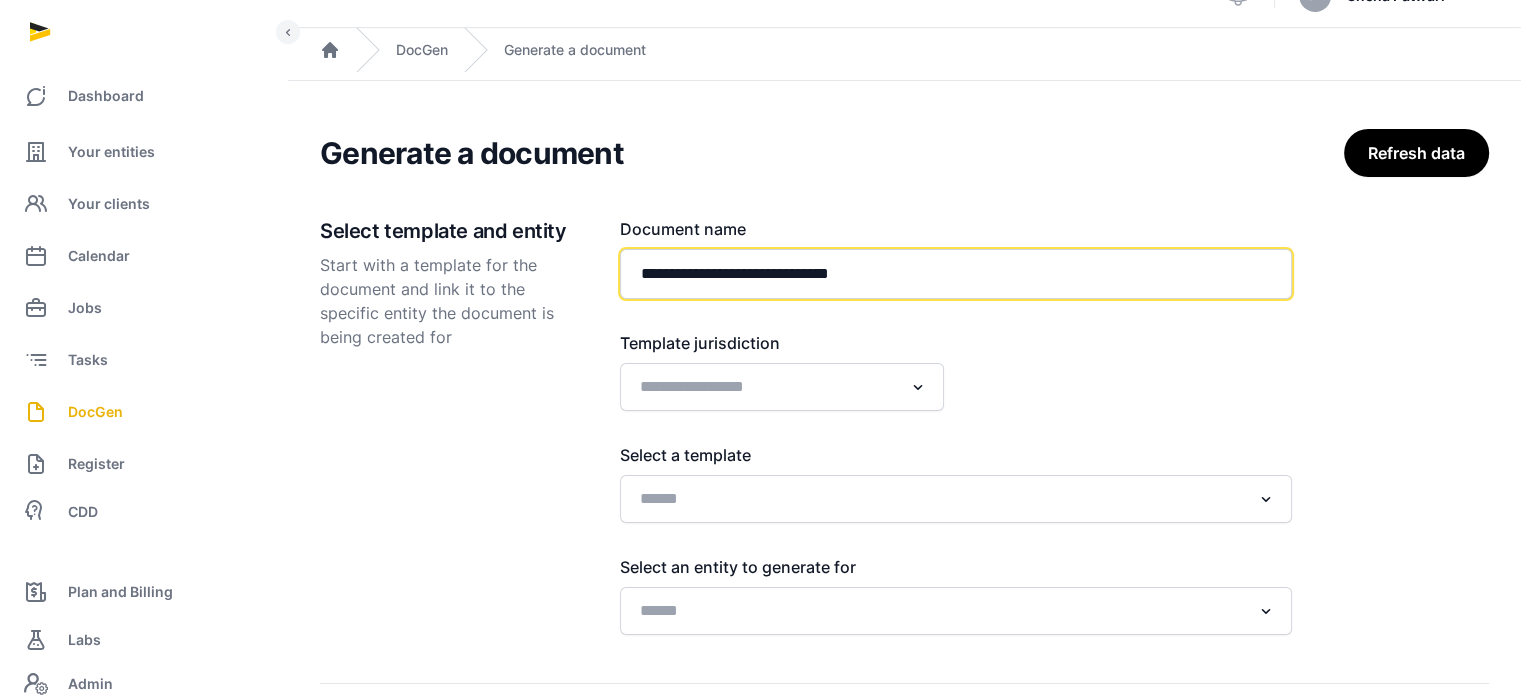 paste on "**********" 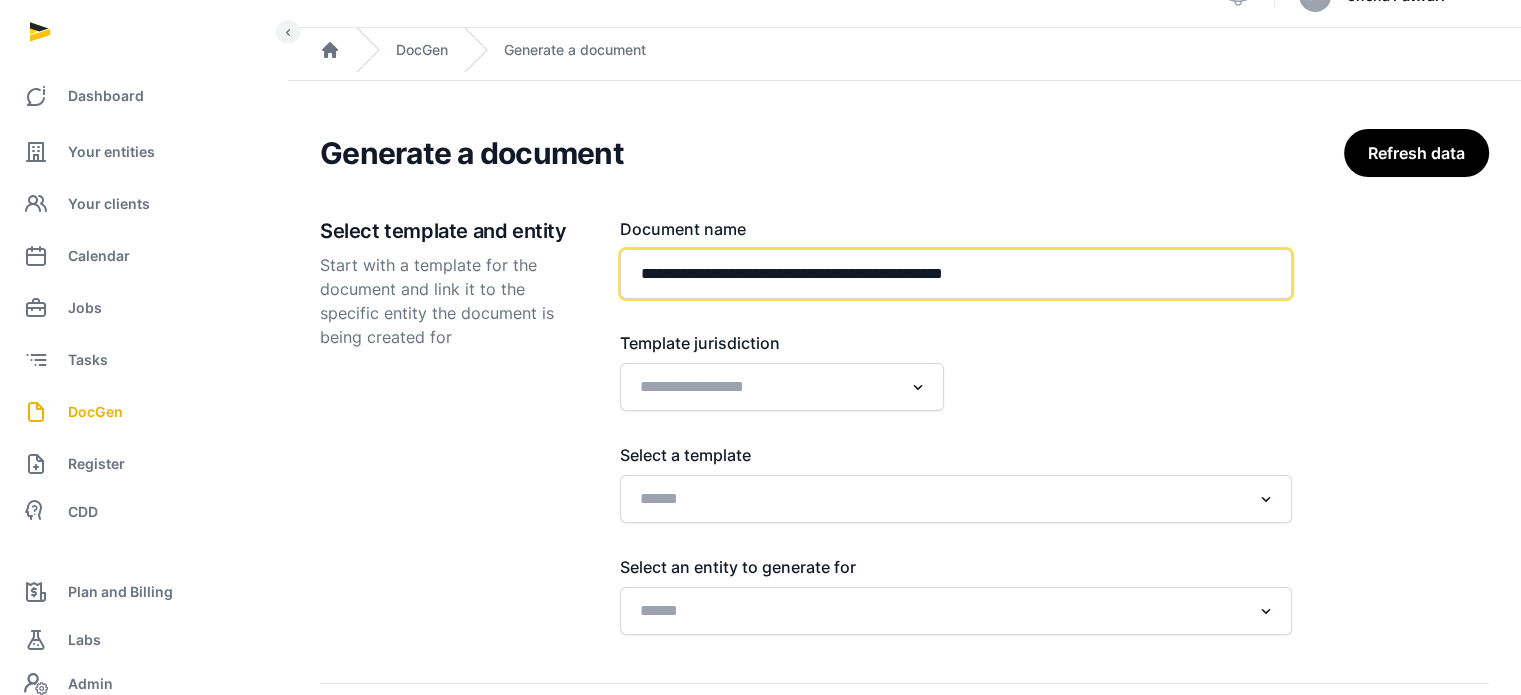 type on "**********" 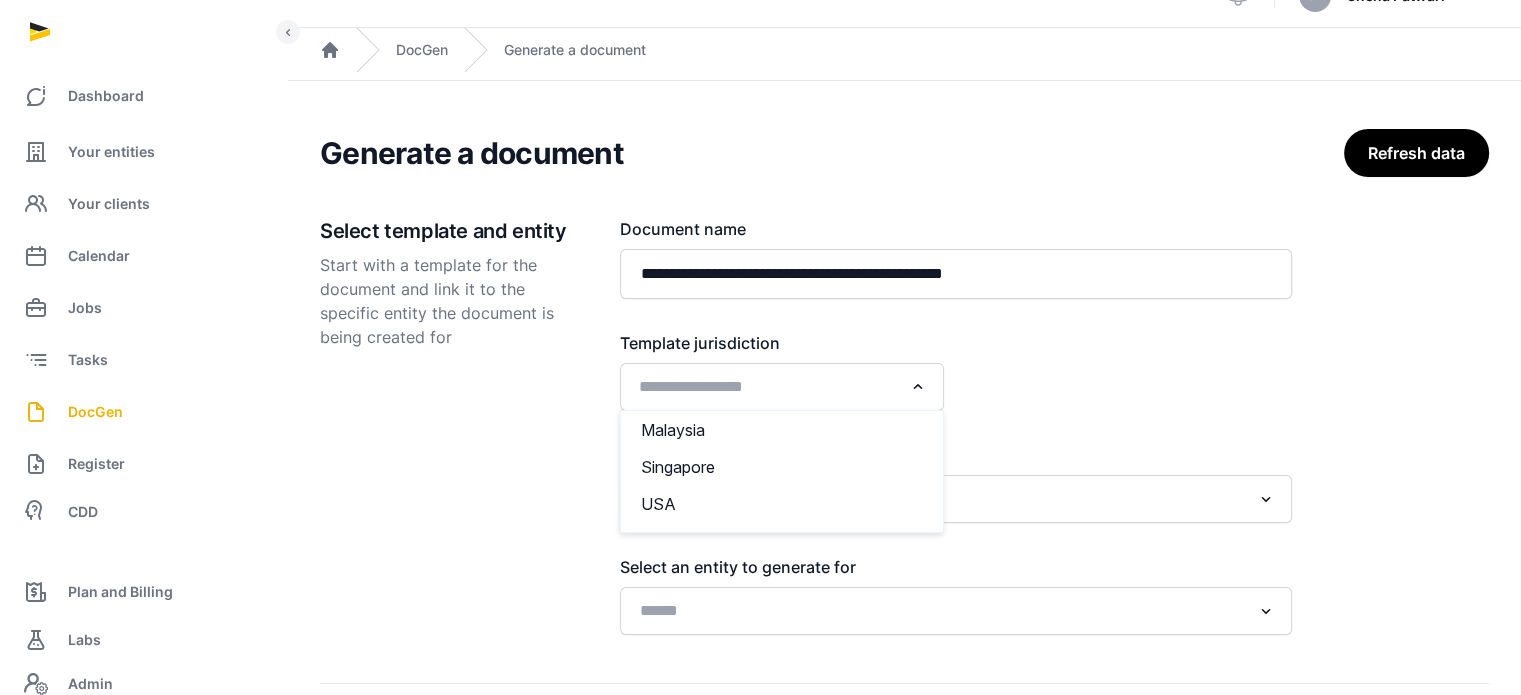 click at bounding box center [918, 387] 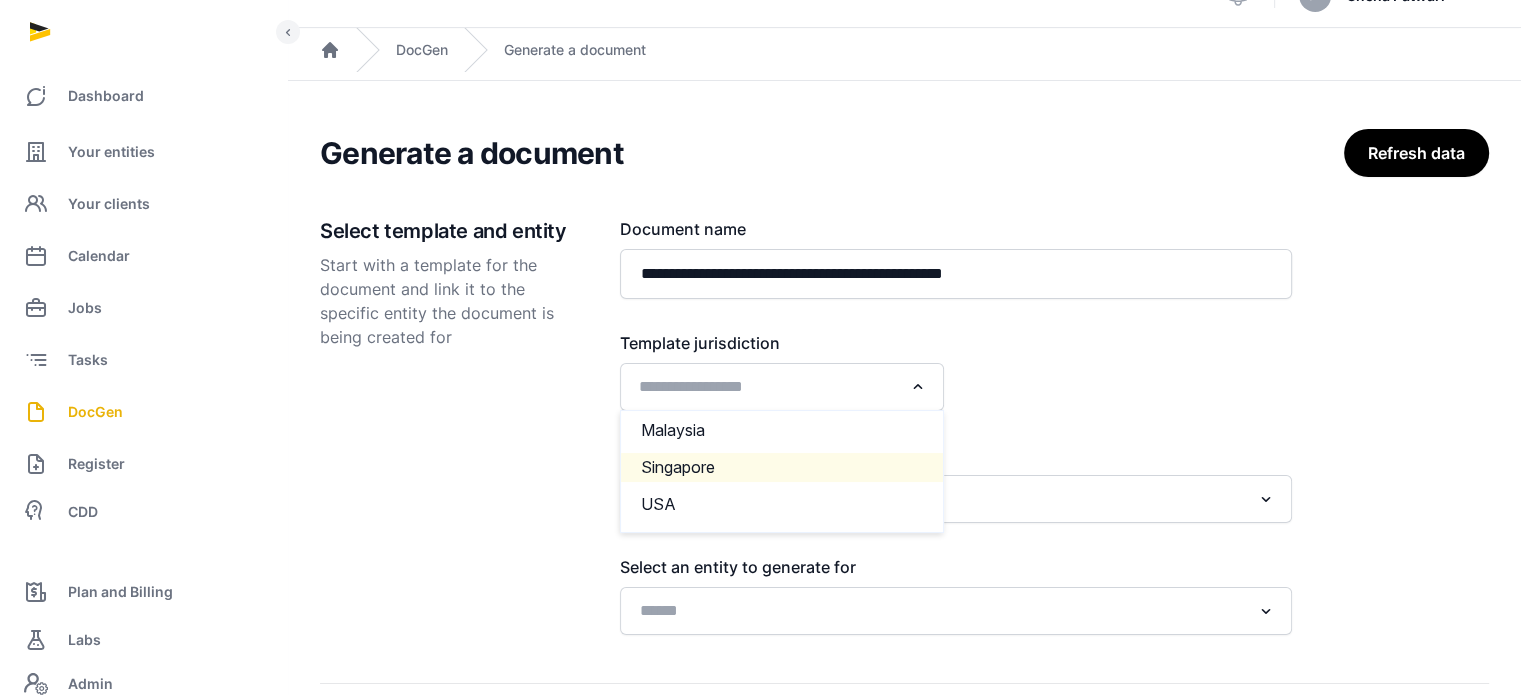 click on "Singapore" 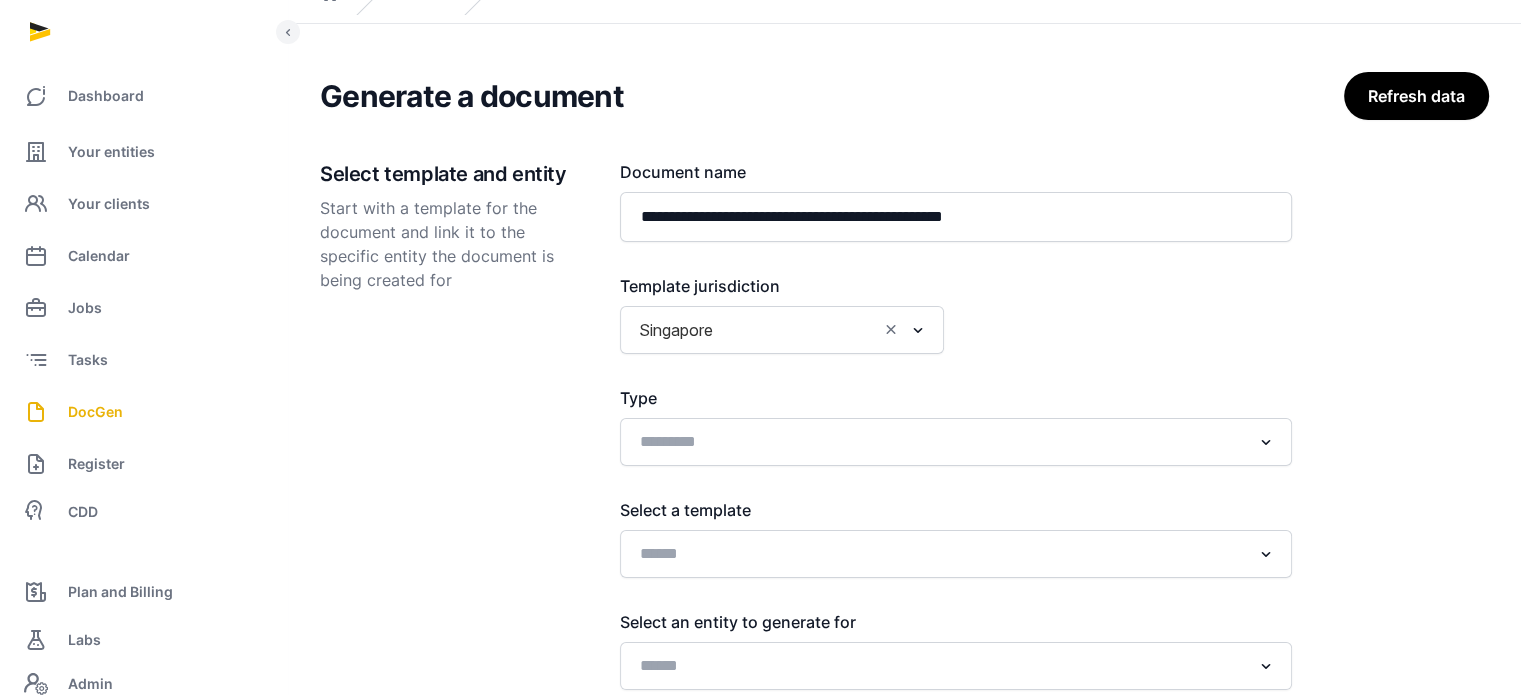 scroll, scrollTop: 249, scrollLeft: 0, axis: vertical 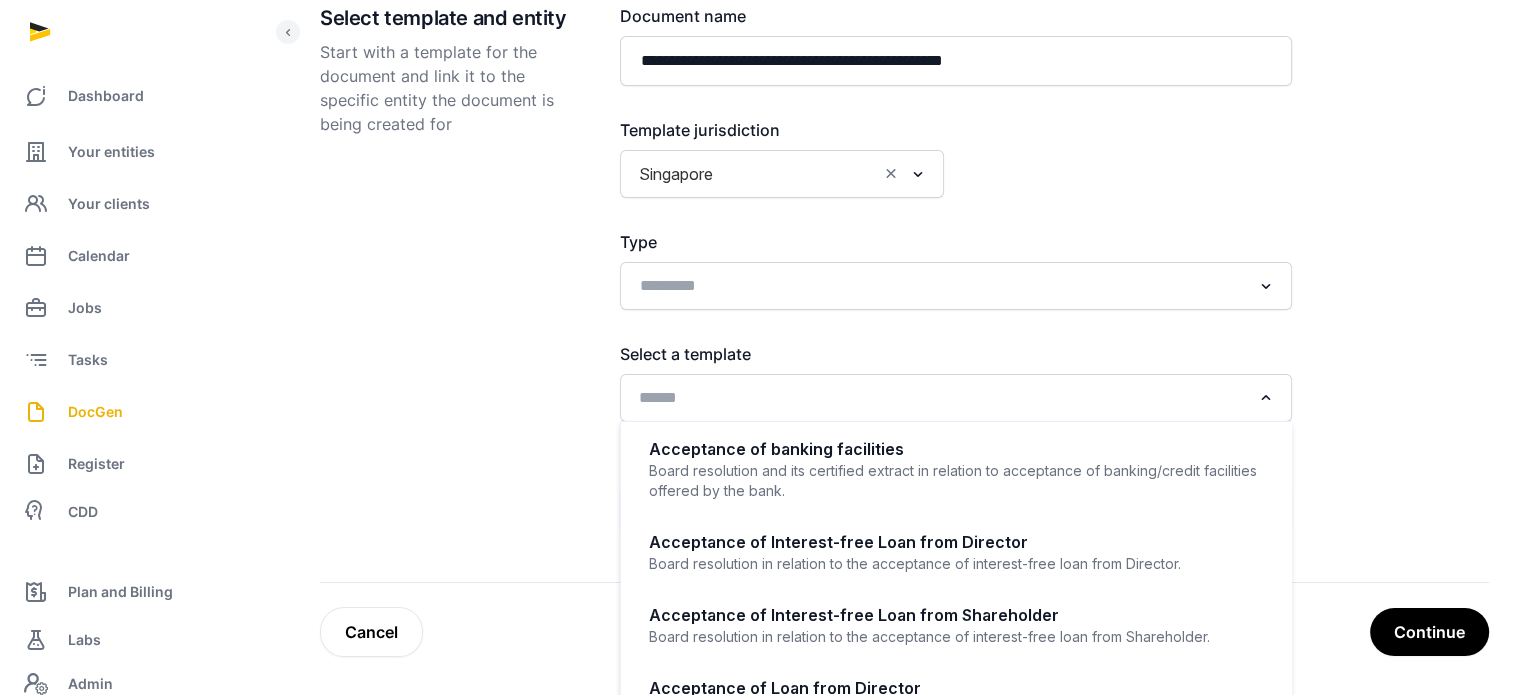 click 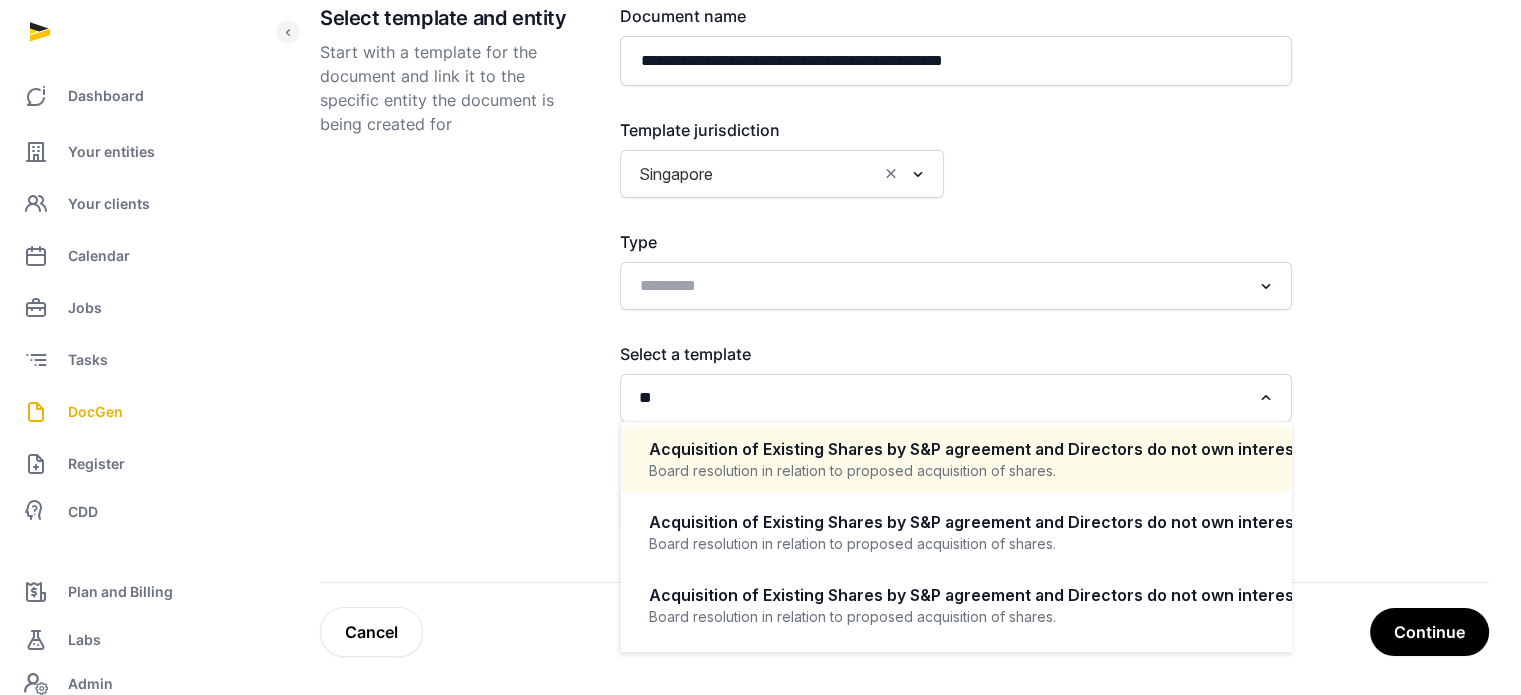 type on "*" 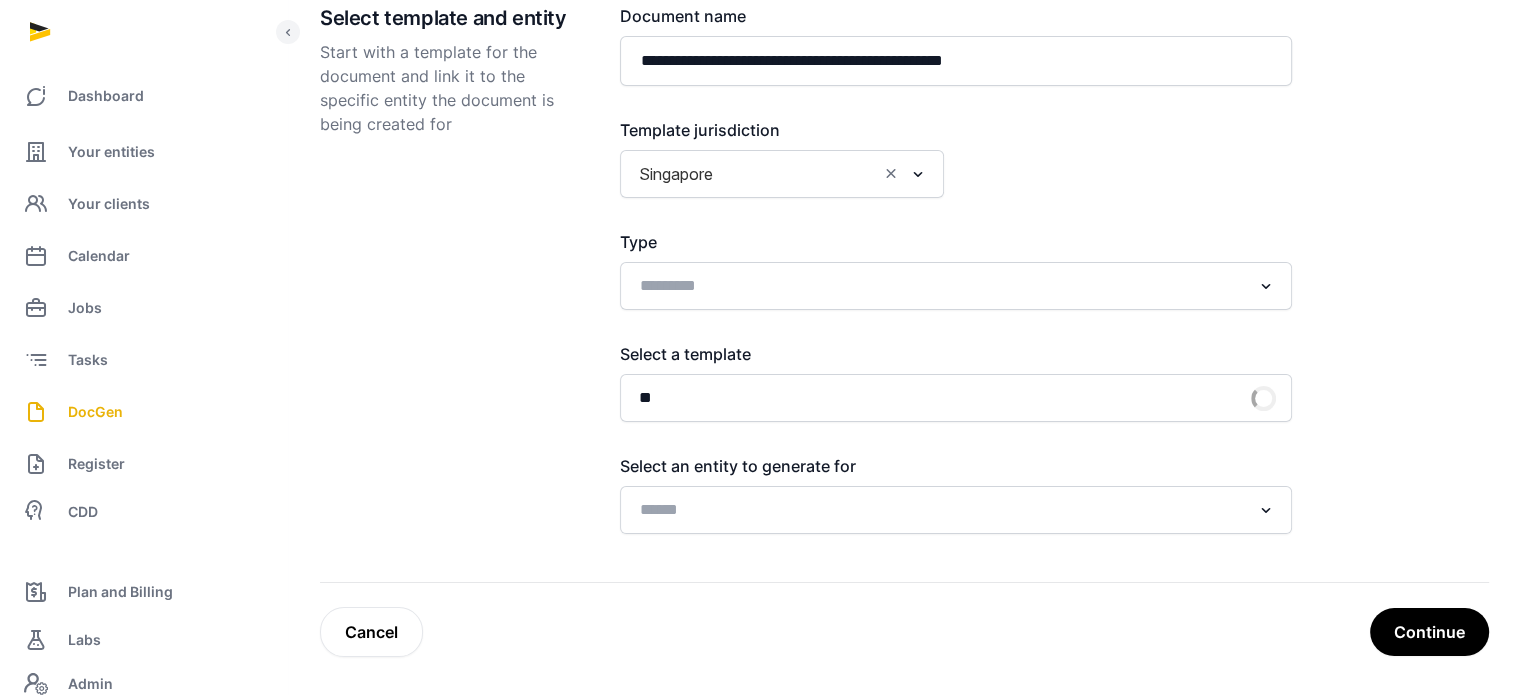 type on "*" 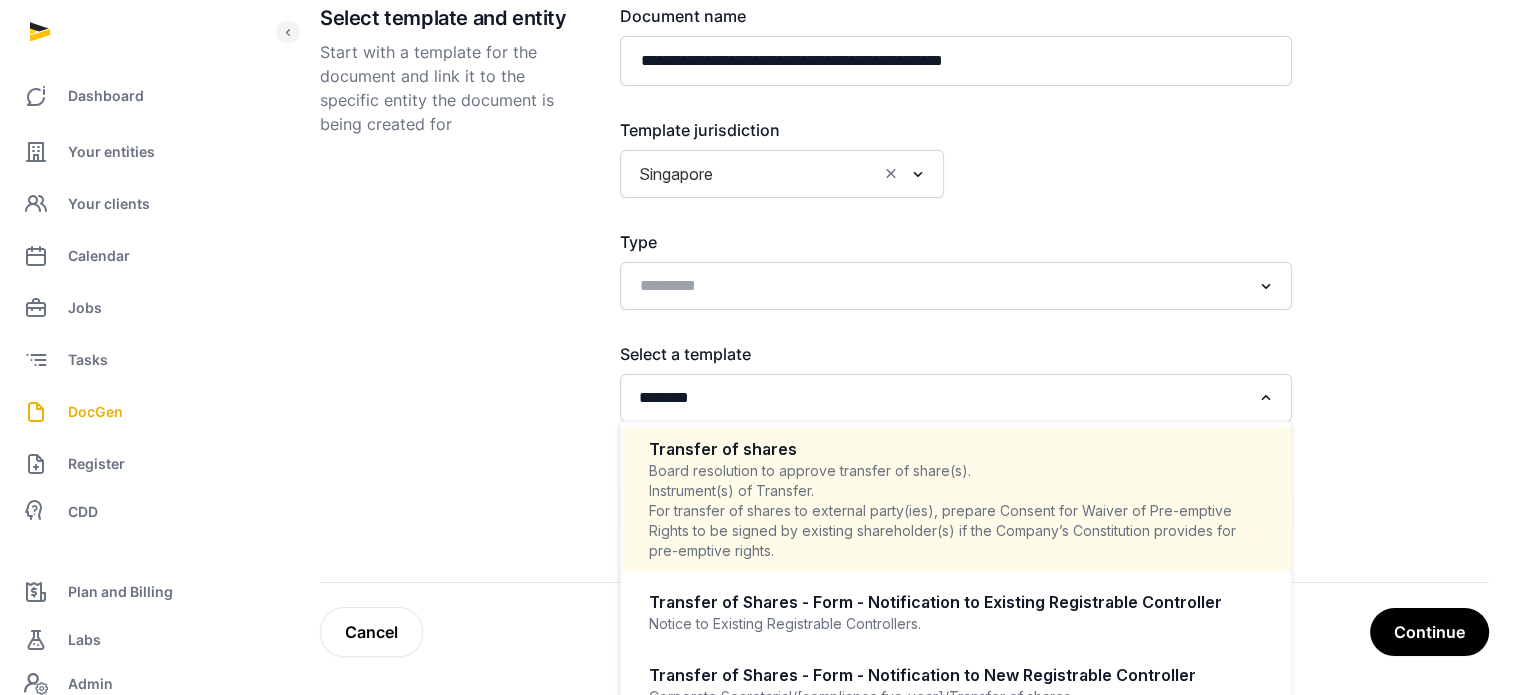 click on "Transfer of shares Board resolution to approve transfer of share(s).
Instrument(s) of Transfer.
For transfer of shares to external party(ies), prepare Consent for Waiver of Pre-emptive Rights to be signed by existing shareholder(s) if the Company’s Constitution provides for pre-emptive rights." 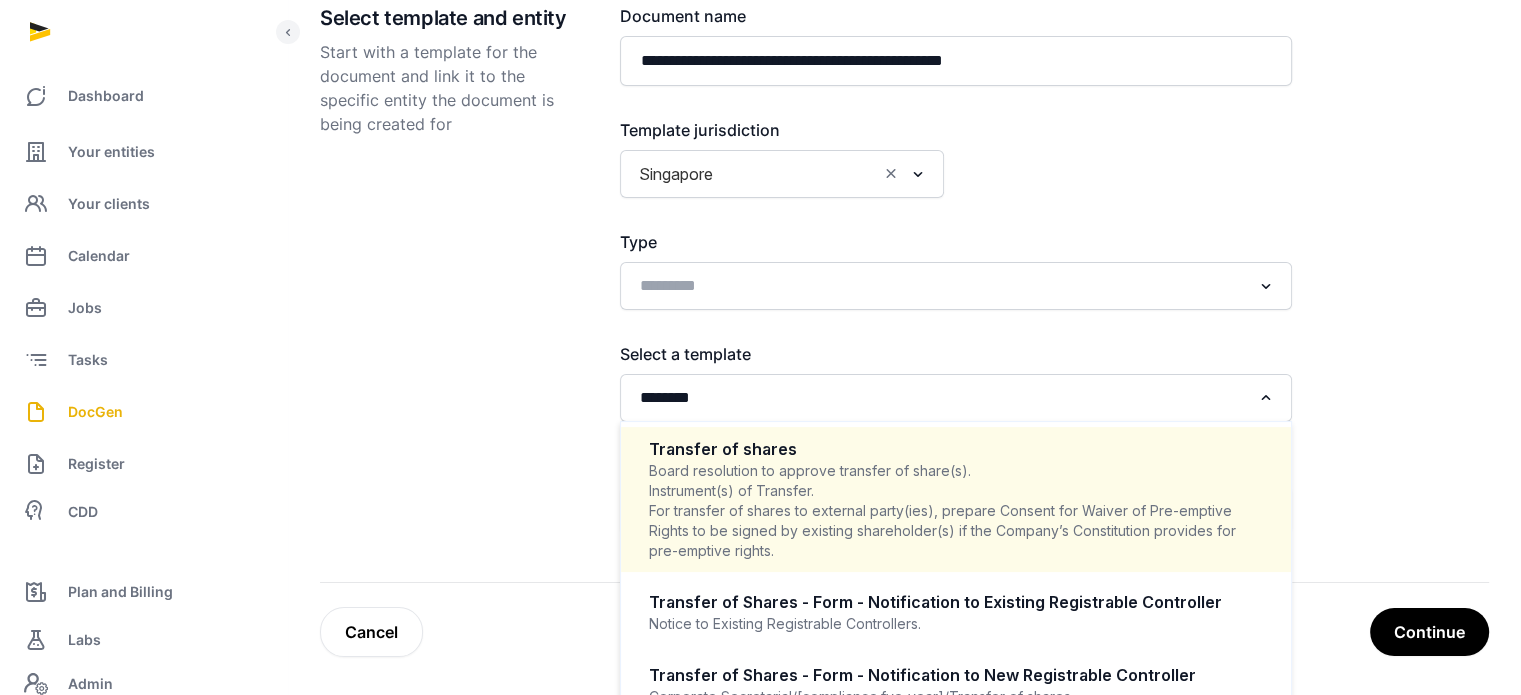 type 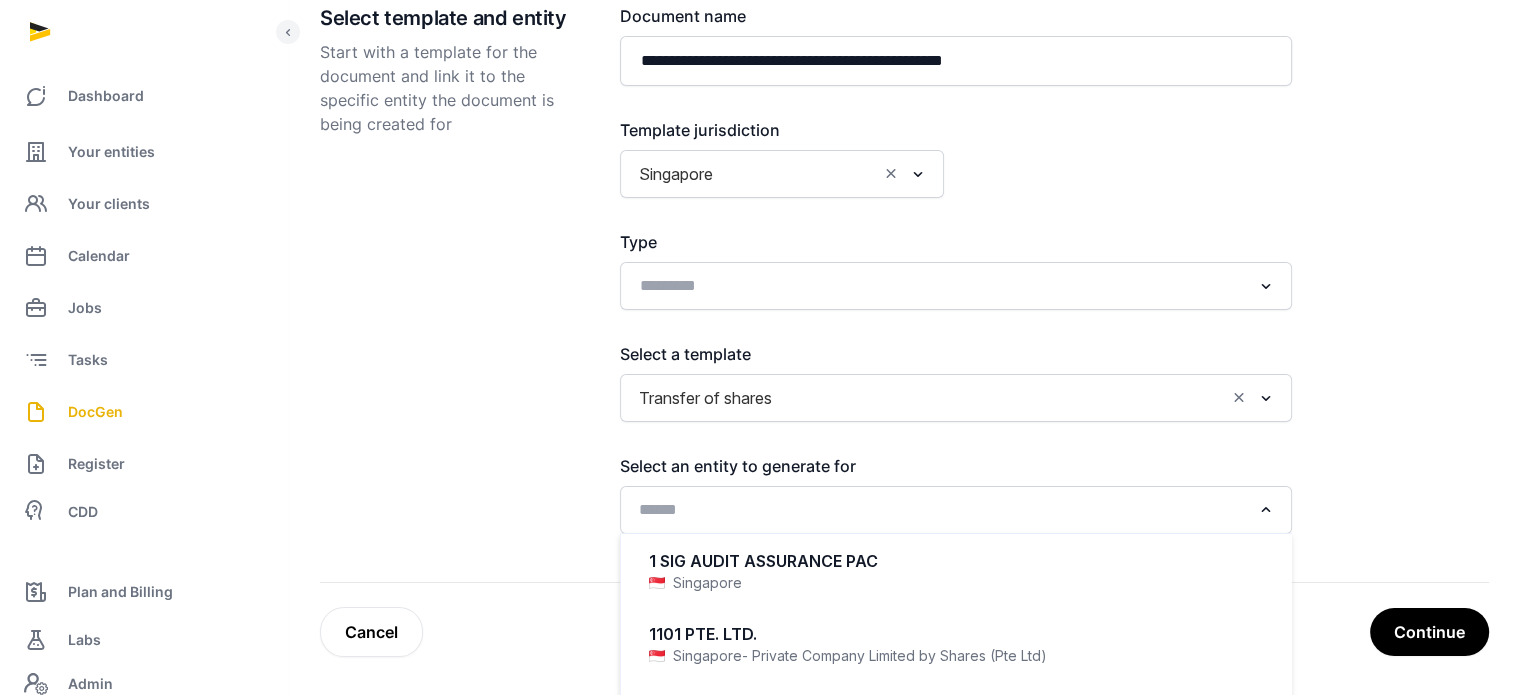 click on "Loading..." 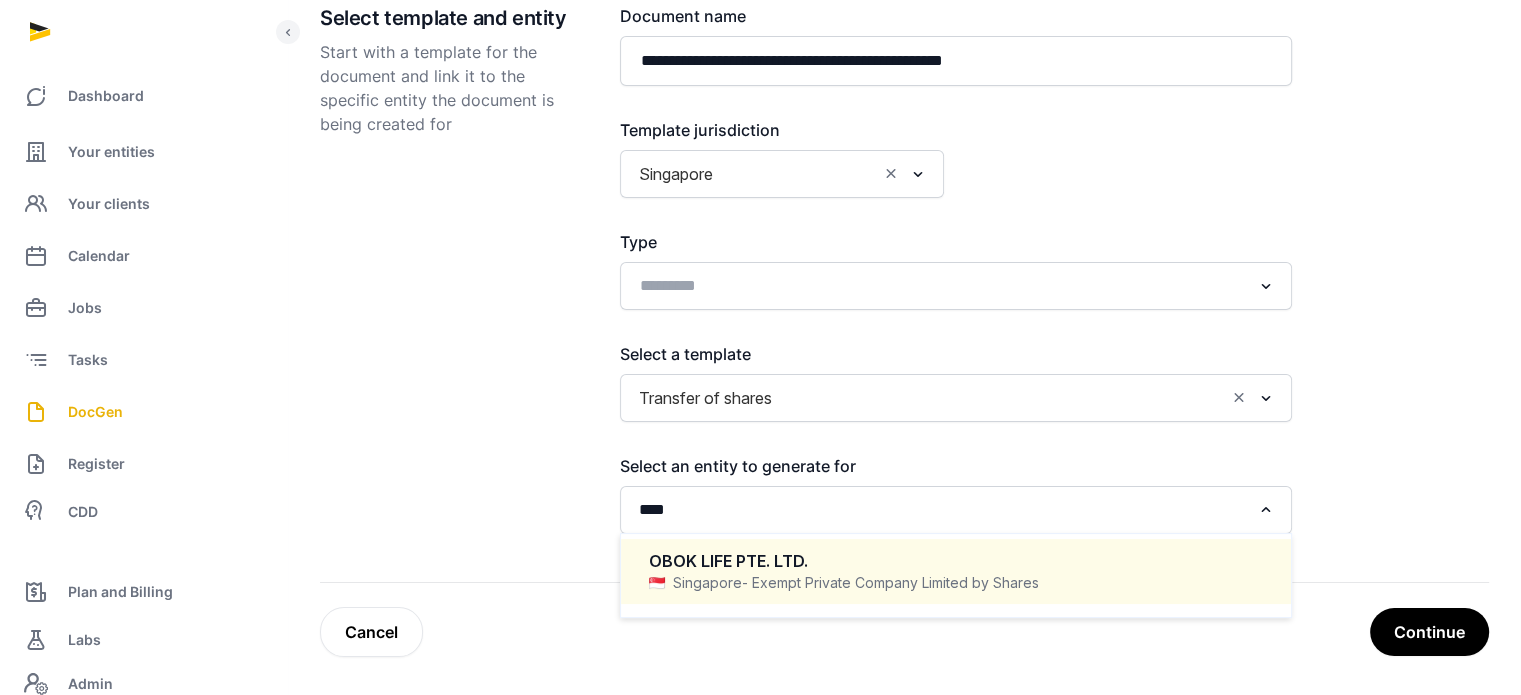 click on "OBOK LIFE PTE. LTD.  Singapore   - Exempt Private Company Limited by Shares" 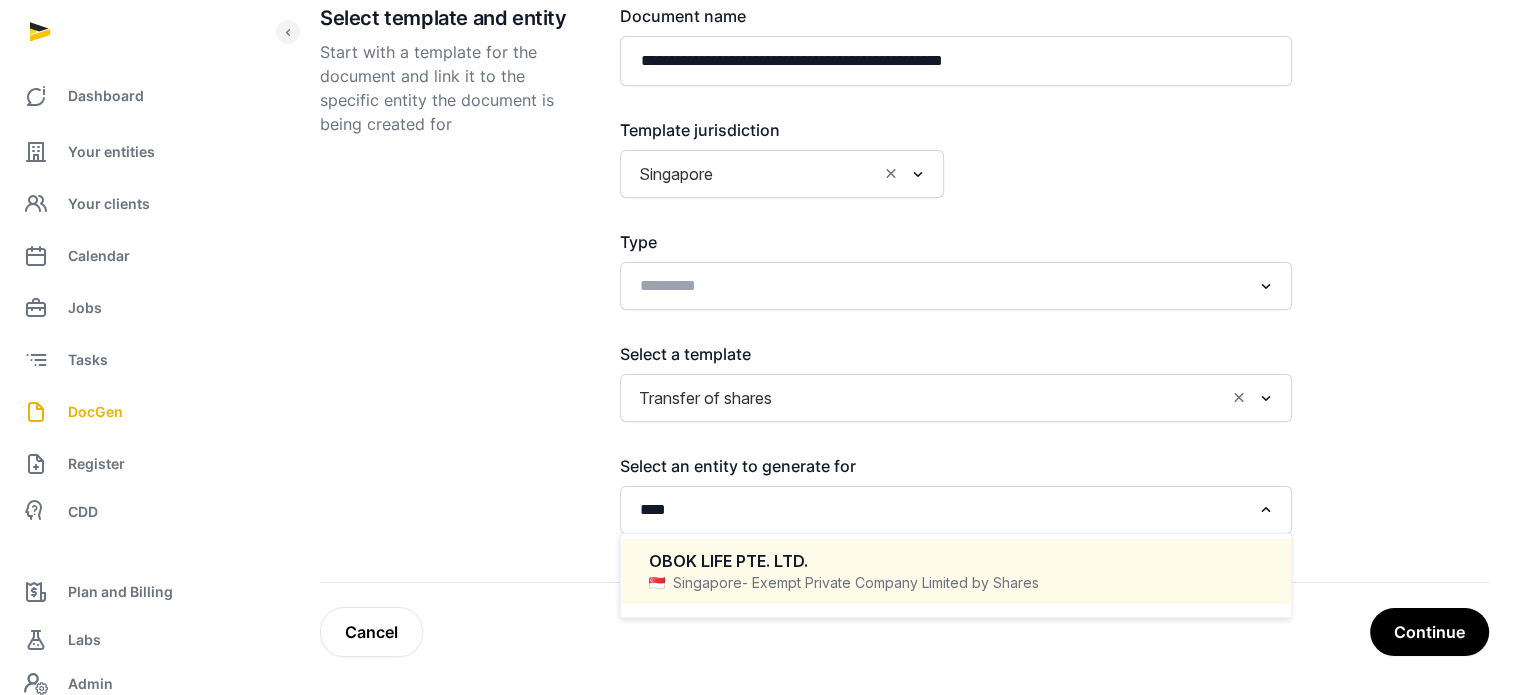 type 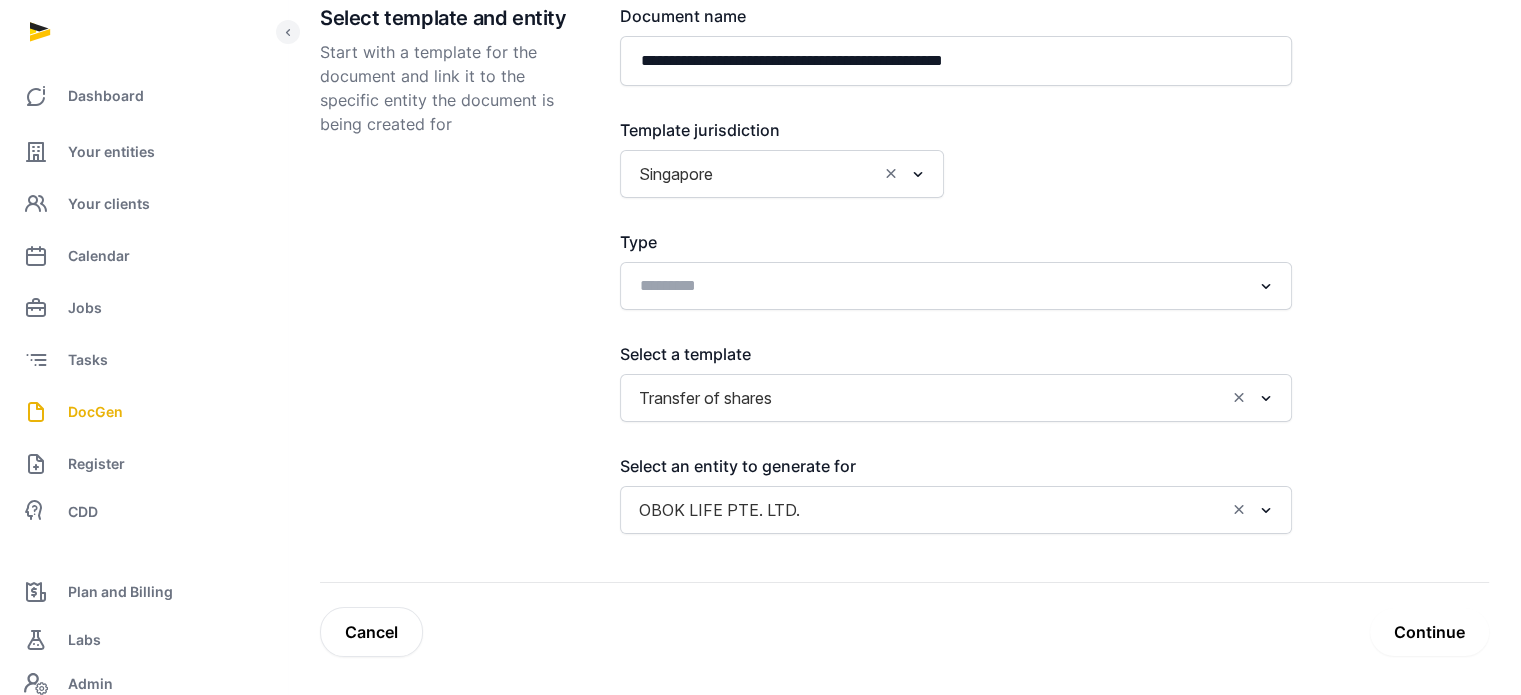 click on "Continue" at bounding box center (1429, 632) 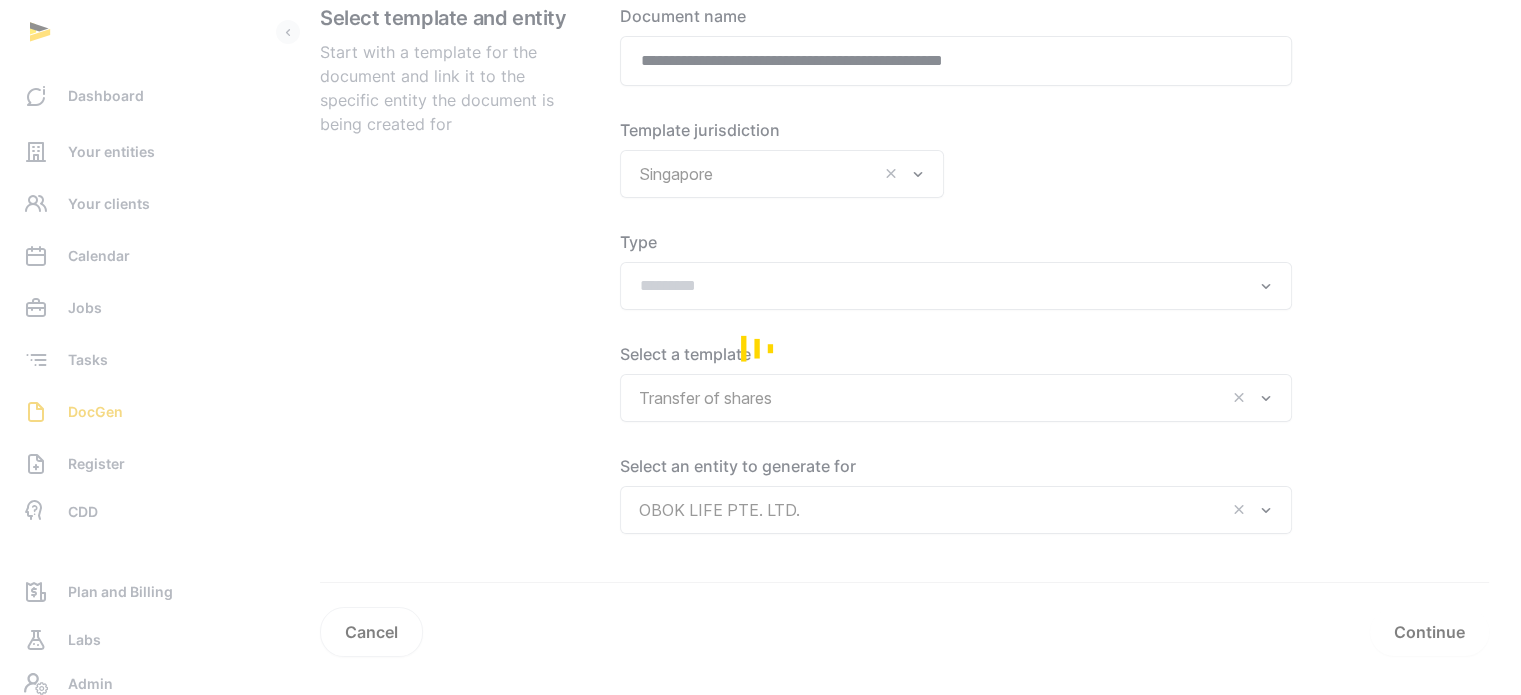 scroll, scrollTop: 181, scrollLeft: 0, axis: vertical 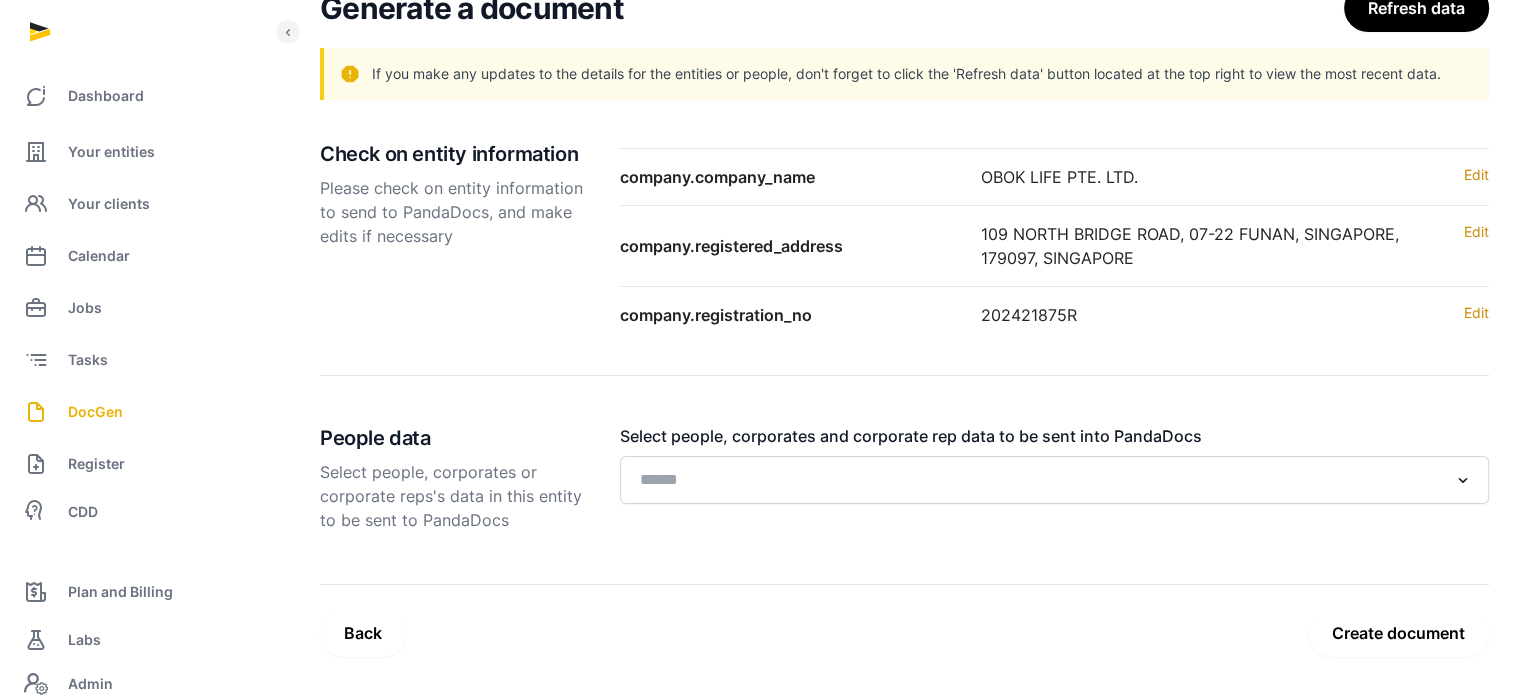 click on "Create document" at bounding box center [1398, 633] 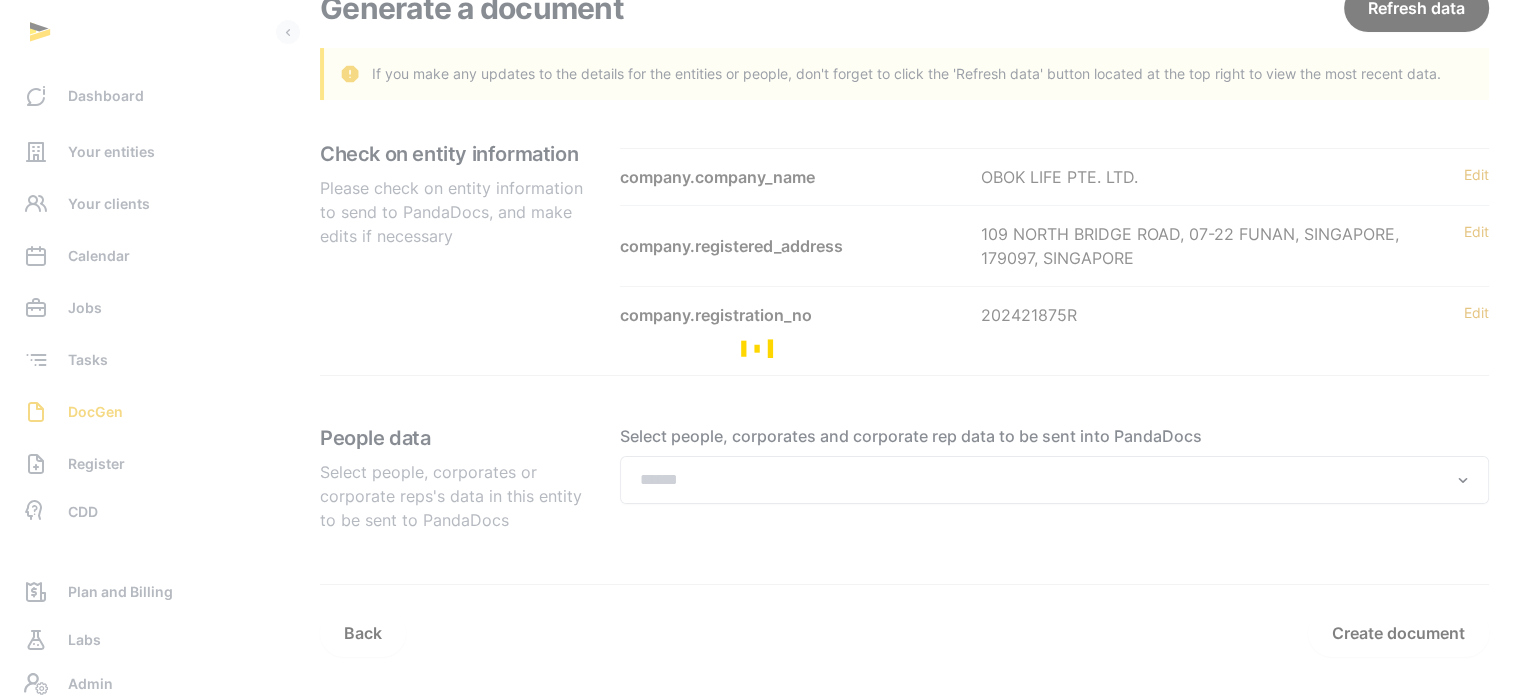 scroll, scrollTop: 0, scrollLeft: 0, axis: both 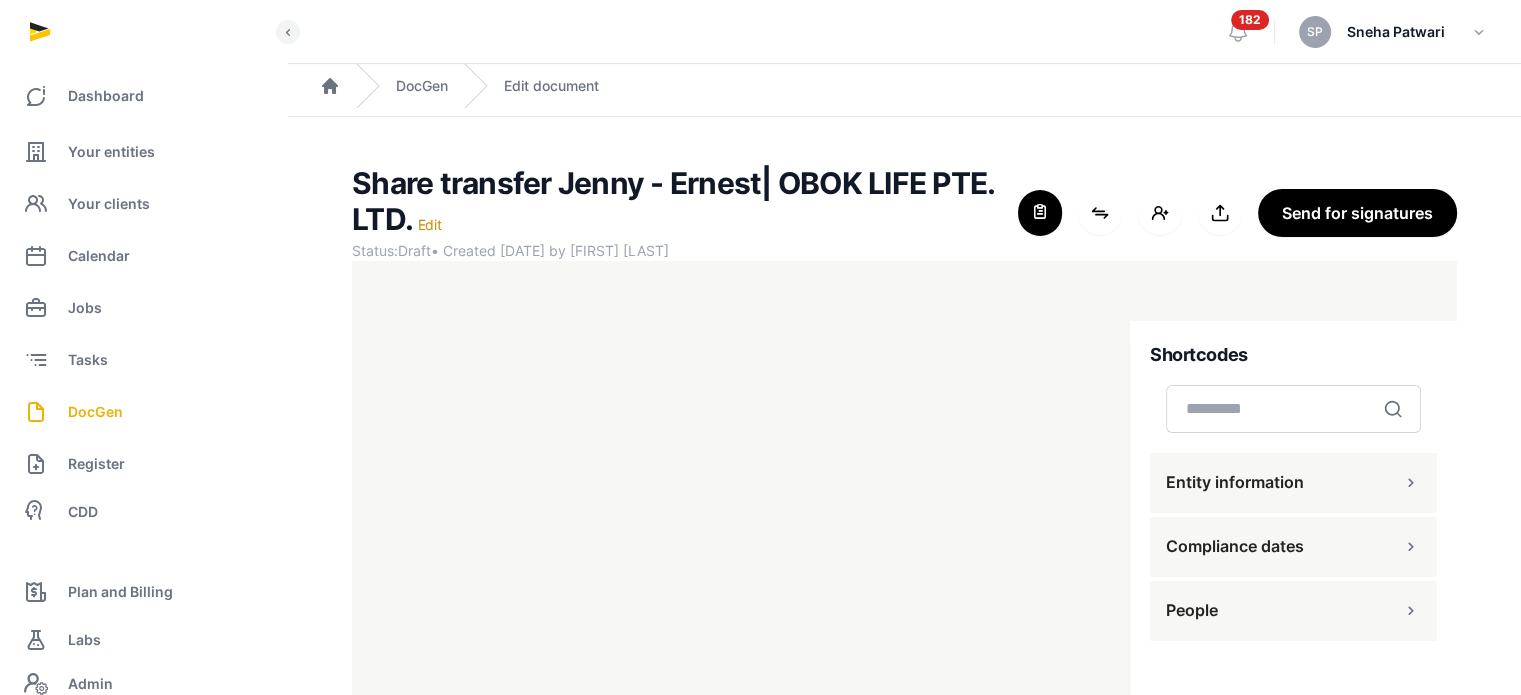 click on "People" at bounding box center (1293, 611) 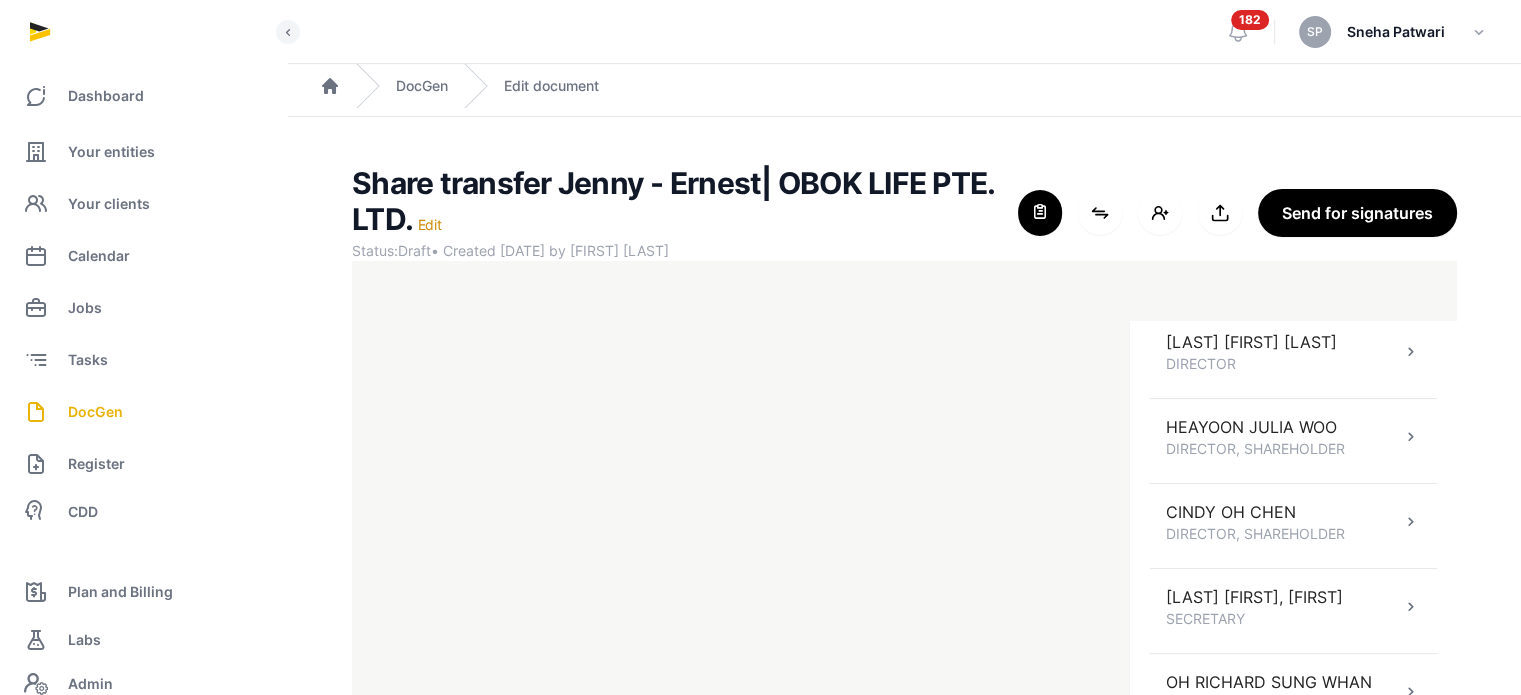 scroll, scrollTop: 588, scrollLeft: 0, axis: vertical 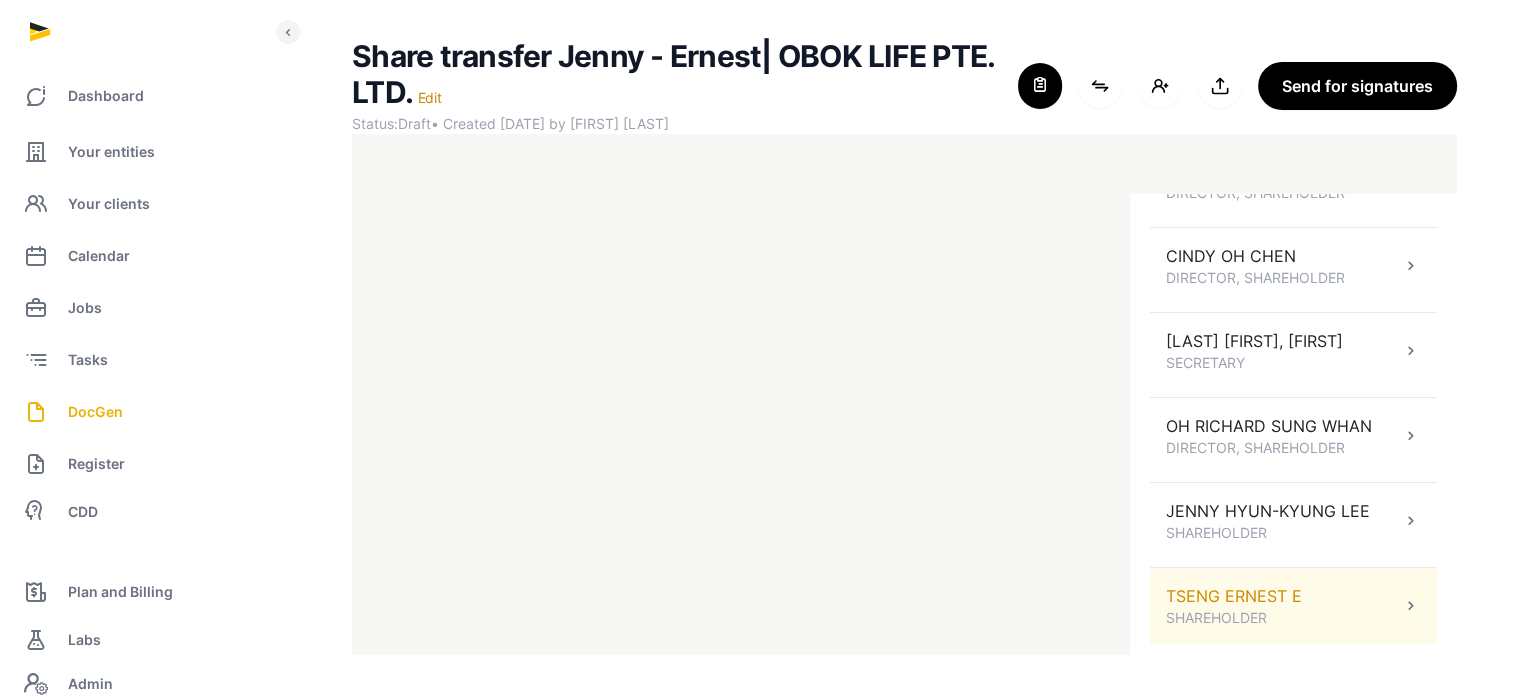 click on "[LAST] [FIRST] [LAST] SHAREHOLDER" at bounding box center (1293, 606) 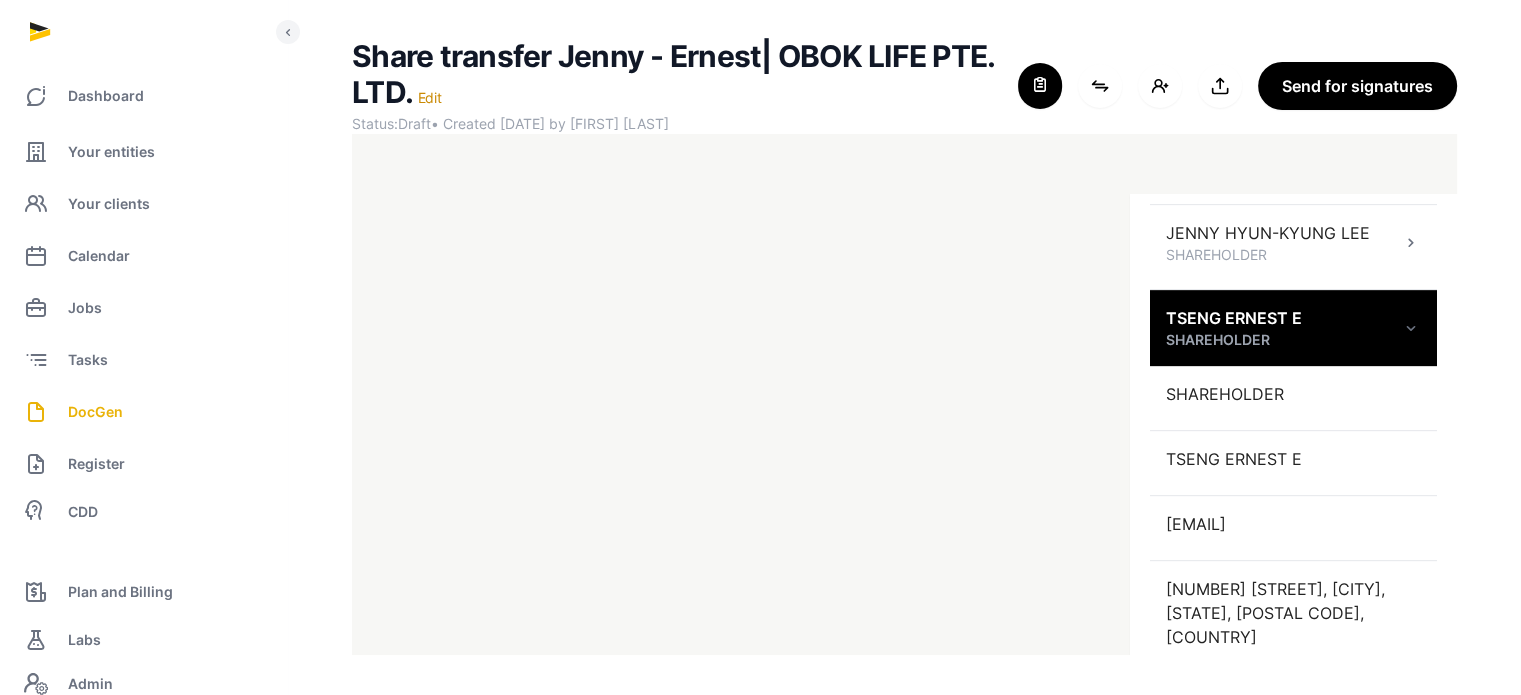 scroll, scrollTop: 1020, scrollLeft: 0, axis: vertical 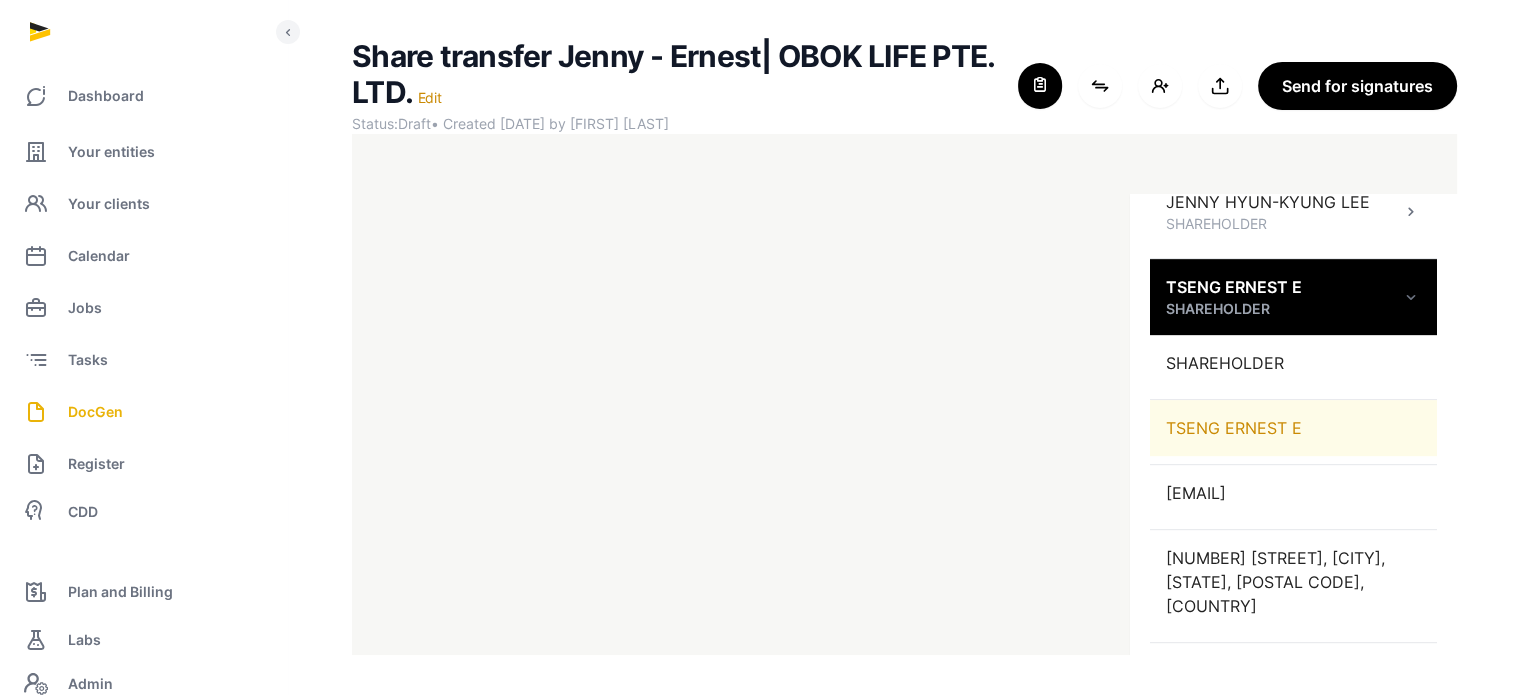 click on "TSENG ERNEST E" at bounding box center [1293, 428] 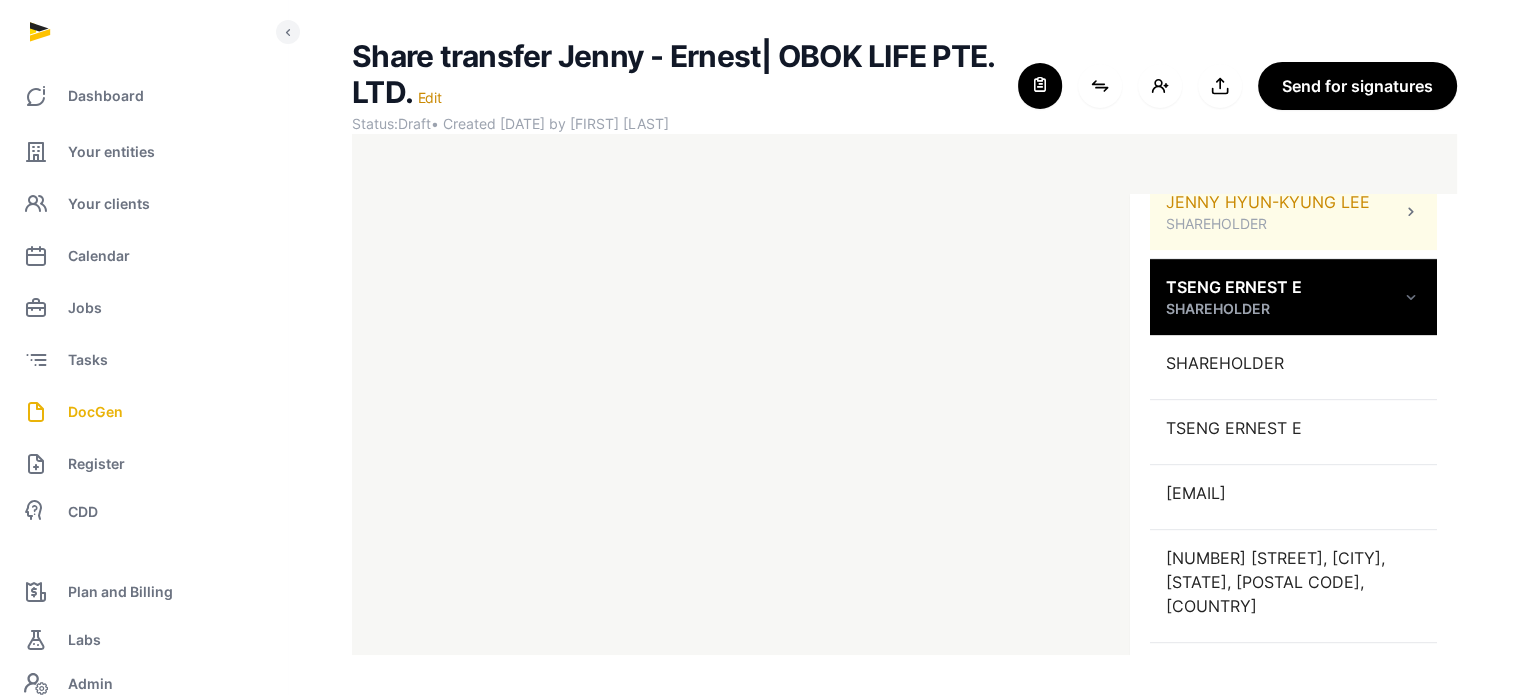 click on "[FIRST] [LAST] SHAREHOLDER" at bounding box center [1293, 212] 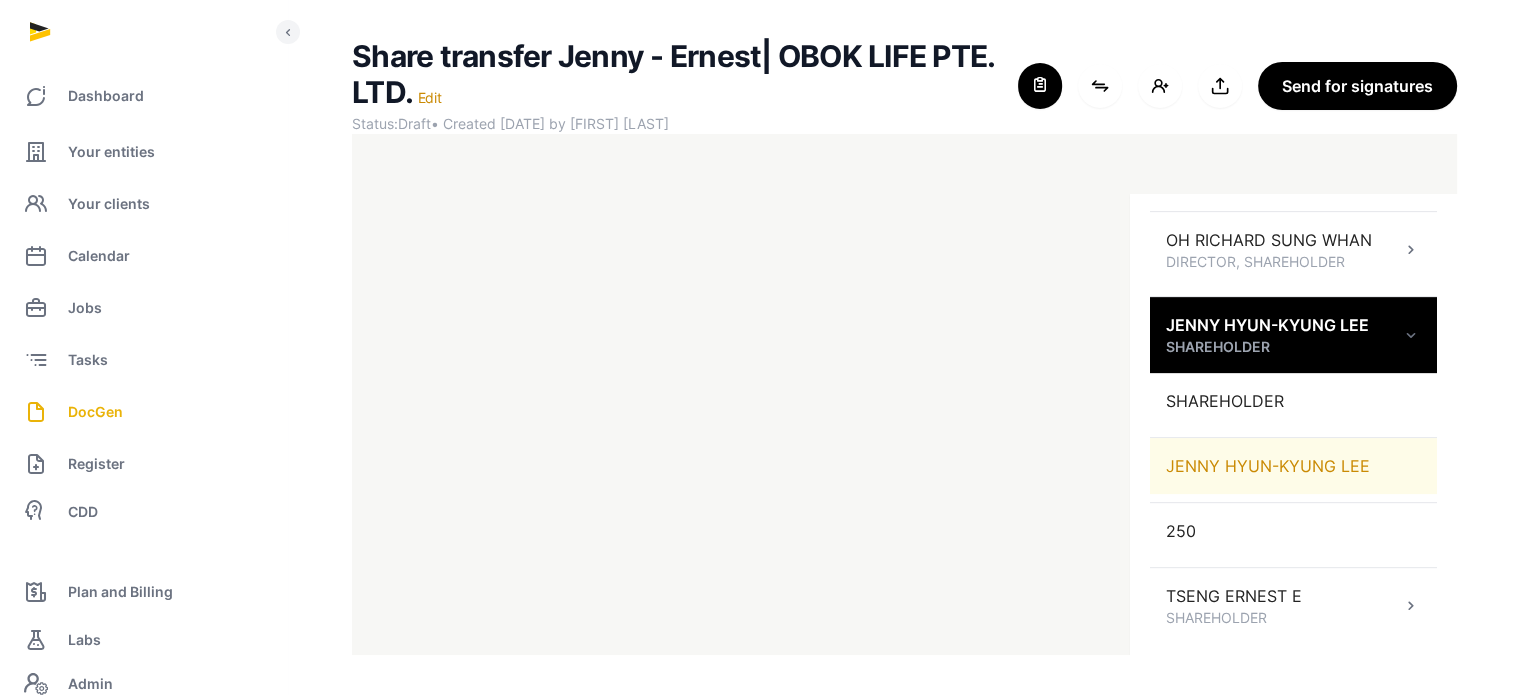 click on "JENNY HYUN-KYUNG LEE" at bounding box center (1293, 466) 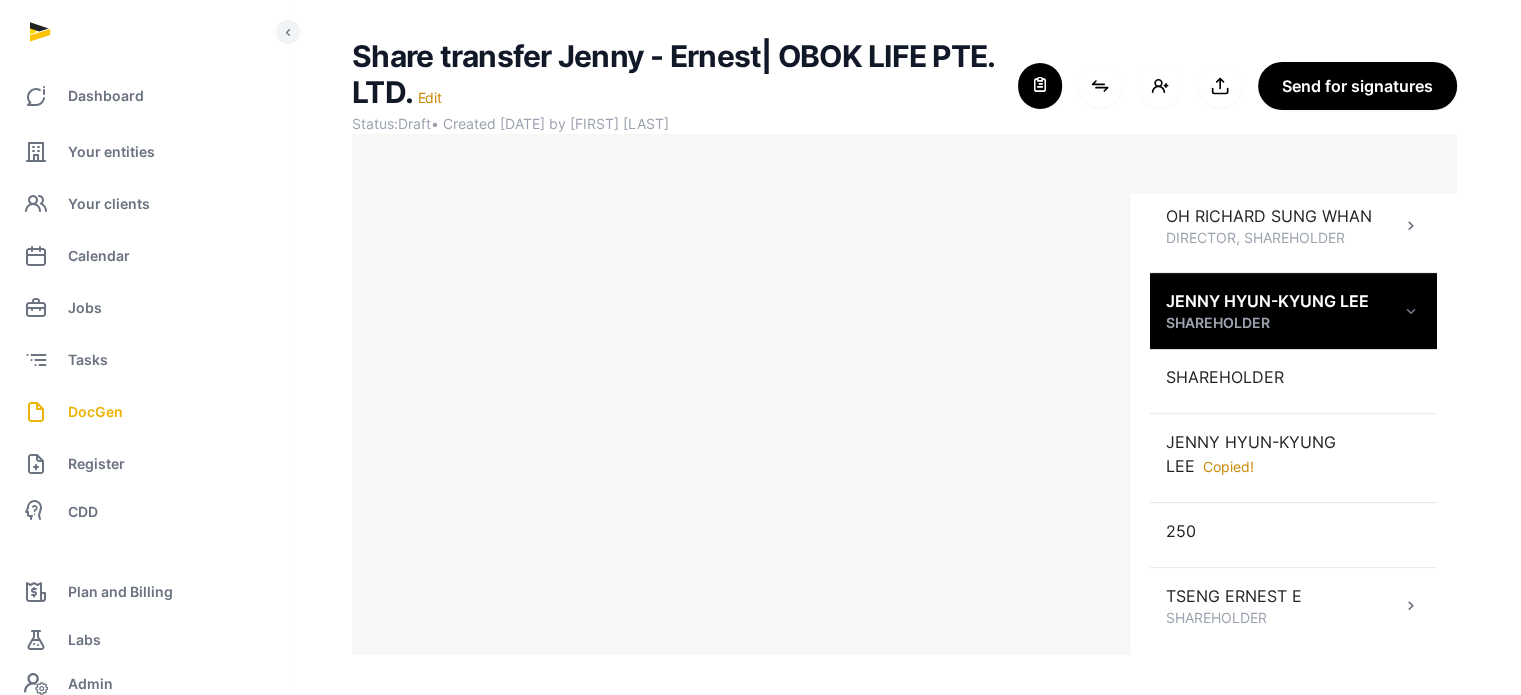 scroll, scrollTop: 918, scrollLeft: 0, axis: vertical 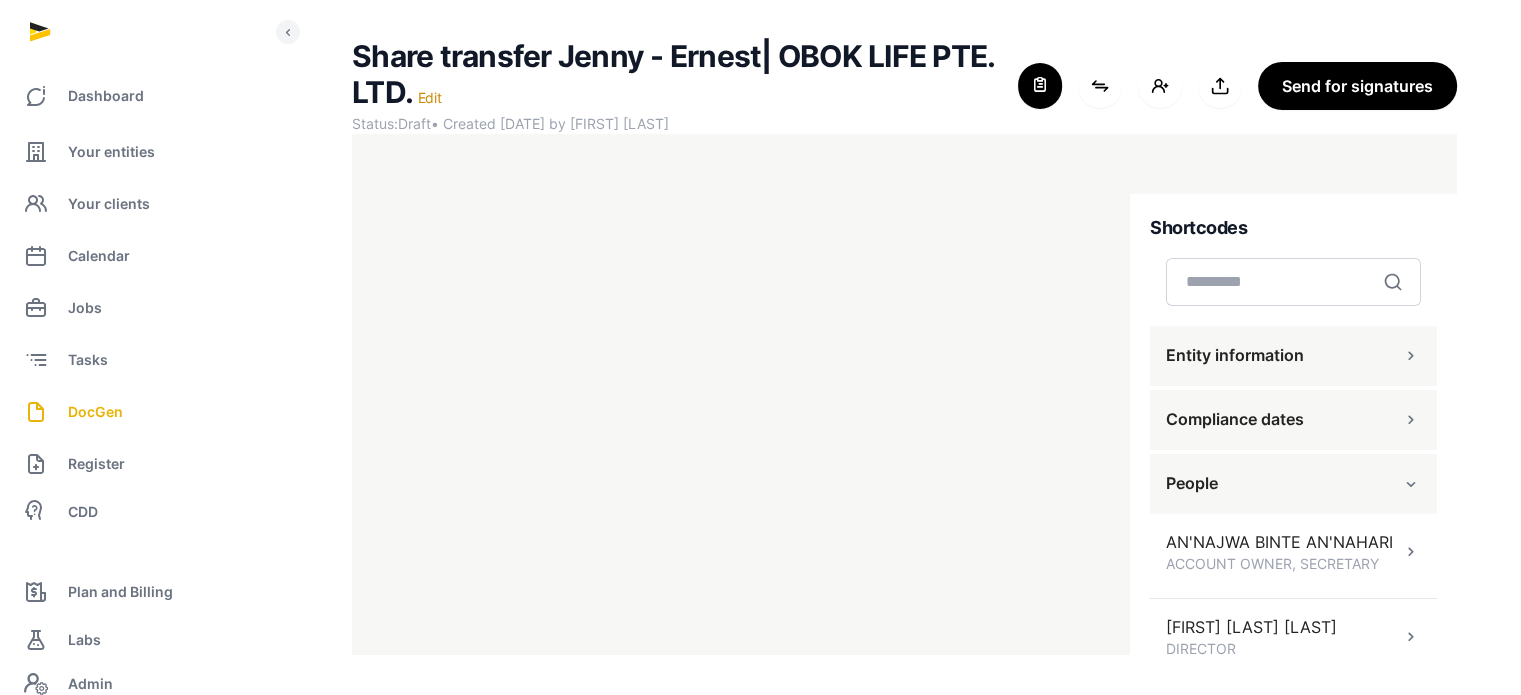 click on "Entity information" at bounding box center [1235, 355] 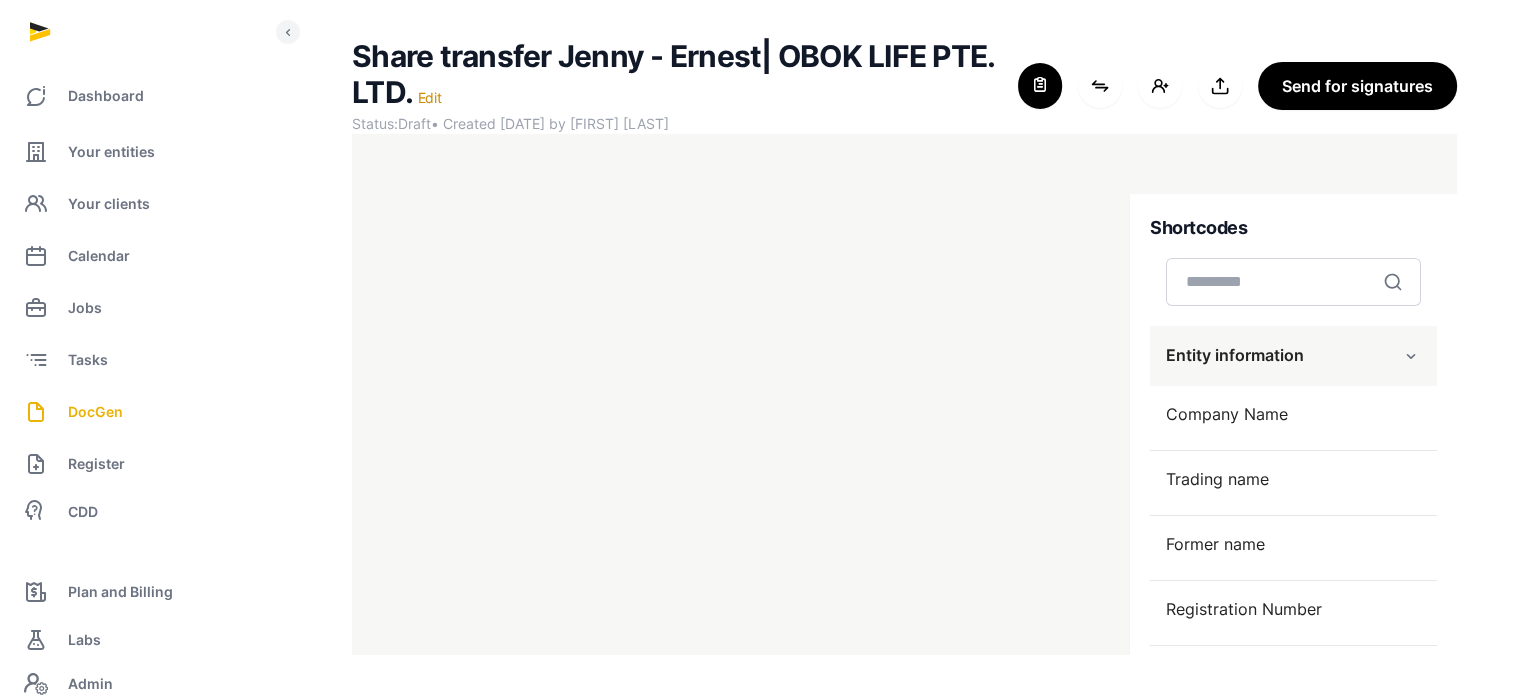scroll, scrollTop: 428, scrollLeft: 0, axis: vertical 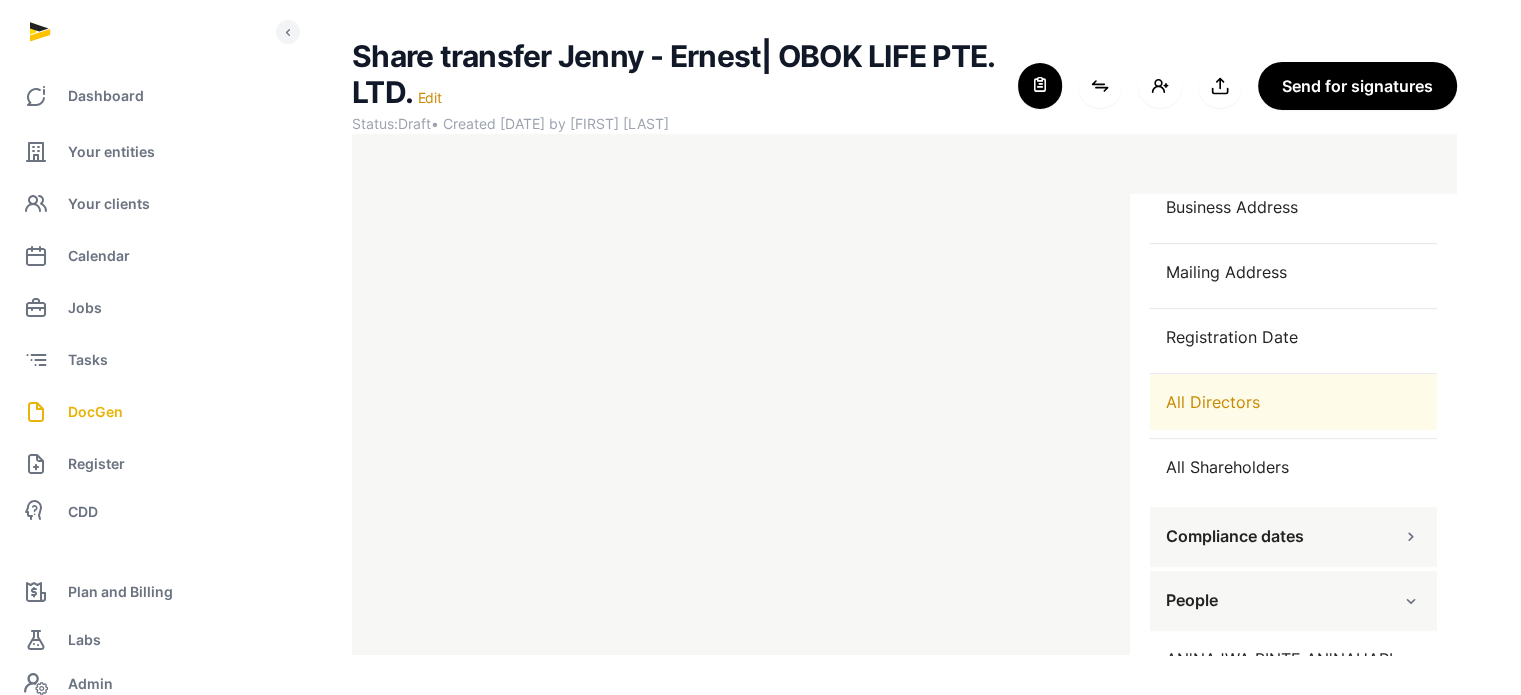 click on "All Directors" at bounding box center [1293, 402] 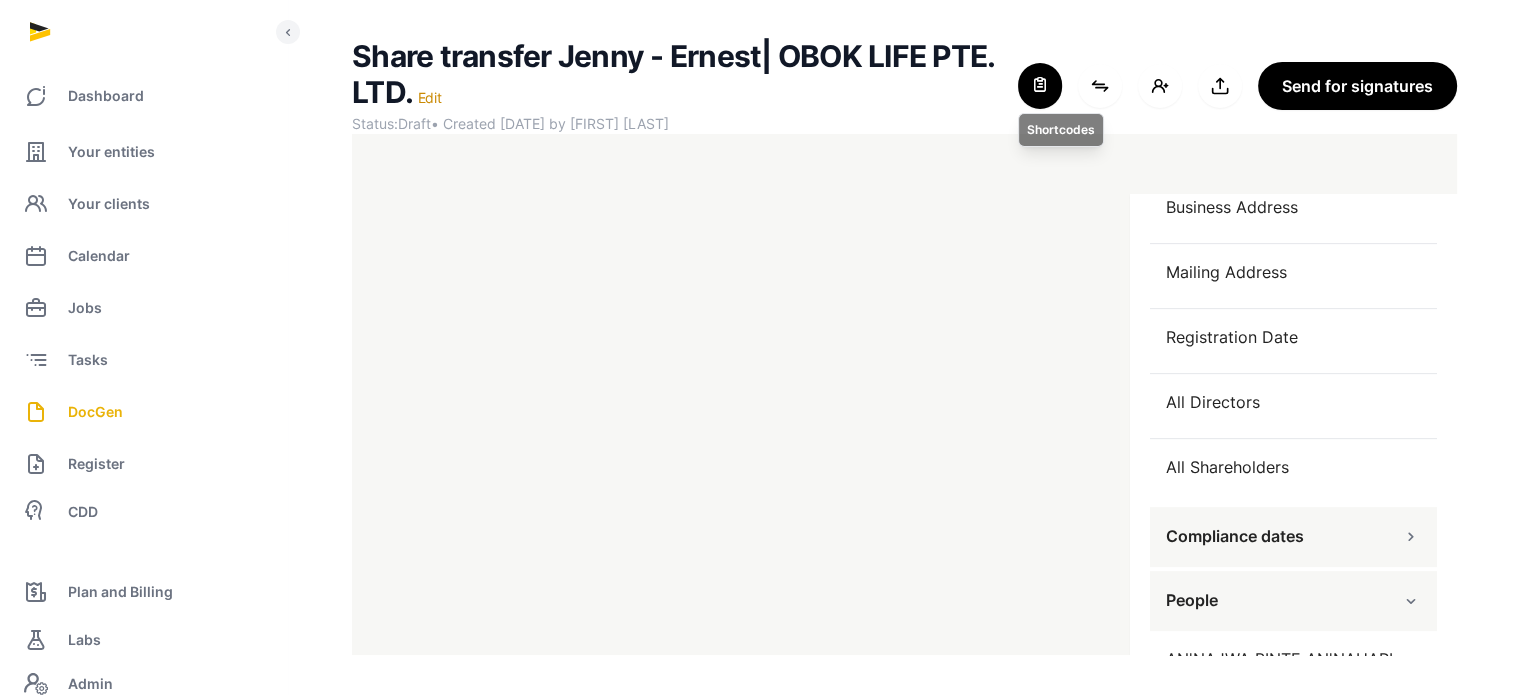 click at bounding box center [1040, 86] 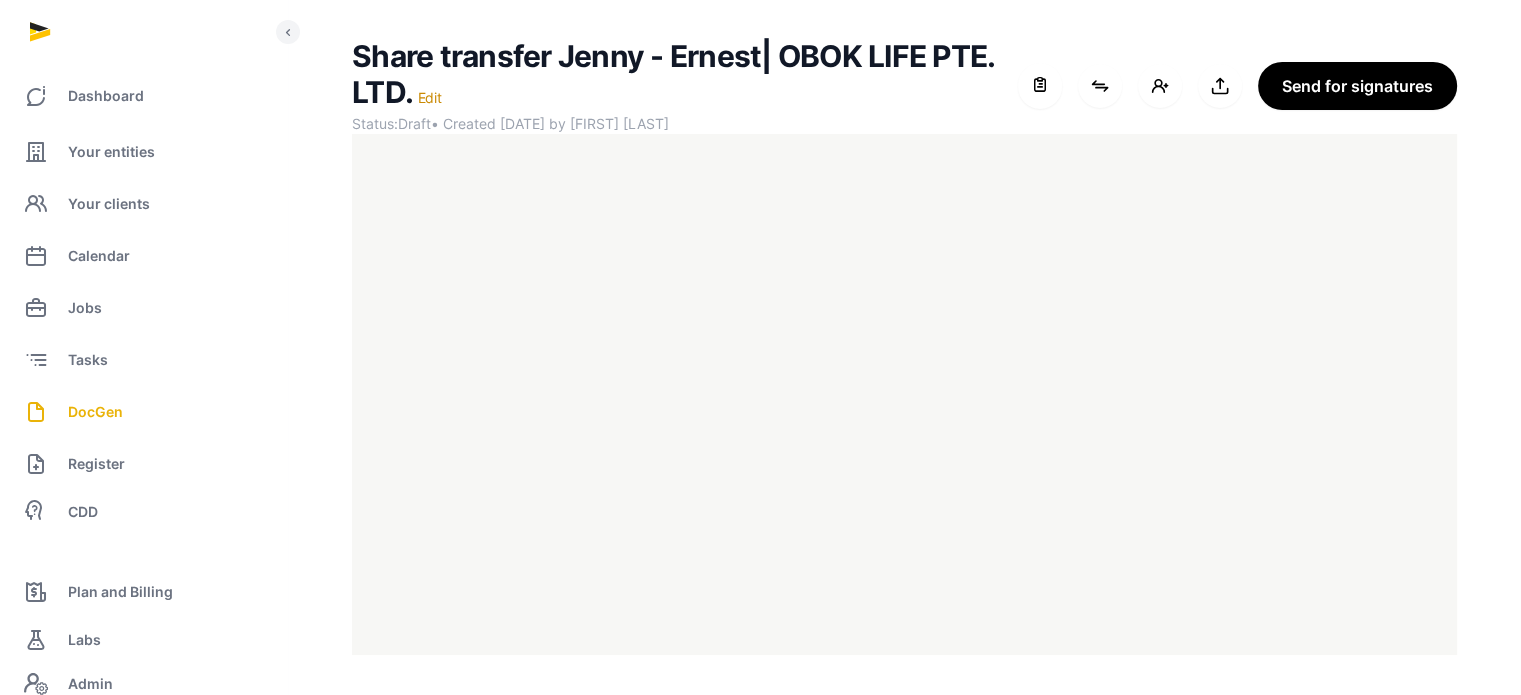 scroll, scrollTop: 0, scrollLeft: 0, axis: both 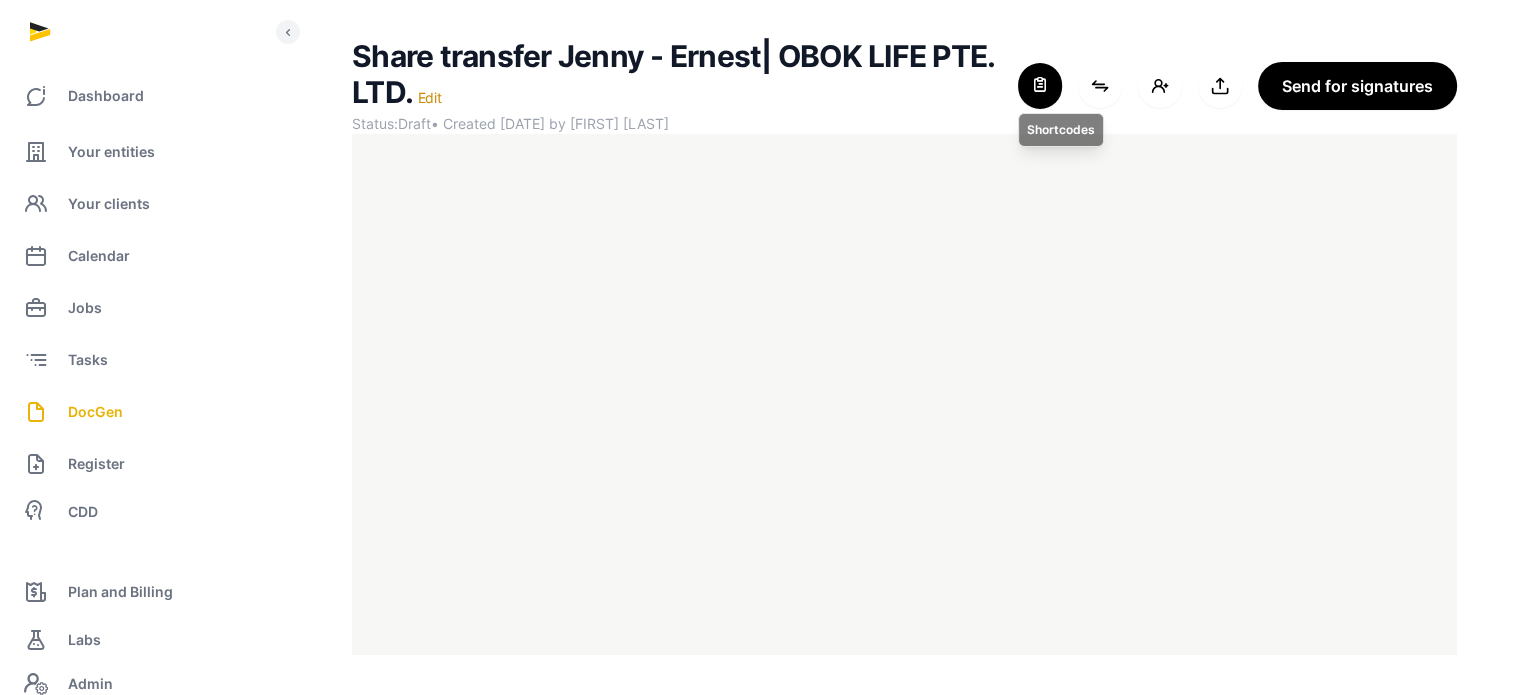 click at bounding box center [1040, 86] 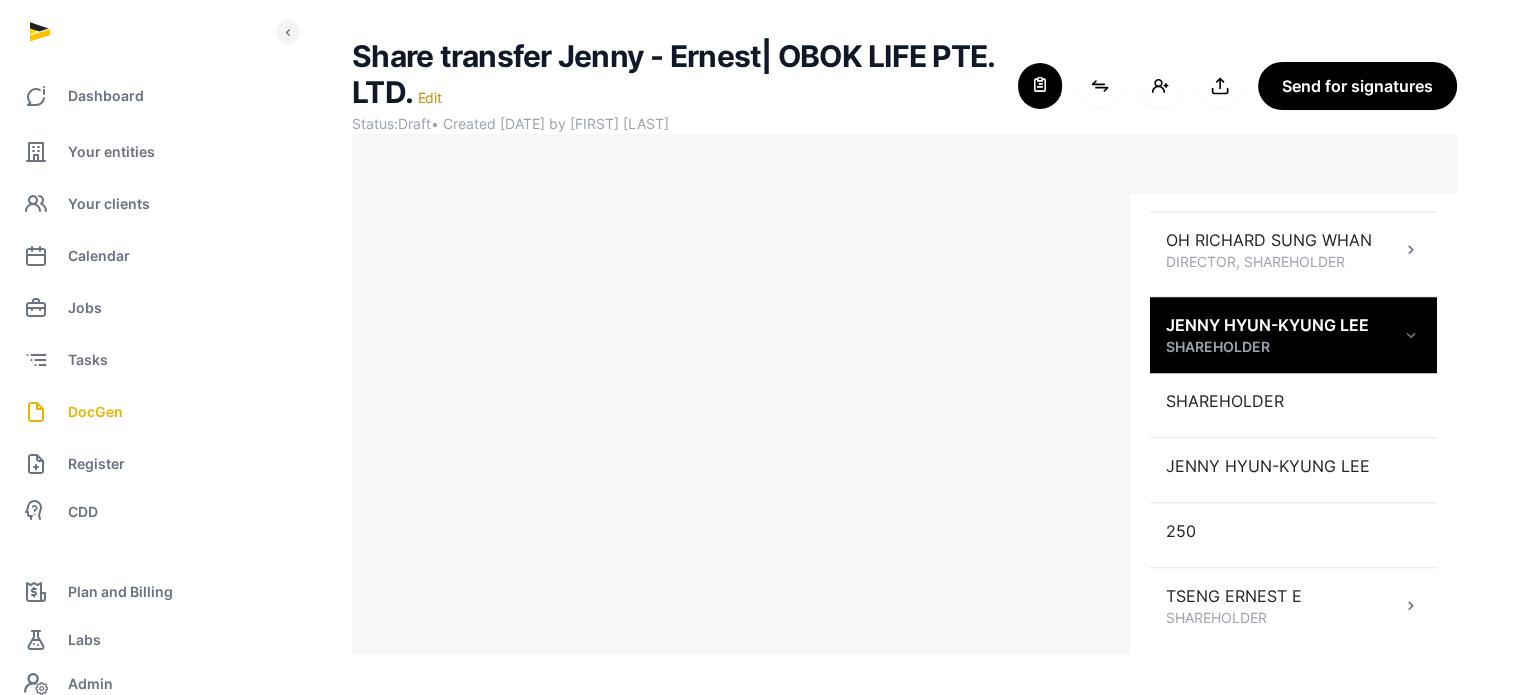 scroll, scrollTop: 1889, scrollLeft: 0, axis: vertical 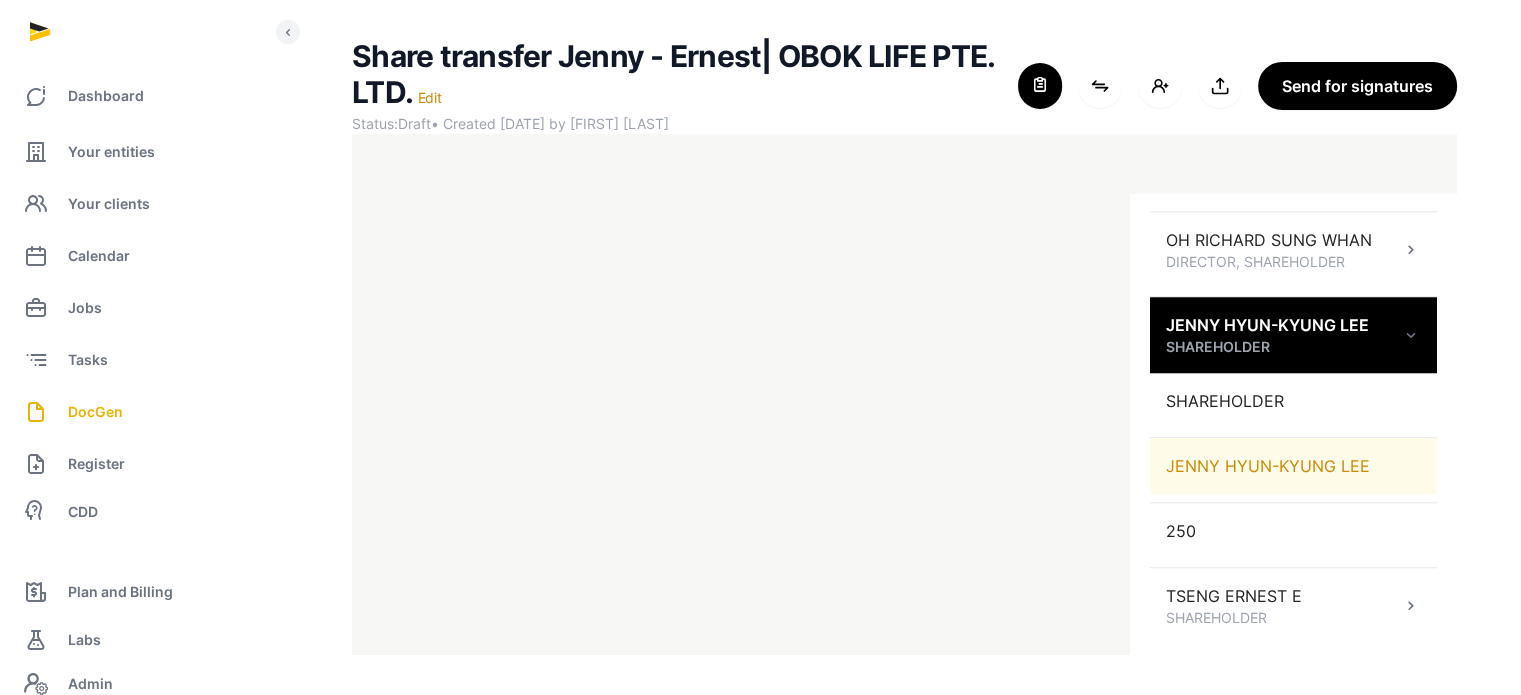click on "JENNY HYUN-KYUNG LEE" at bounding box center [1293, 466] 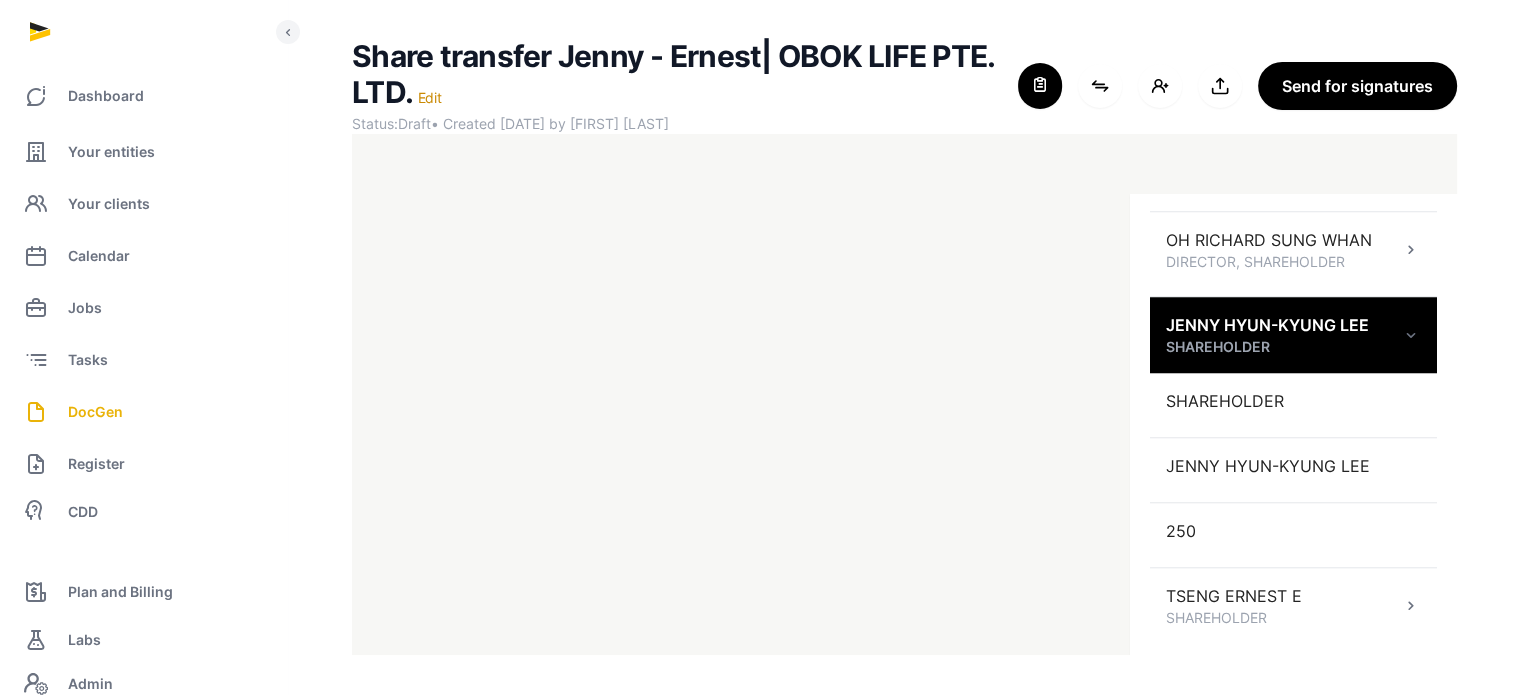 click on "Share transfer [FIRST] [LAST] - [FIRST]| OBOK LIFE PTE. LTD.   Edit Status:  Draft  • Created [DATE] by [FIRST] [LAST] For optimal experience, please use a desktop computer to generate documents for the best user experience. Close shortcodes Connect shortcodes Add people Export to Documents Send for signatures Shortcodes Search Entity information Company Name  Trading name  Former name  Registration Number  EIN  Jurisdiction  Description  Activities  Transacting countries  Registered Address  Business Address  Mailing Address  Registration Date  All Directors  All Shareholders  Compliance dates People [LAST] [LAST] [LAST] ACCOUNT OWNER, SECRETARY [FIRST] [LAST] [LAST] DIRECTOR [FIRST] [LAST] [LAST] DIRECTOR [LAST] [FIRST] [LAST] DIRECTOR, SHAREHOLDER [FIRST] [LAST] [LAST] DIRECTOR, SHAREHOLDER [FIRST] [LAST], [FIRST] SECRETARY [LAST] [FIRST] [LAST] DIRECTOR, SHAREHOLDER SHAREHOLDER  [FIRST] [LAST] [LAST]  [NUMBER]  [LAST] [FIRST] [LAST] SHAREHOLDER" 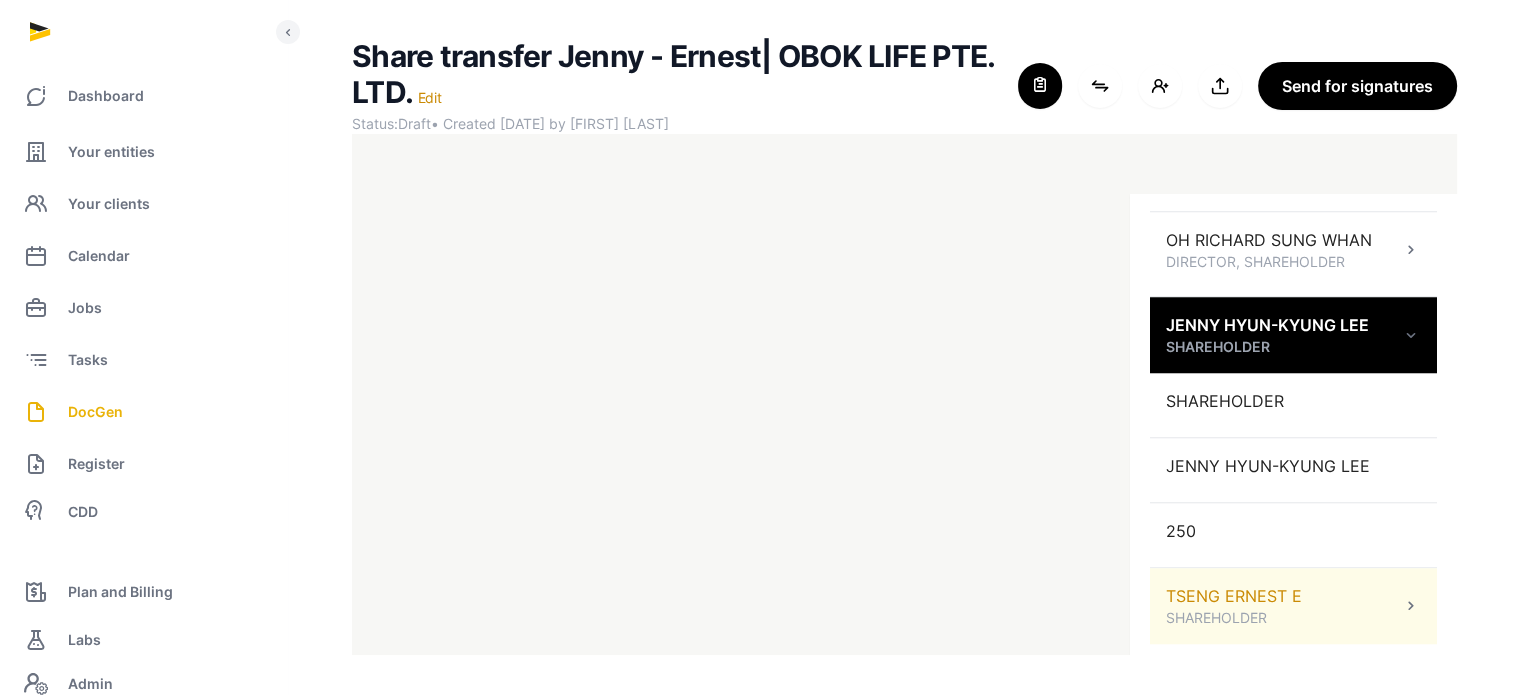 click at bounding box center [1411, 606] 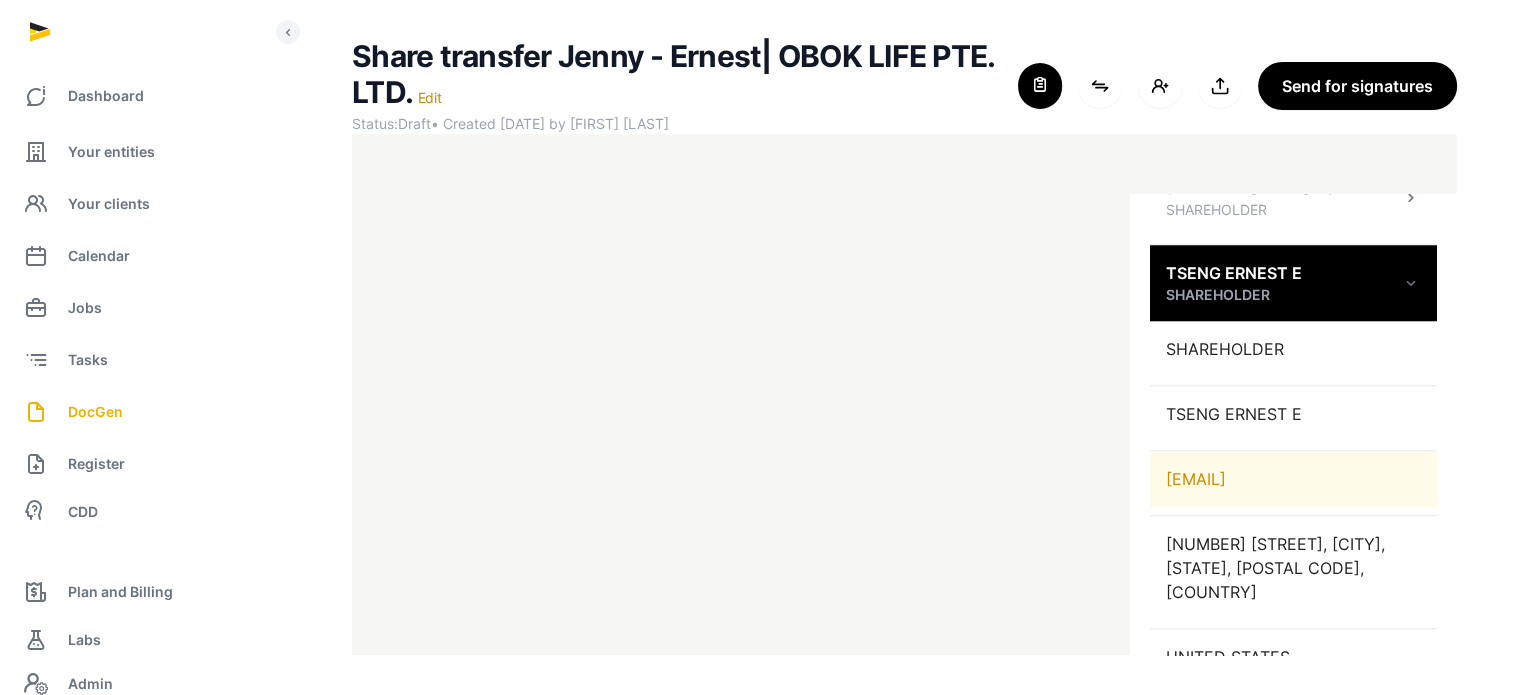 scroll, scrollTop: 2012, scrollLeft: 0, axis: vertical 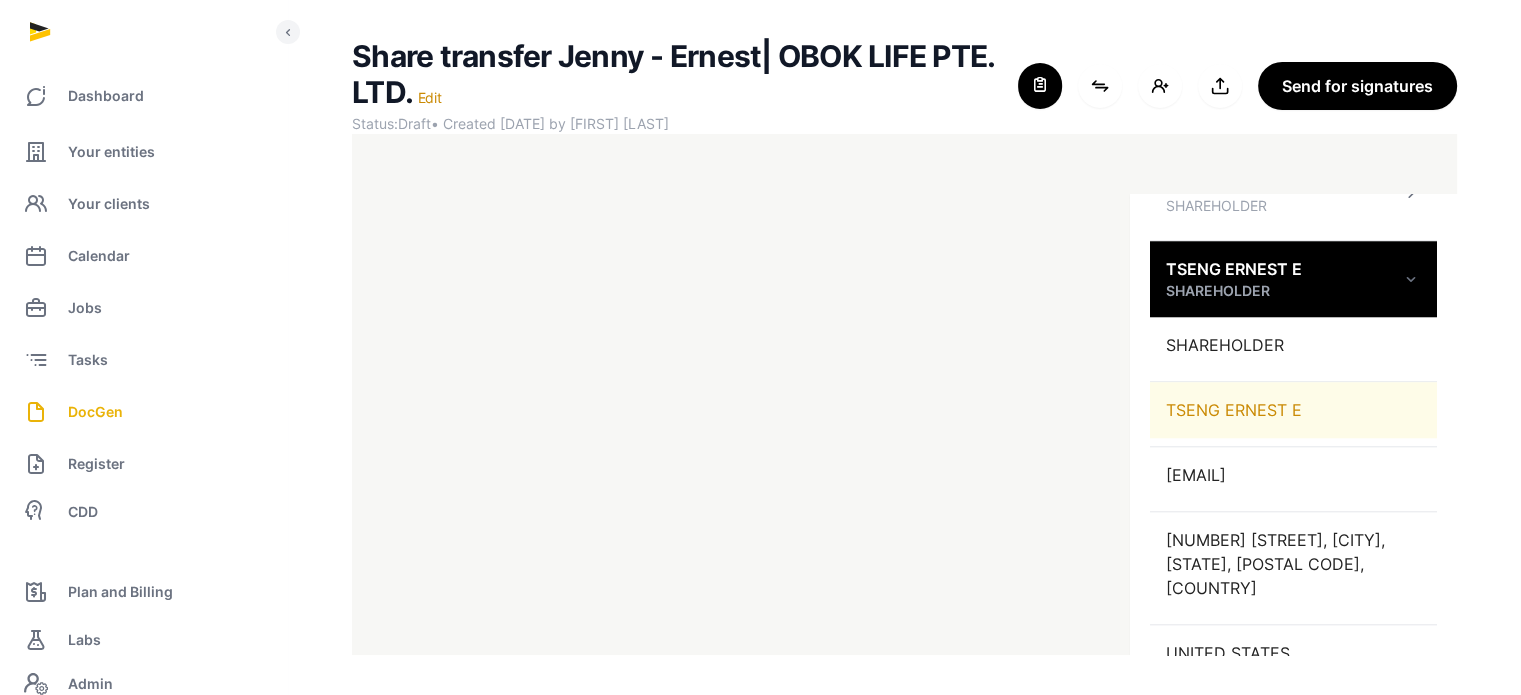 click on "TSENG ERNEST E" at bounding box center [1293, 410] 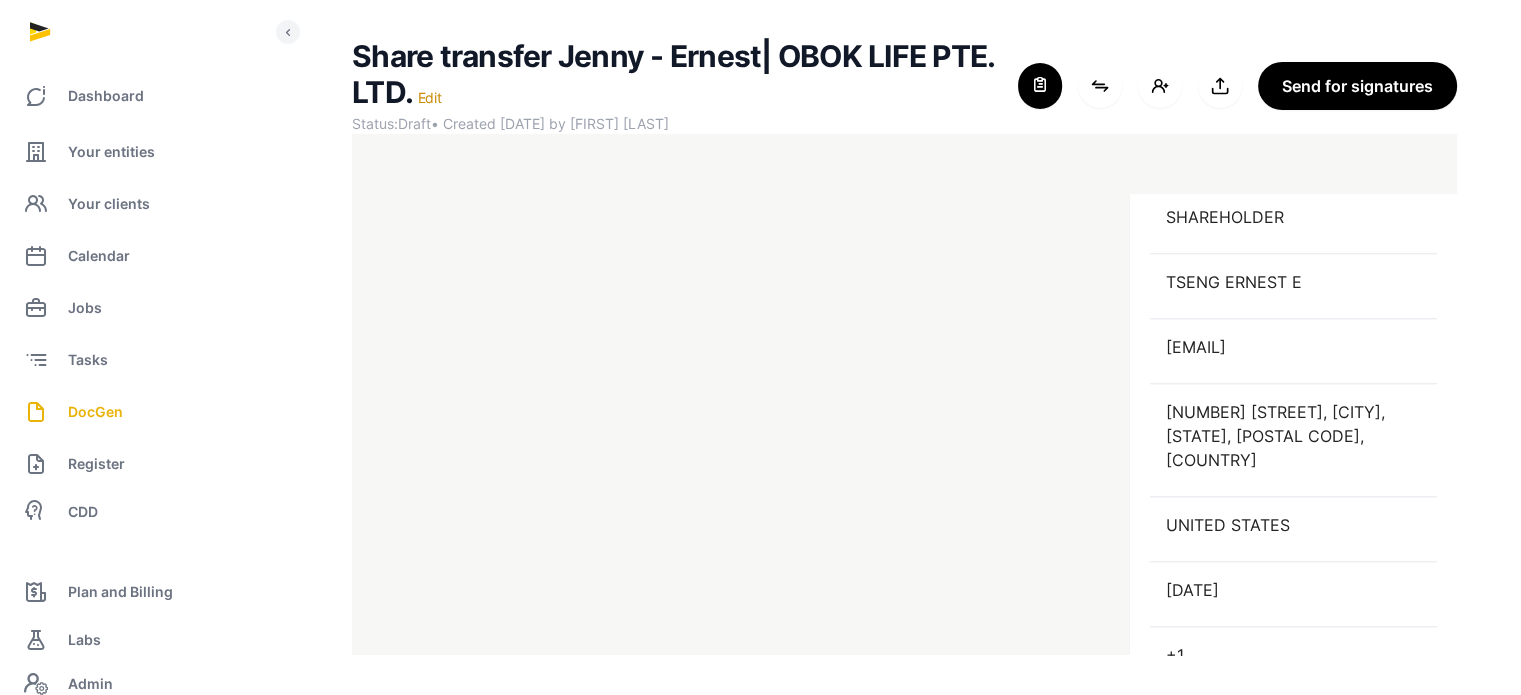 scroll, scrollTop: 2145, scrollLeft: 0, axis: vertical 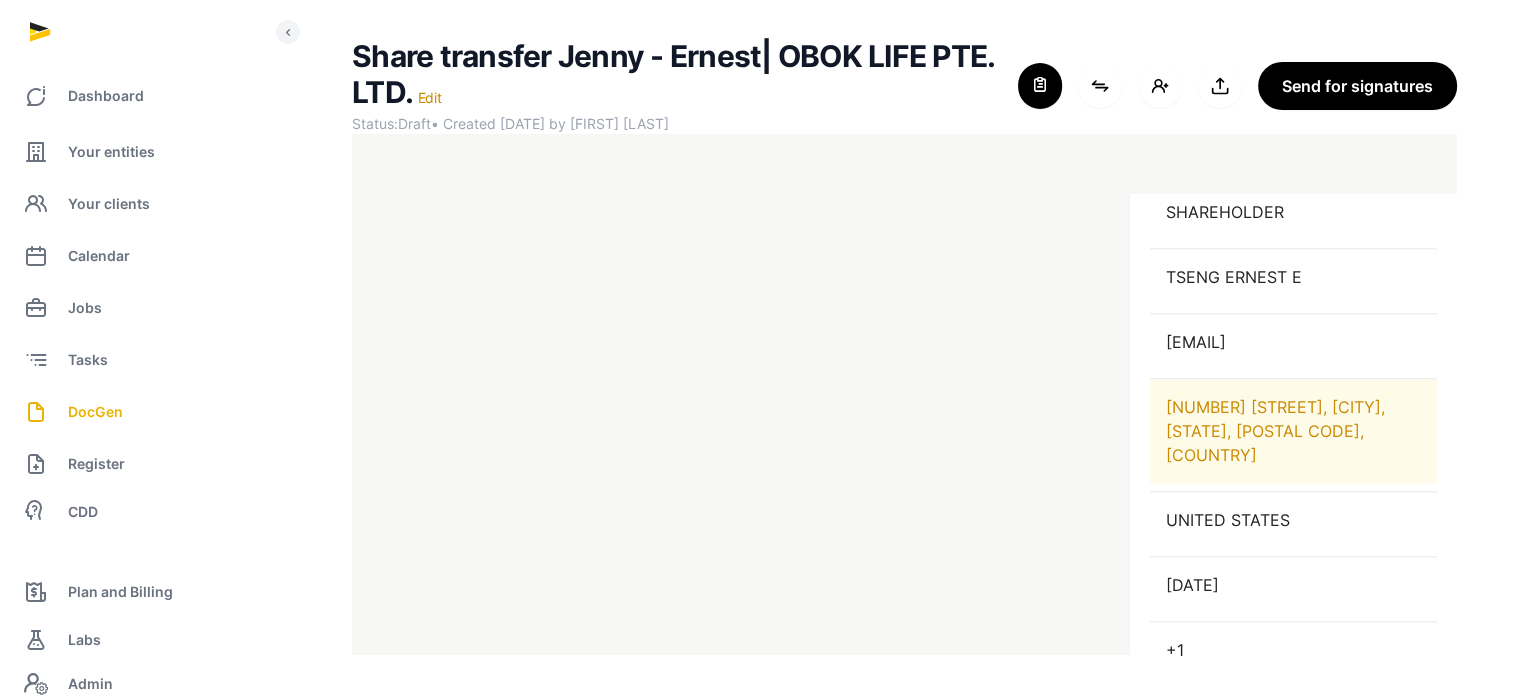 click on "[NUMBER] [STREET], [CITY], [STATE], [POSTAL CODE], [COUNTRY]" at bounding box center (1293, 431) 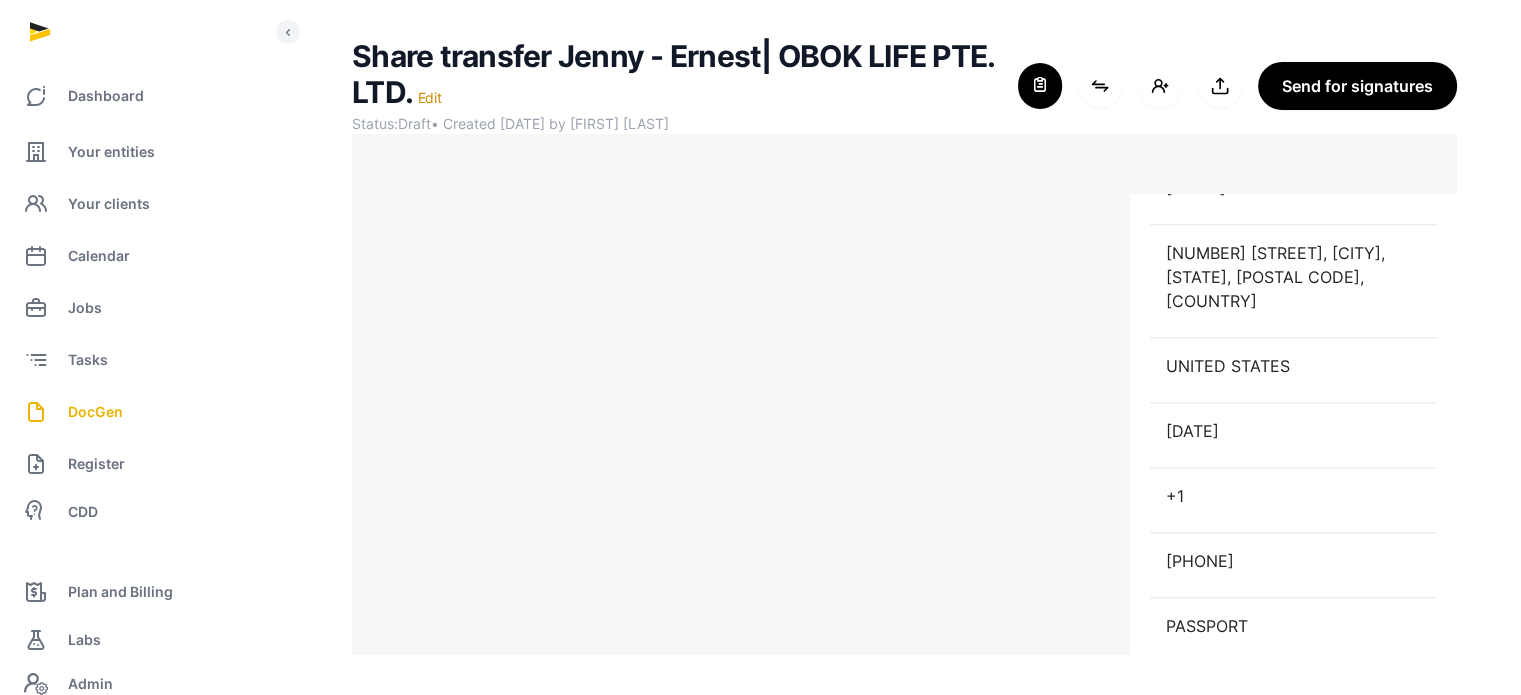 scroll, scrollTop: 2391, scrollLeft: 0, axis: vertical 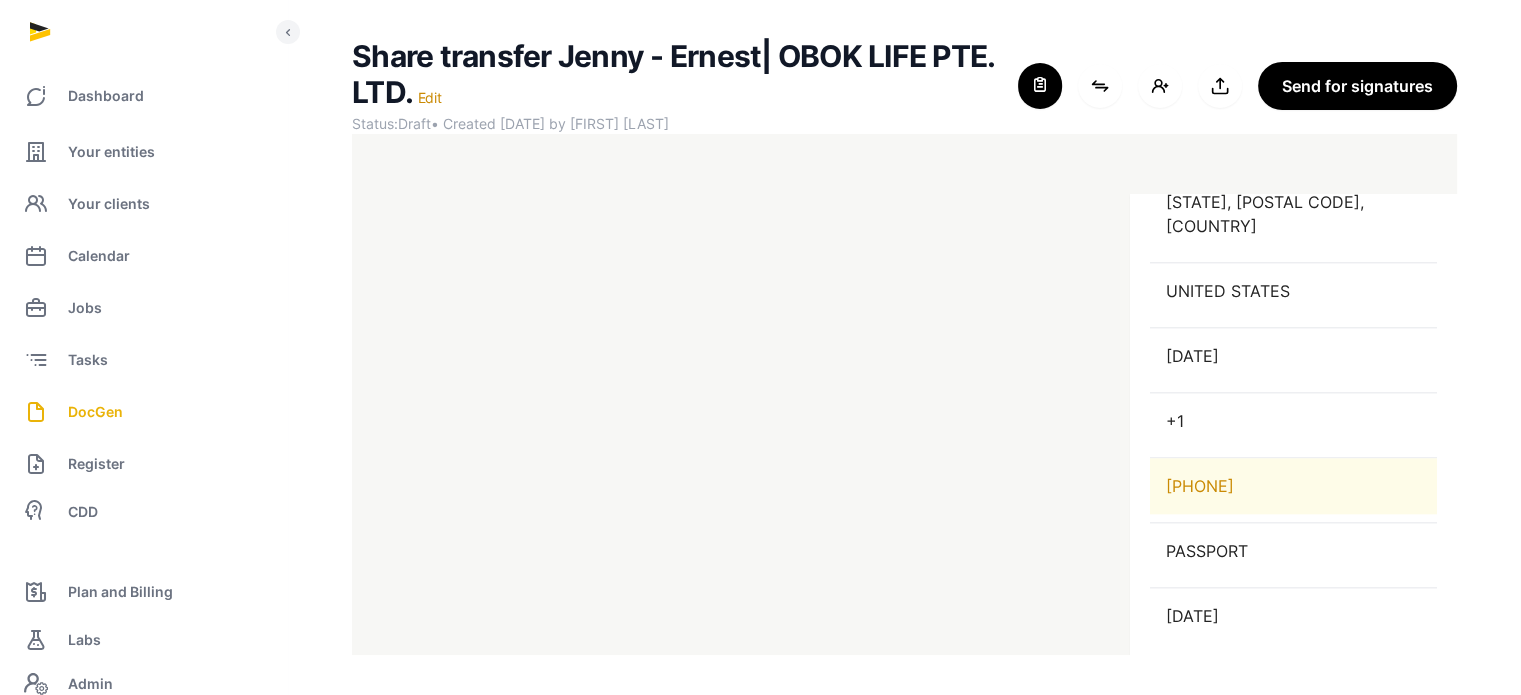 click on "[PHONE]" at bounding box center [1293, 486] 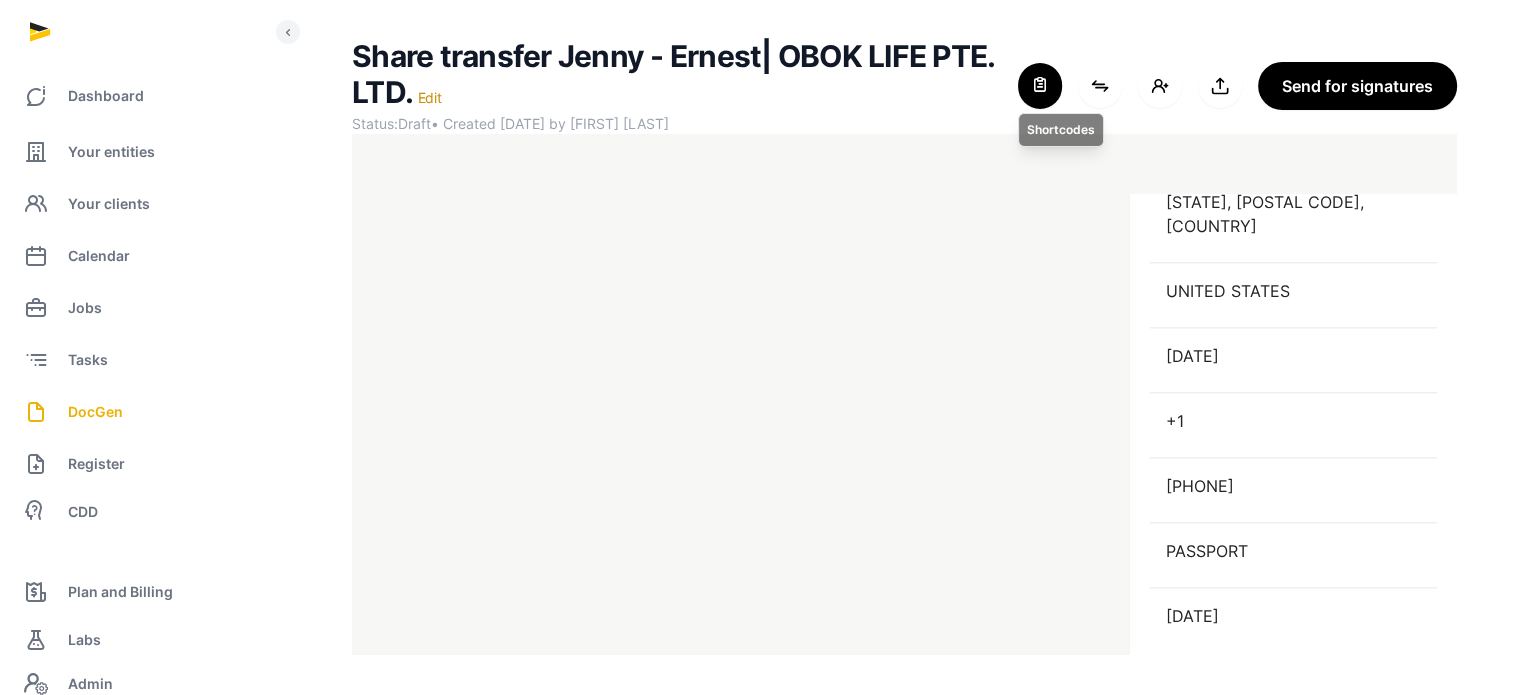 click at bounding box center (1040, 86) 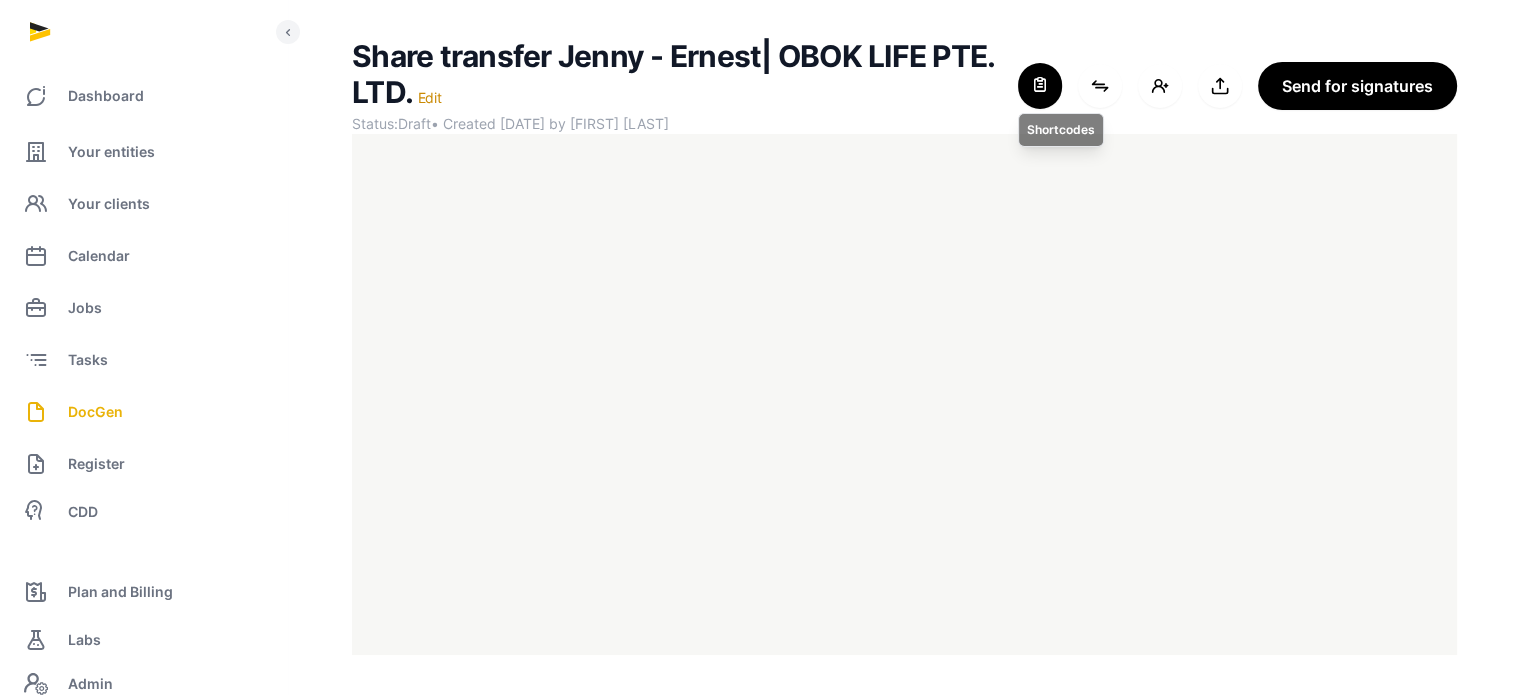 click at bounding box center (1040, 86) 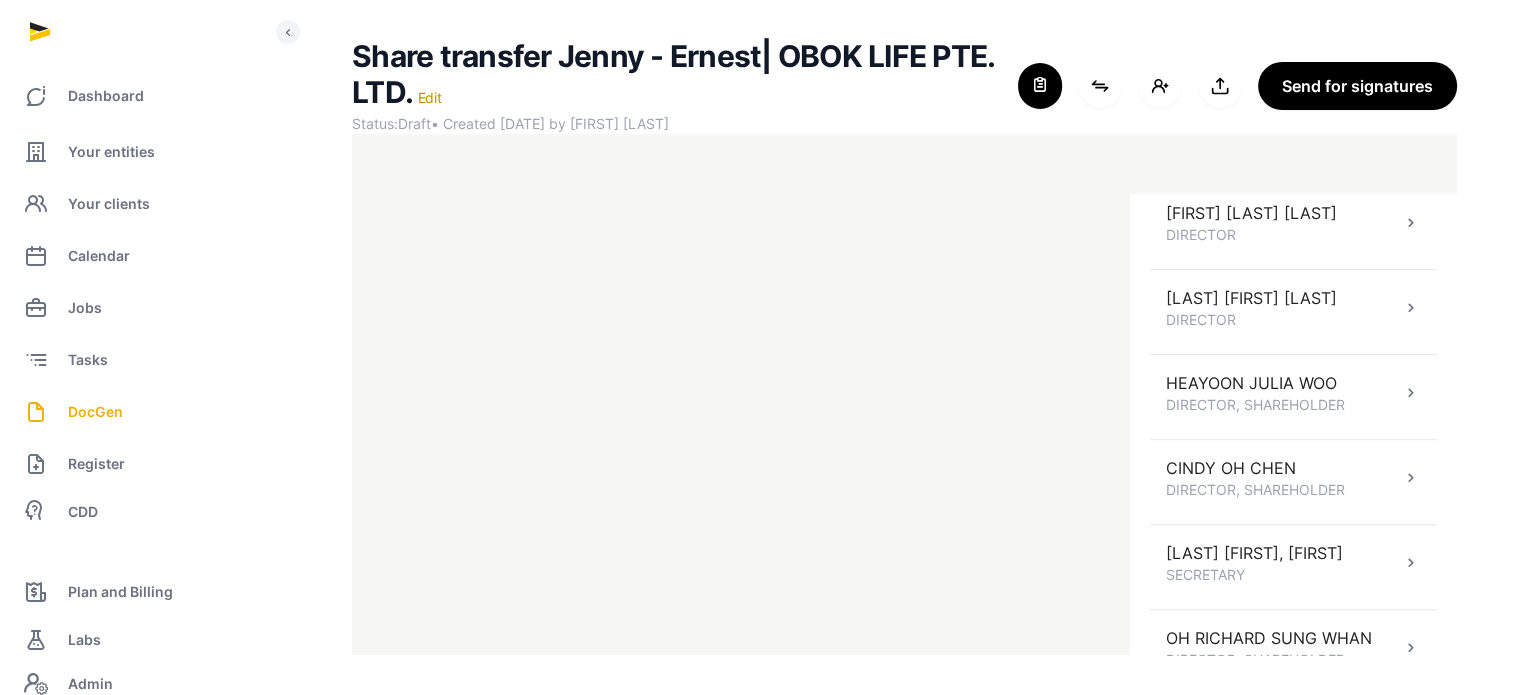 scroll, scrollTop: 1499, scrollLeft: 0, axis: vertical 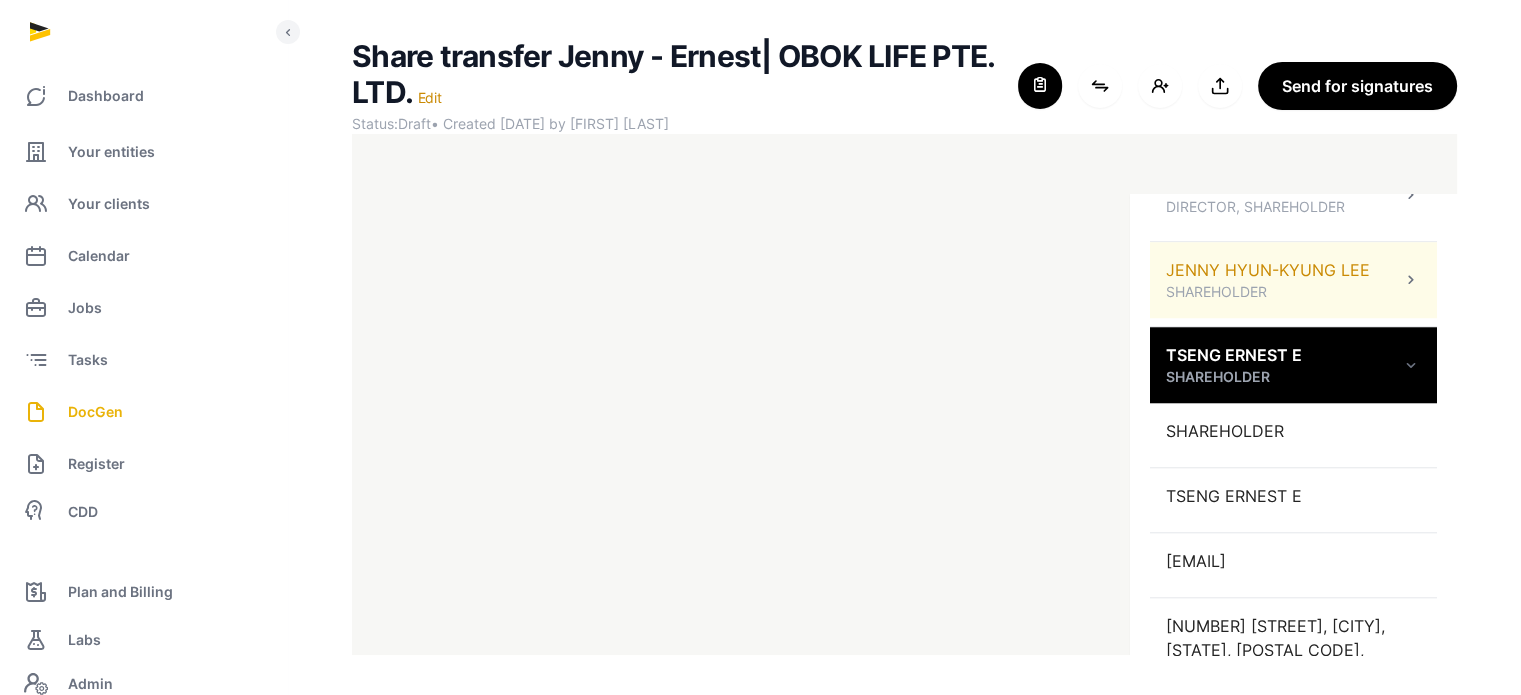 click at bounding box center (1411, 280) 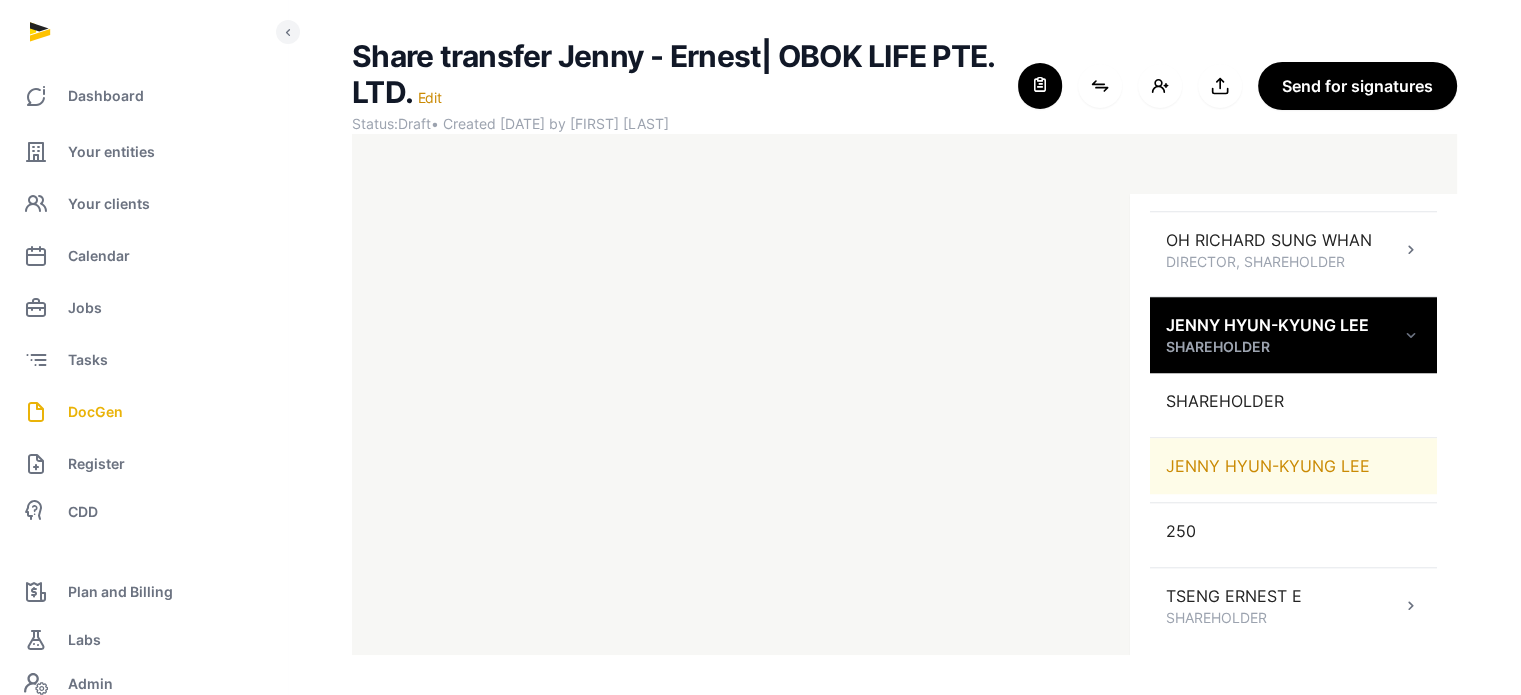 click on "JENNY HYUN-KYUNG LEE" at bounding box center (1293, 466) 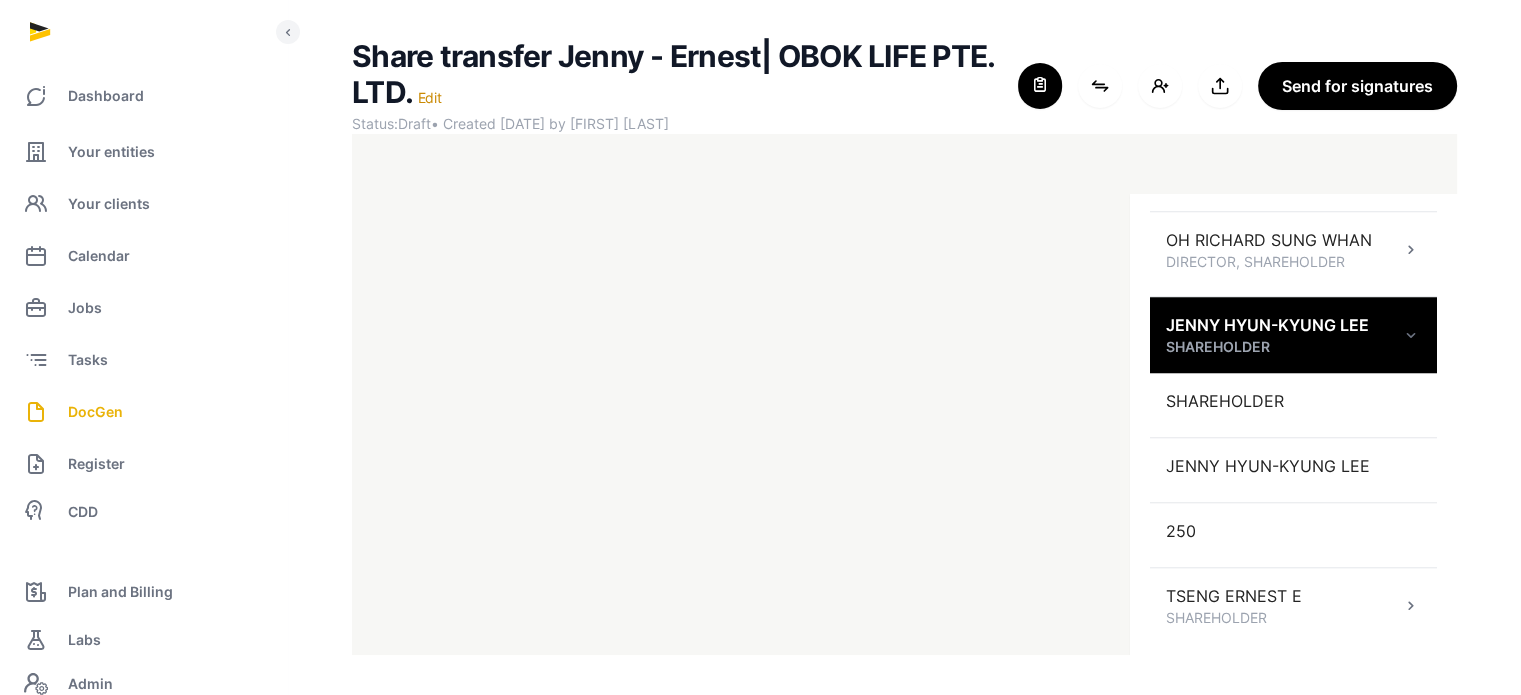 scroll, scrollTop: 1889, scrollLeft: 0, axis: vertical 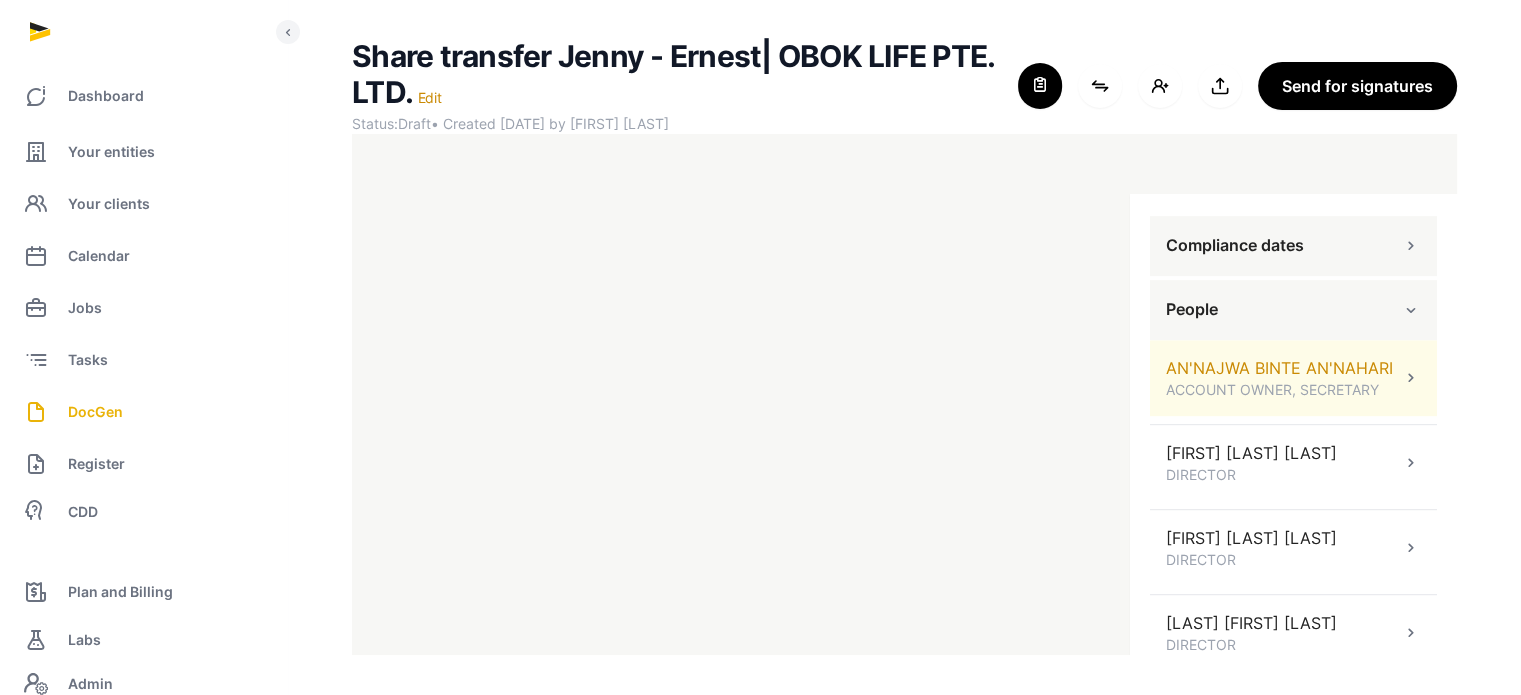 click on "ACCOUNT OWNER, SECRETARY" at bounding box center [1279, 390] 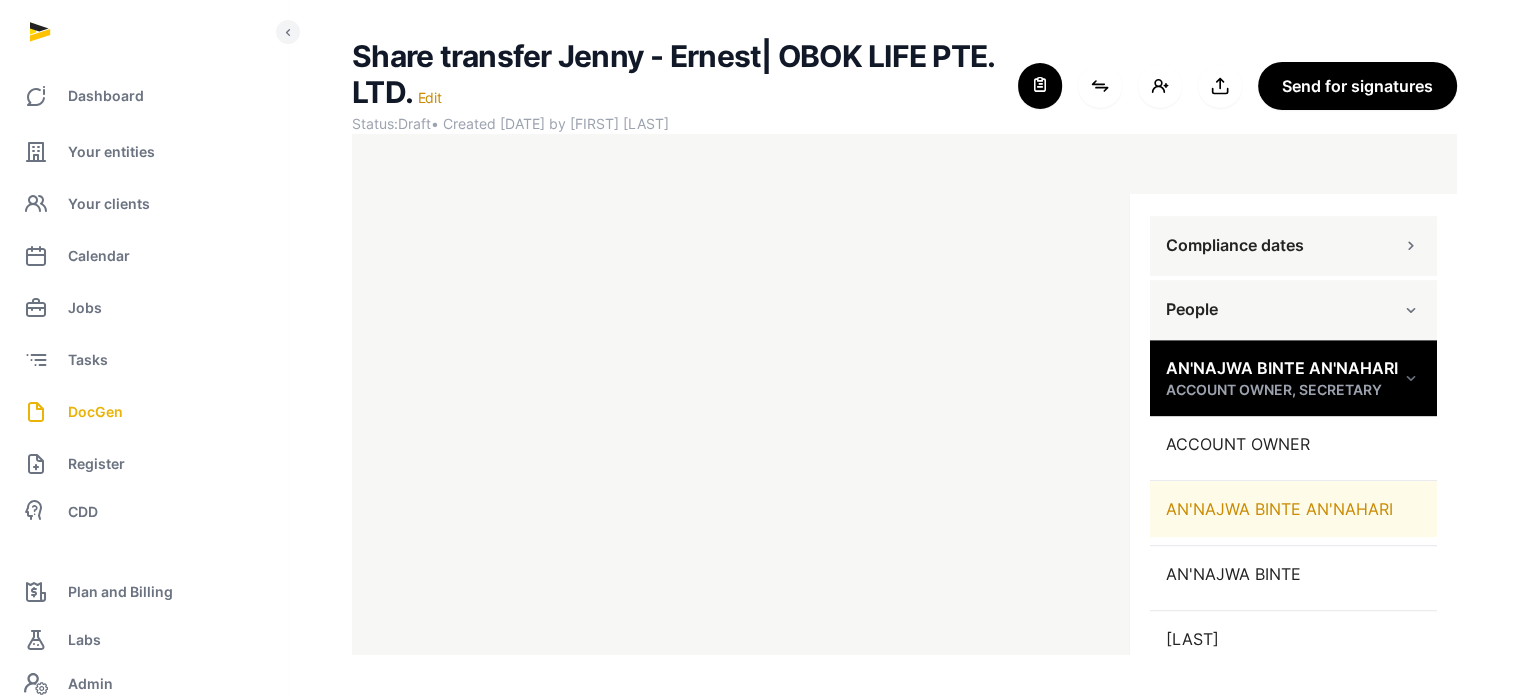 click on "AN'NAJWA BINTE AN'NAHARI" at bounding box center (1293, 509) 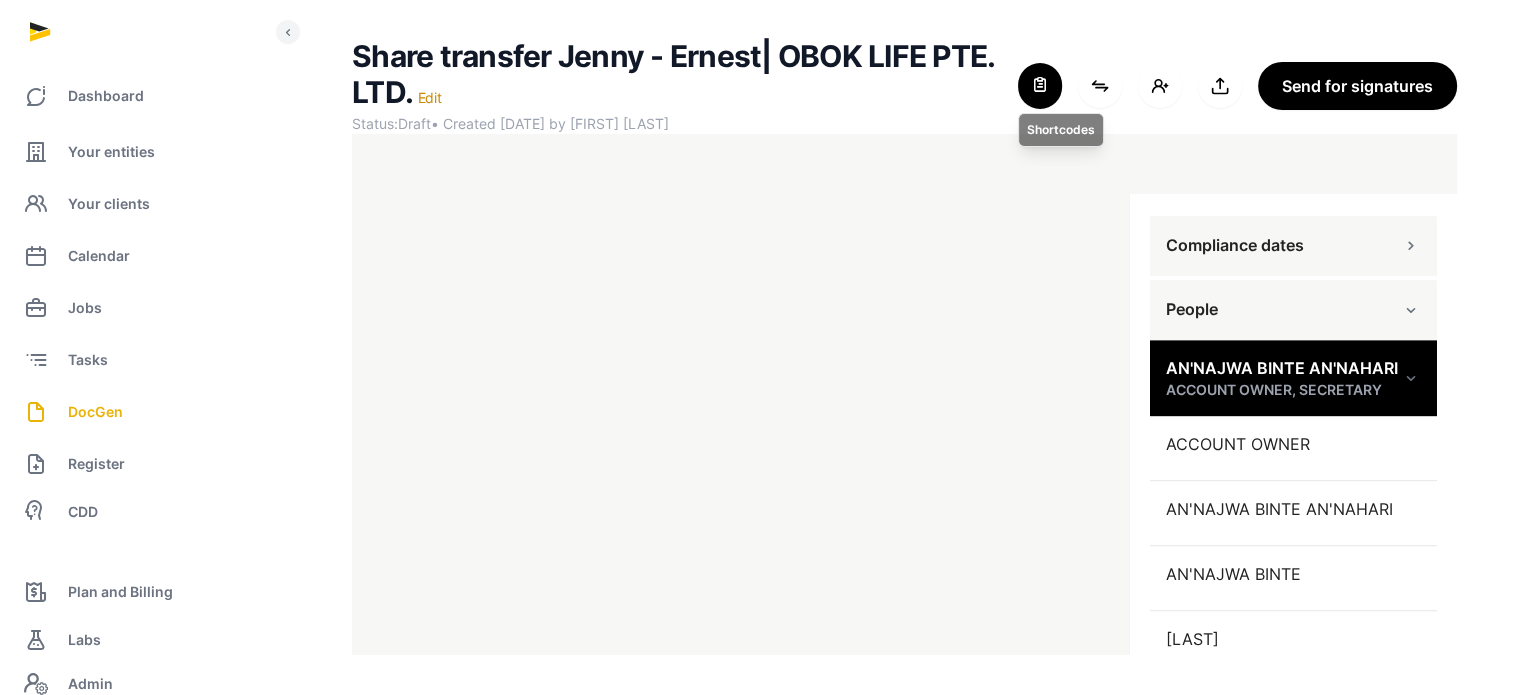 click at bounding box center [1040, 86] 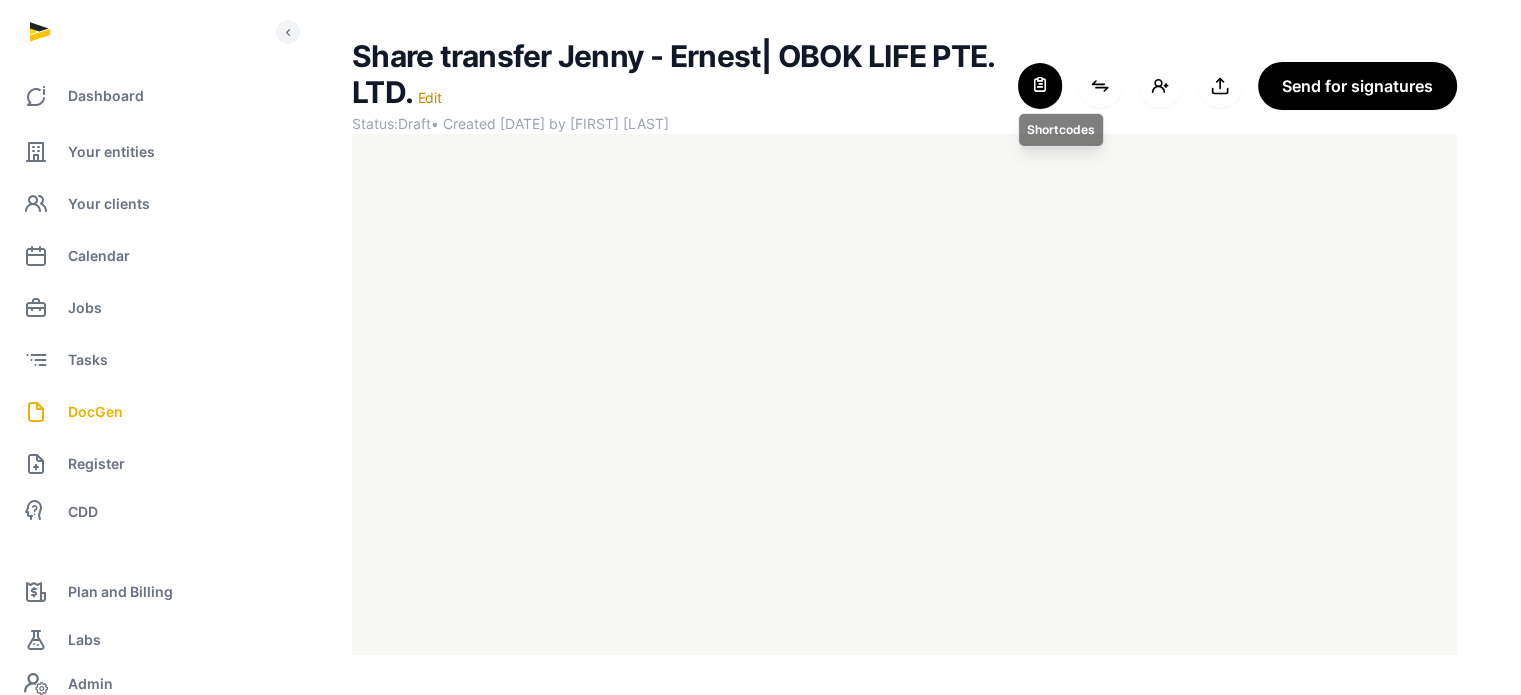 click at bounding box center (1040, 86) 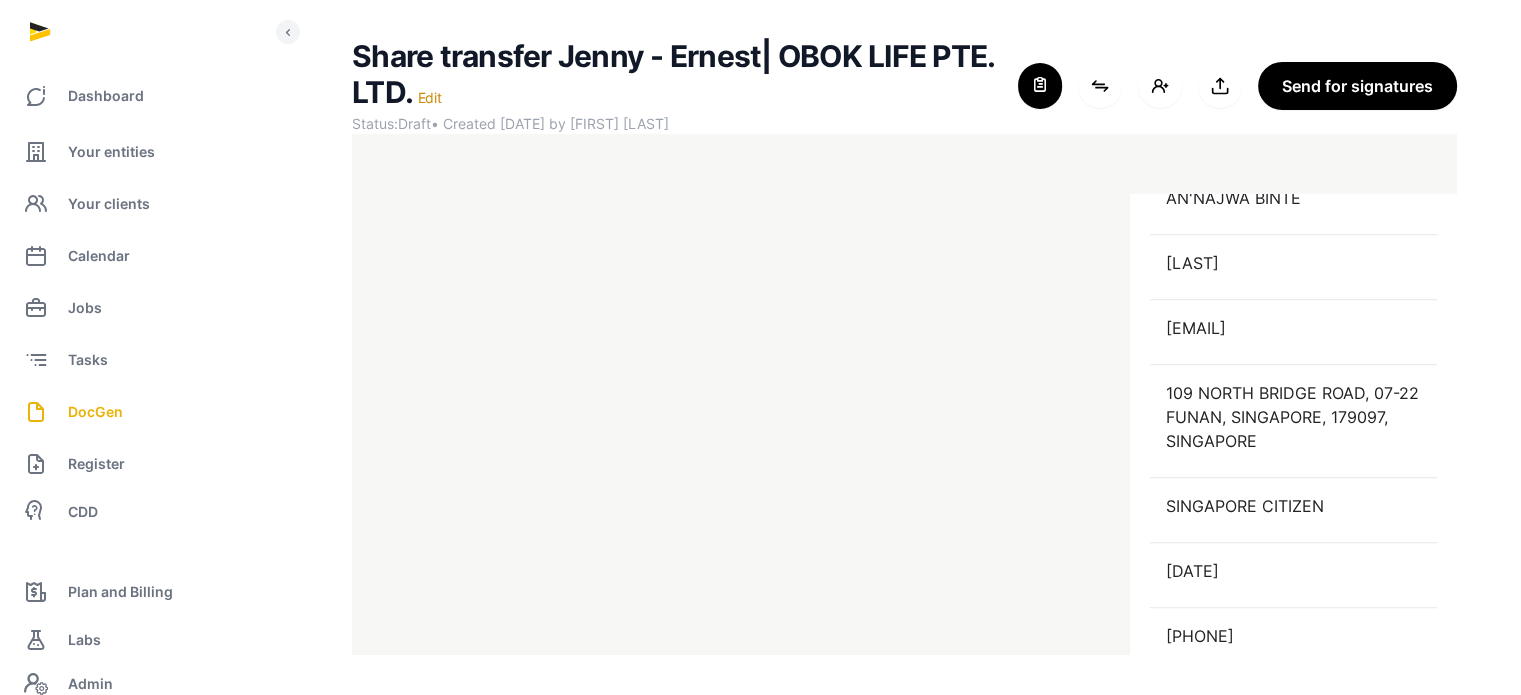 scroll, scrollTop: 1529, scrollLeft: 0, axis: vertical 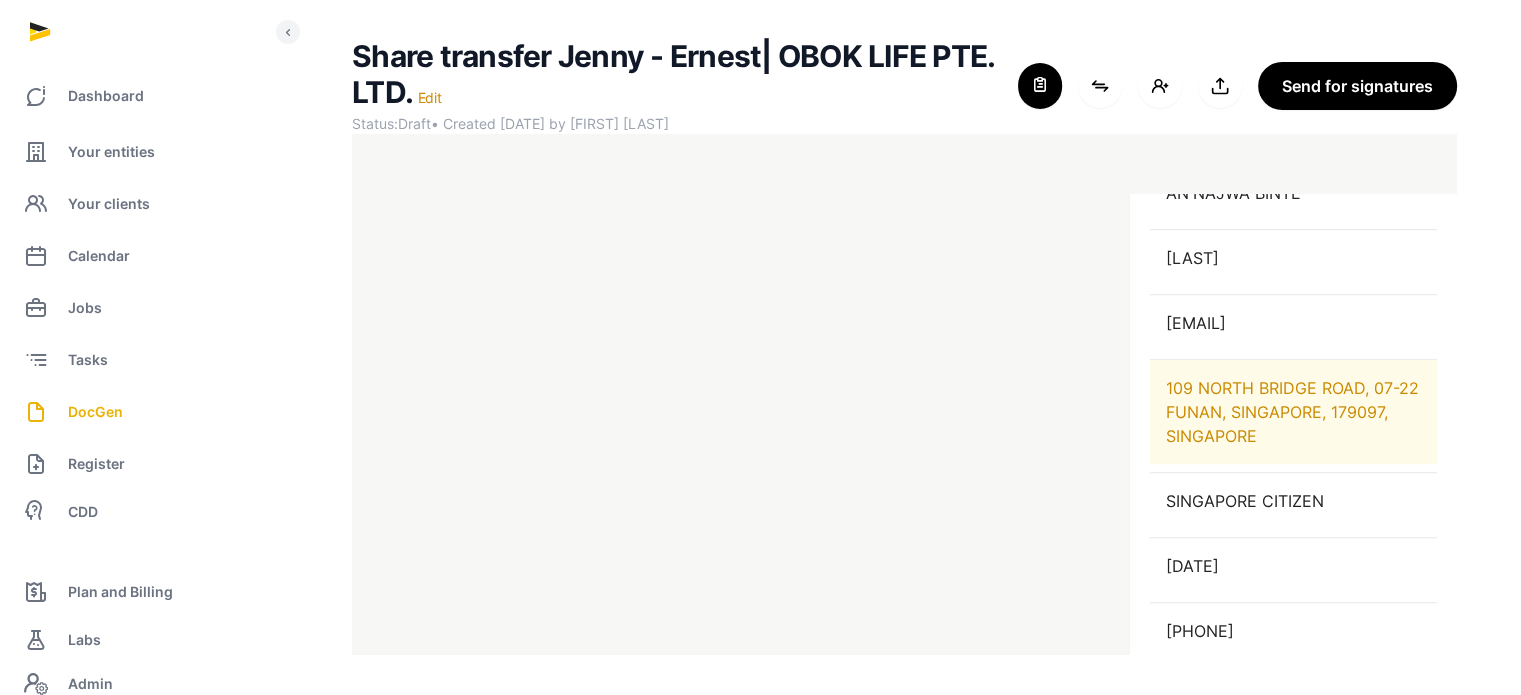 click on "109 NORTH BRIDGE ROAD, 07-22 FUNAN, SINGAPORE, 179097, SINGAPORE" at bounding box center (1293, 412) 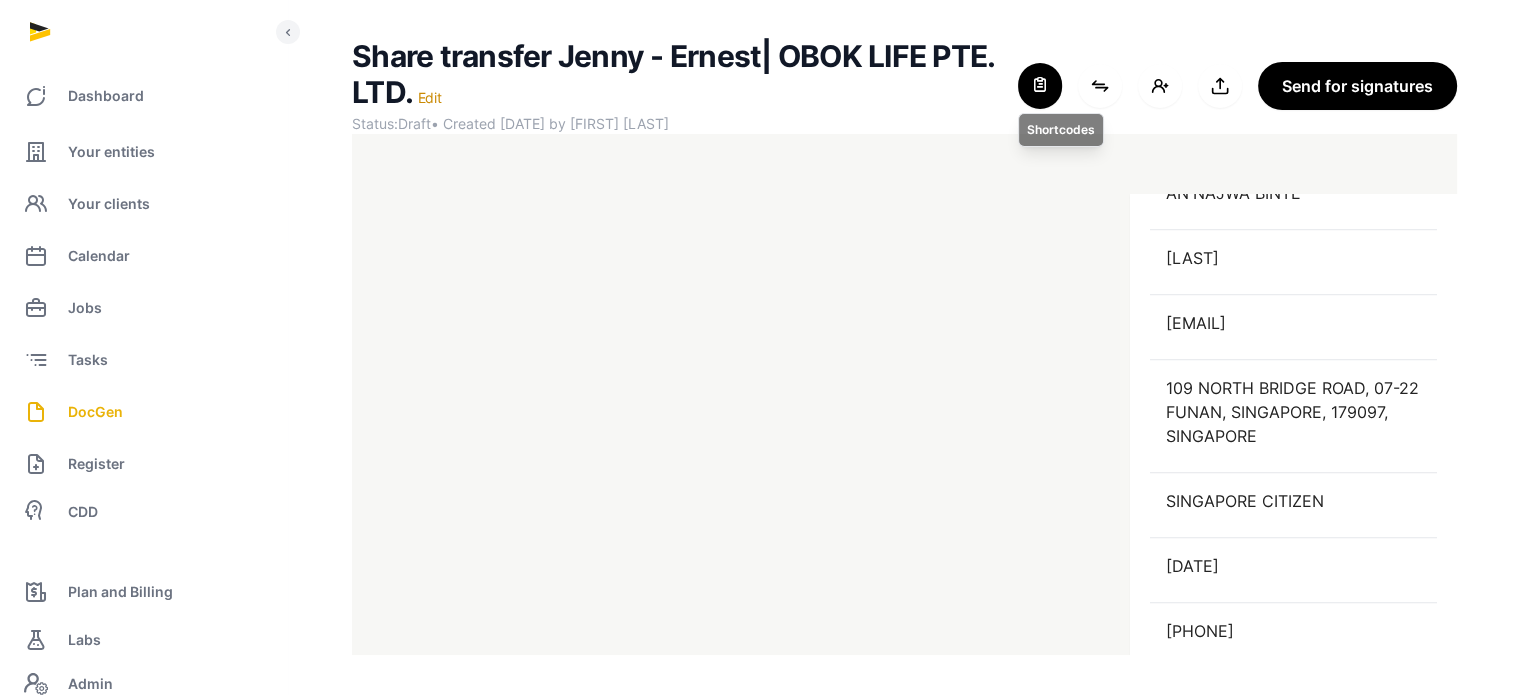 click at bounding box center [1040, 86] 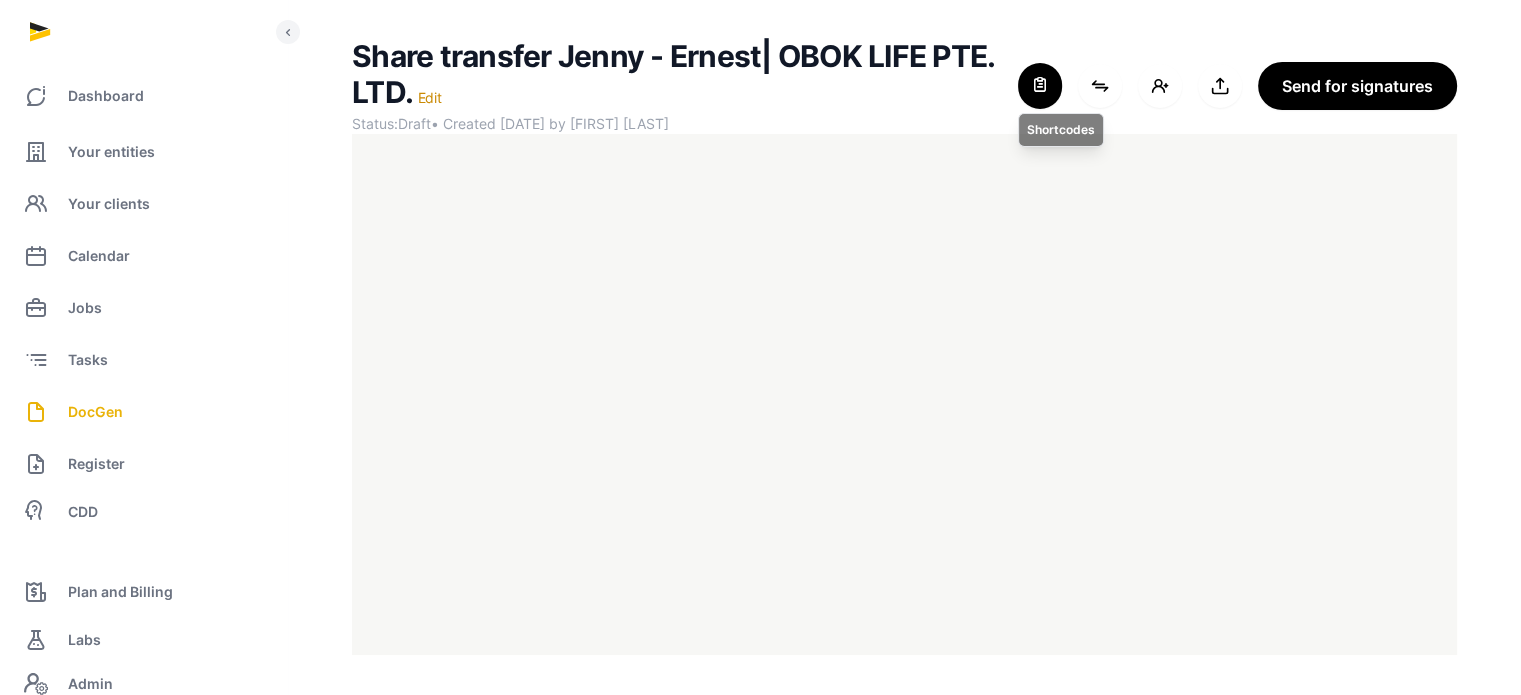 click at bounding box center (1040, 86) 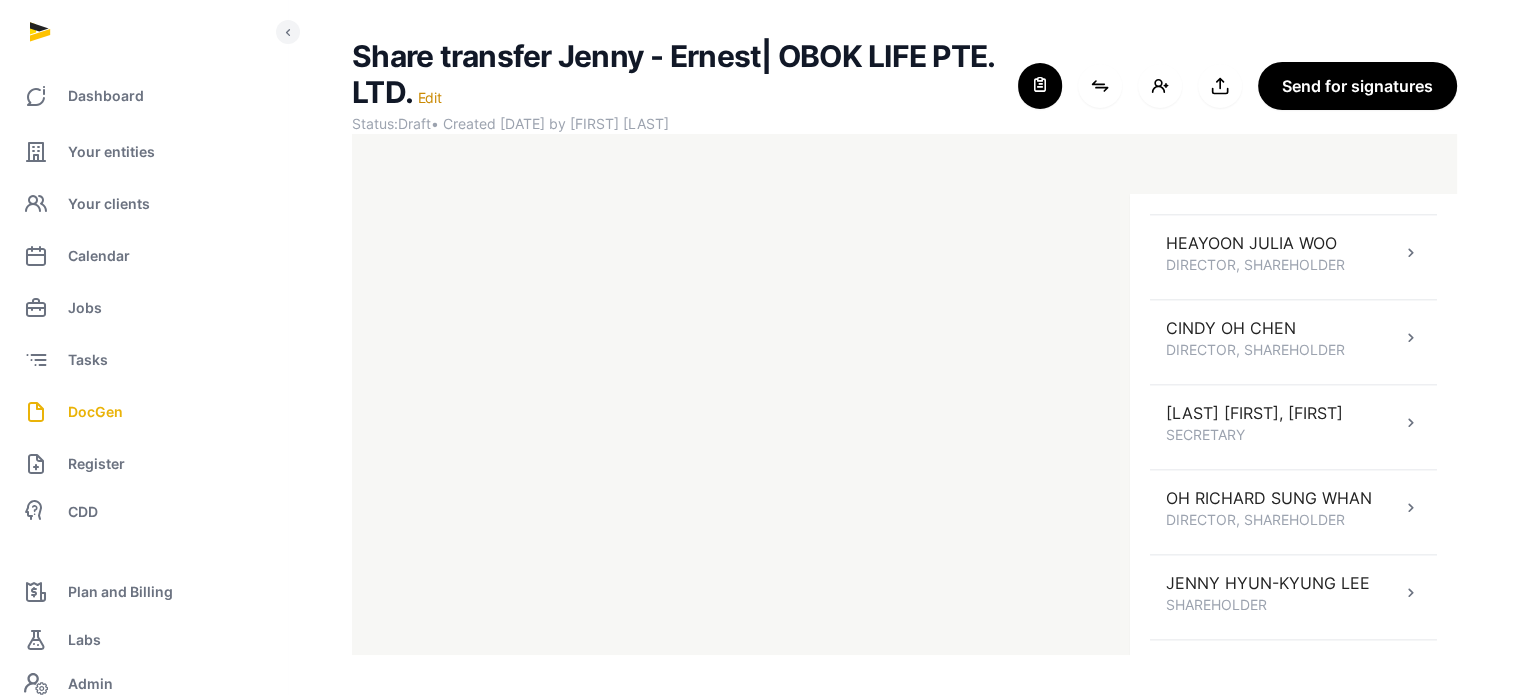 scroll, scrollTop: 2520, scrollLeft: 0, axis: vertical 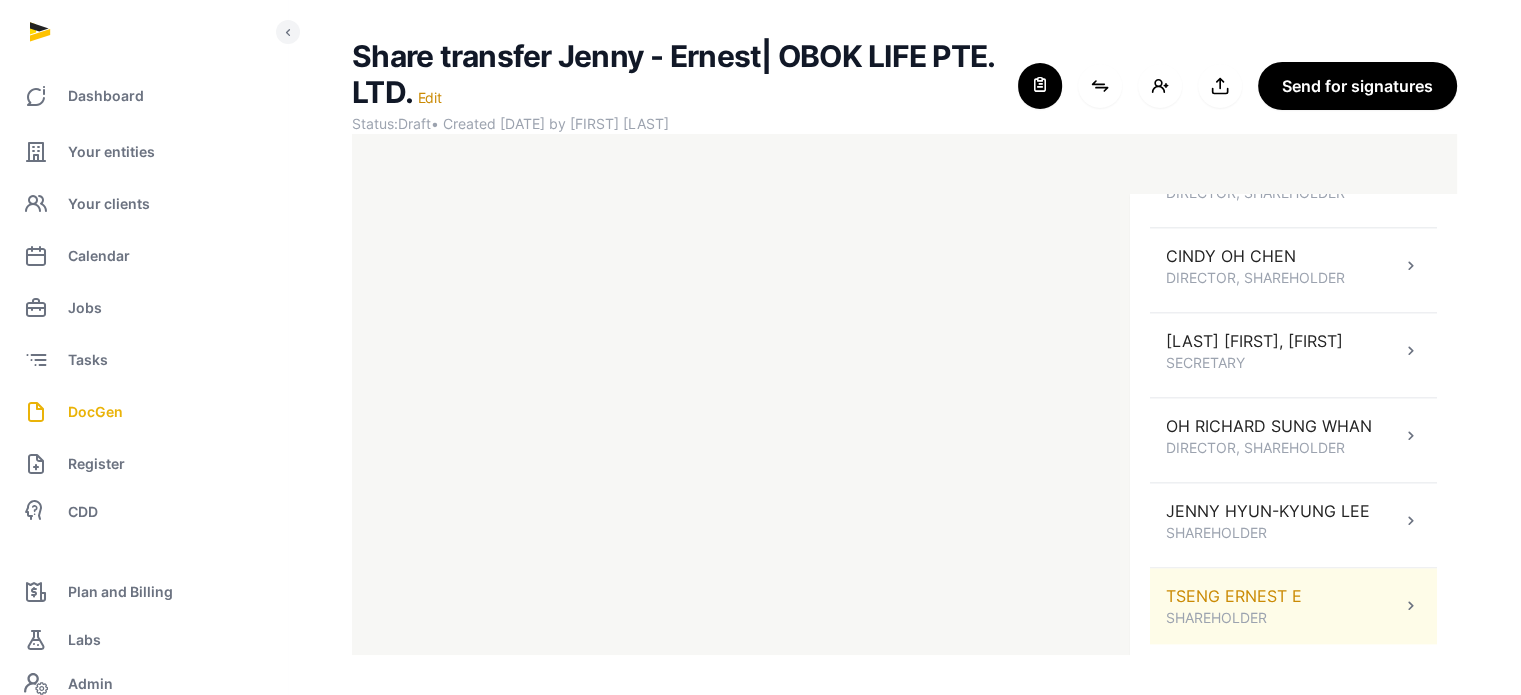 click on "TSENG ERNEST E SHAREHOLDER" at bounding box center [1293, 606] 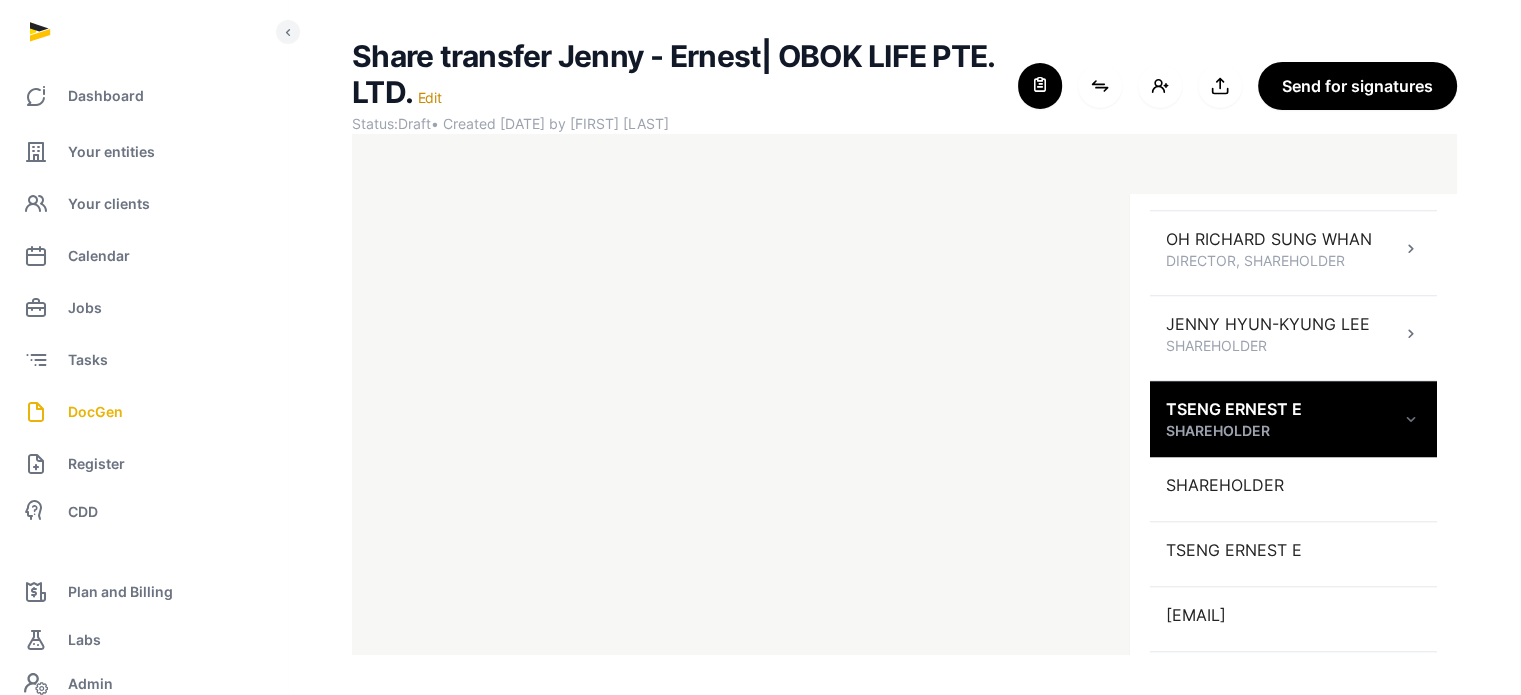 scroll, scrollTop: 1877, scrollLeft: 0, axis: vertical 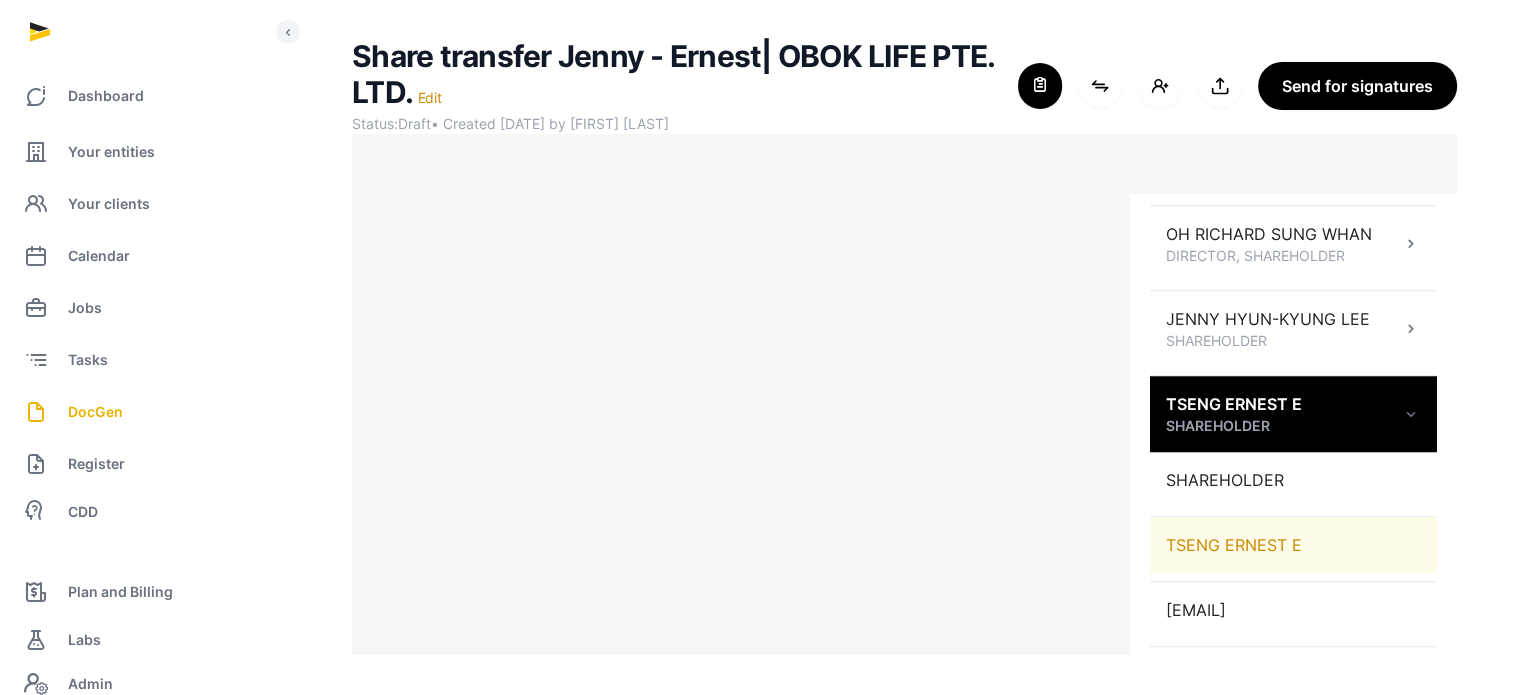 click on "TSENG ERNEST E" at bounding box center (1293, 545) 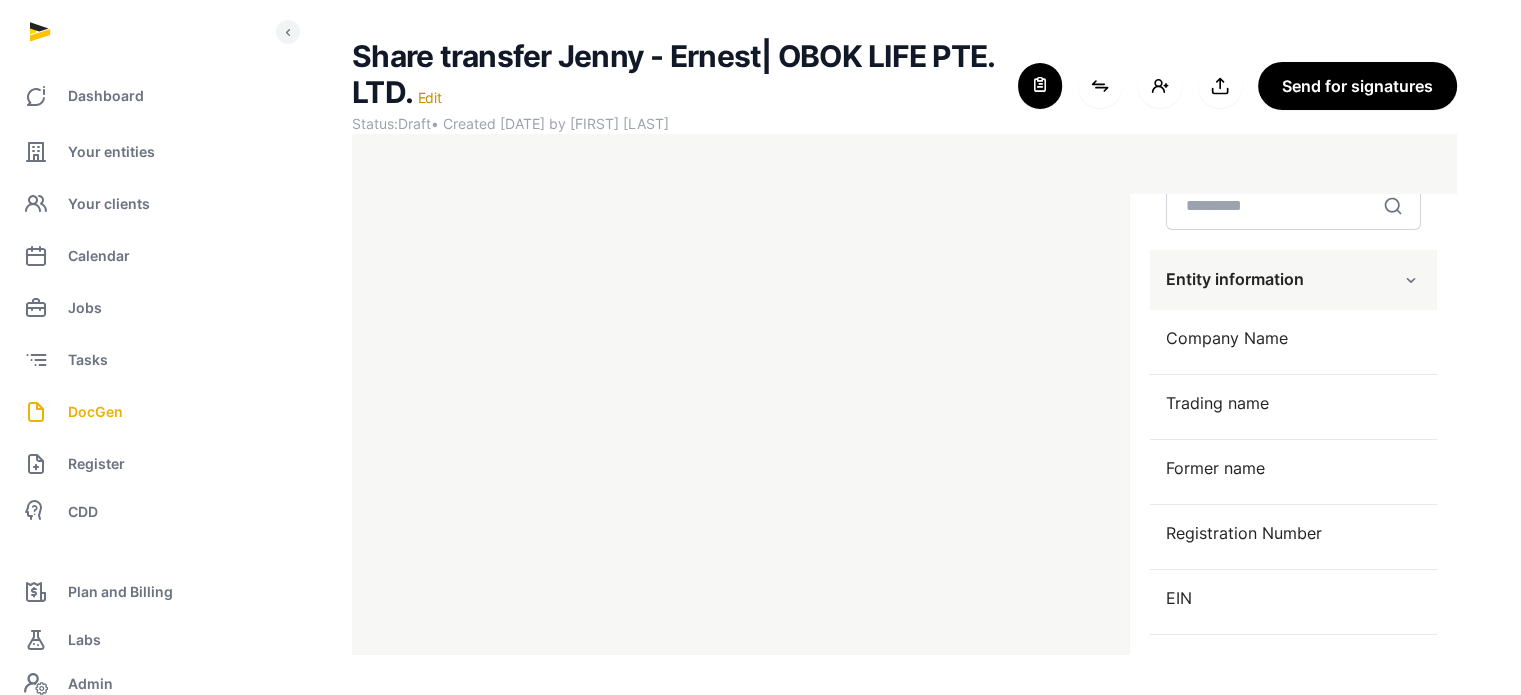 scroll, scrollTop: 0, scrollLeft: 0, axis: both 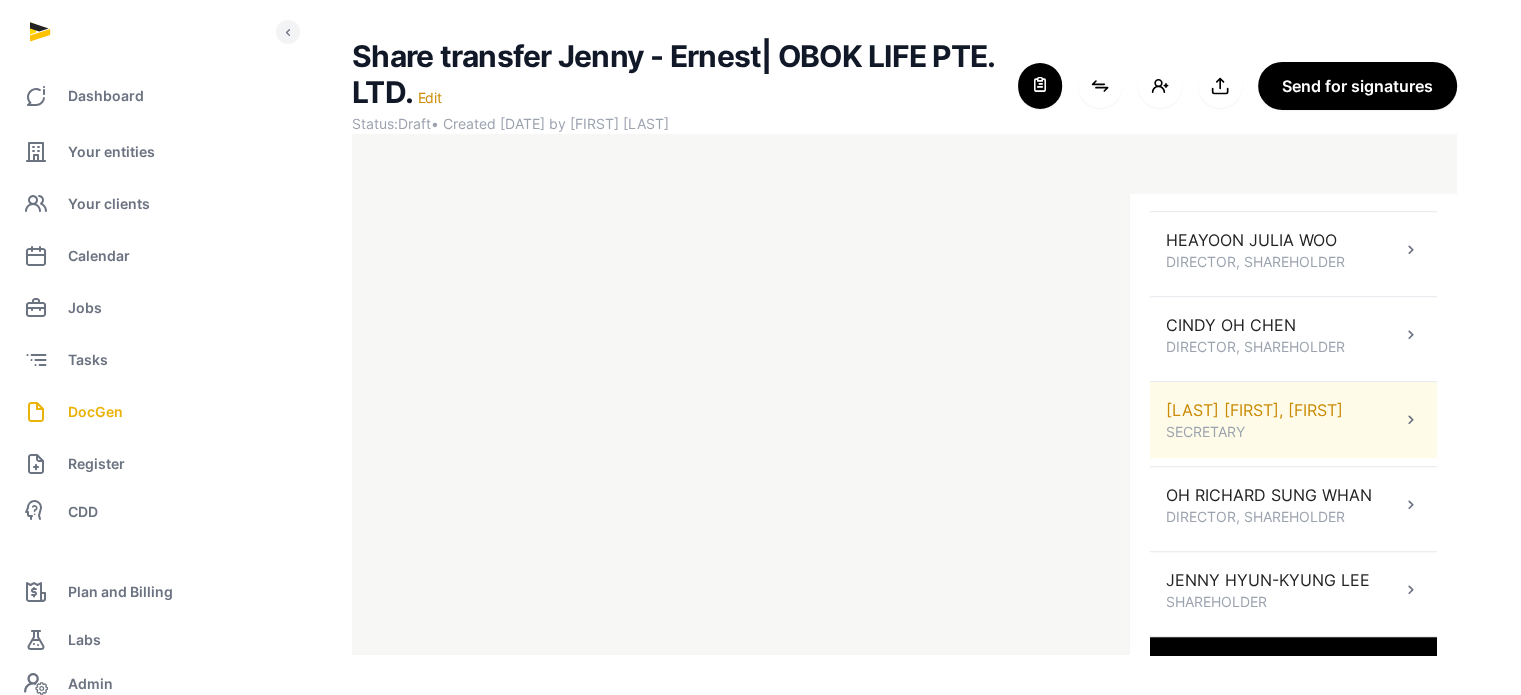 click on "SECRETARY" at bounding box center [1254, 432] 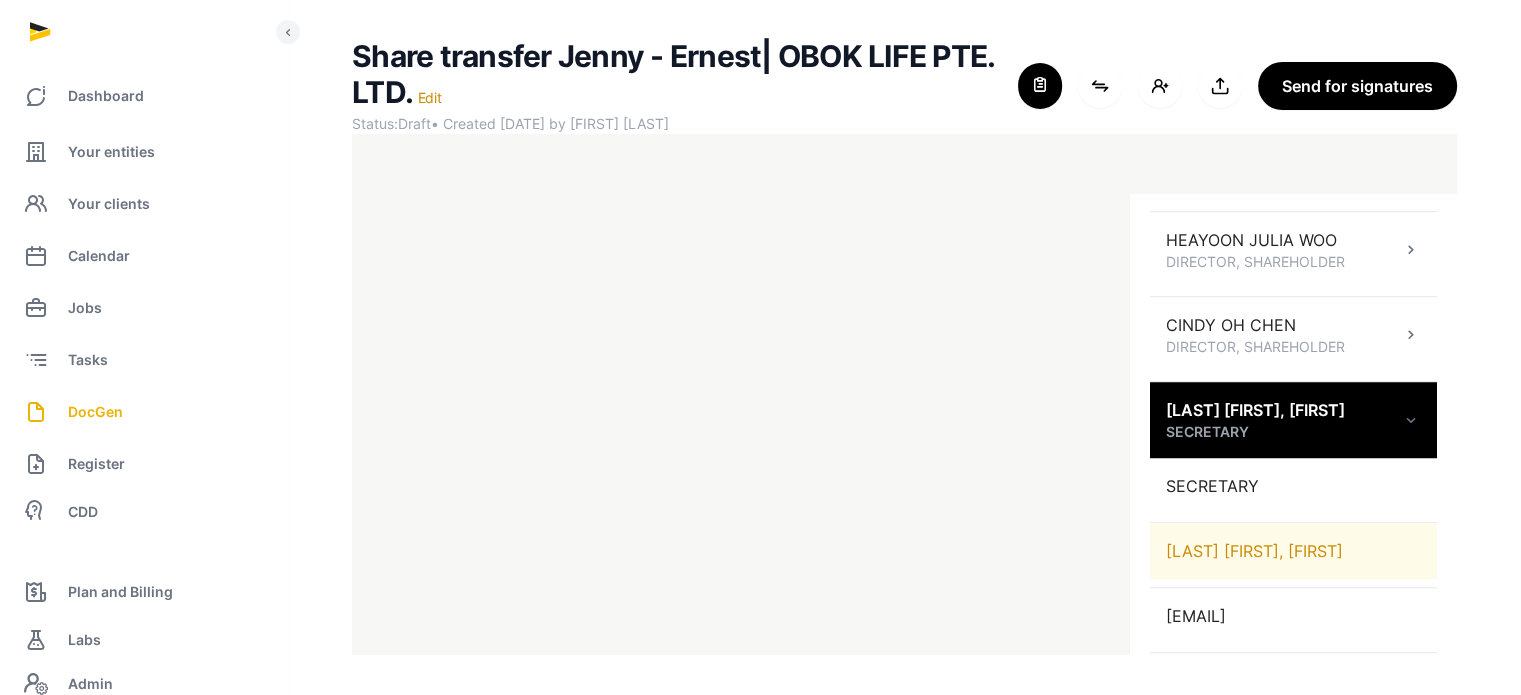 click on "[FIRST] [LAST]" at bounding box center [1293, 551] 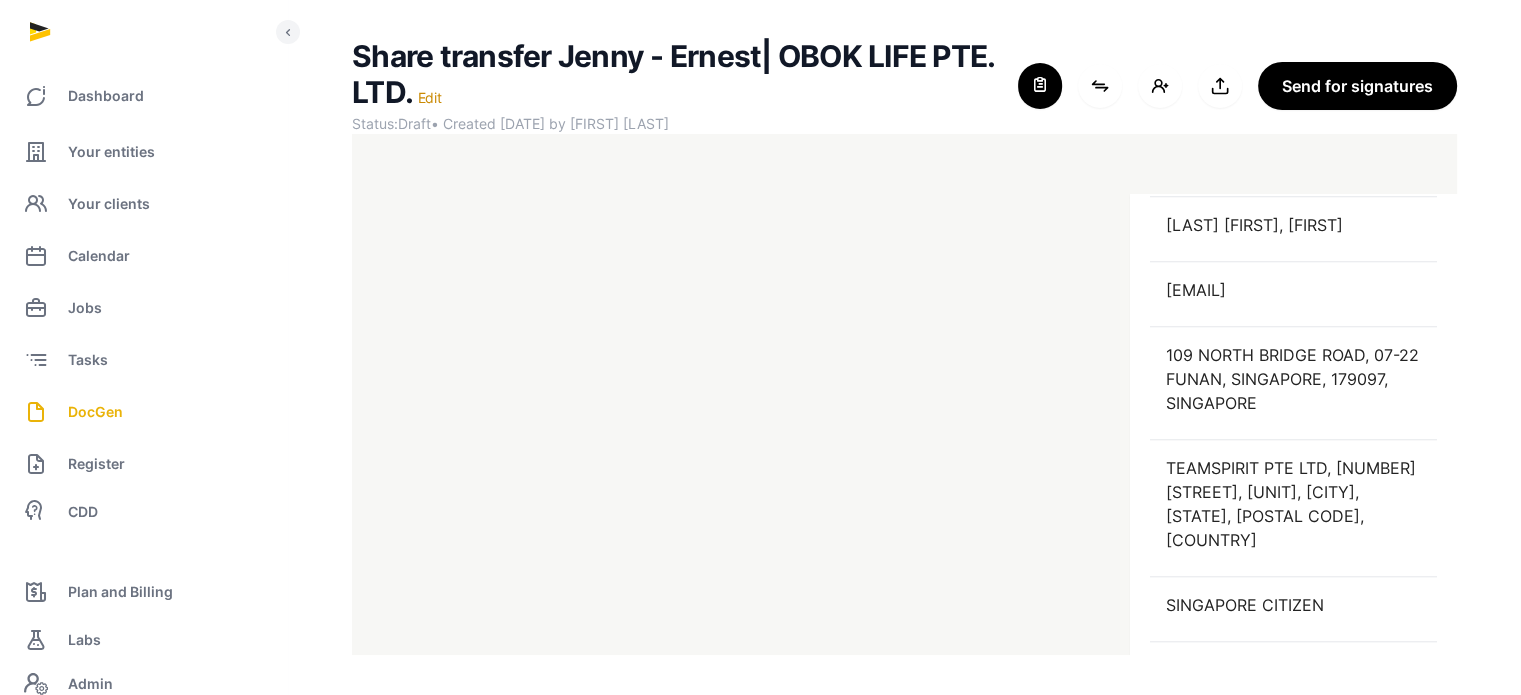 scroll, scrollTop: 1947, scrollLeft: 0, axis: vertical 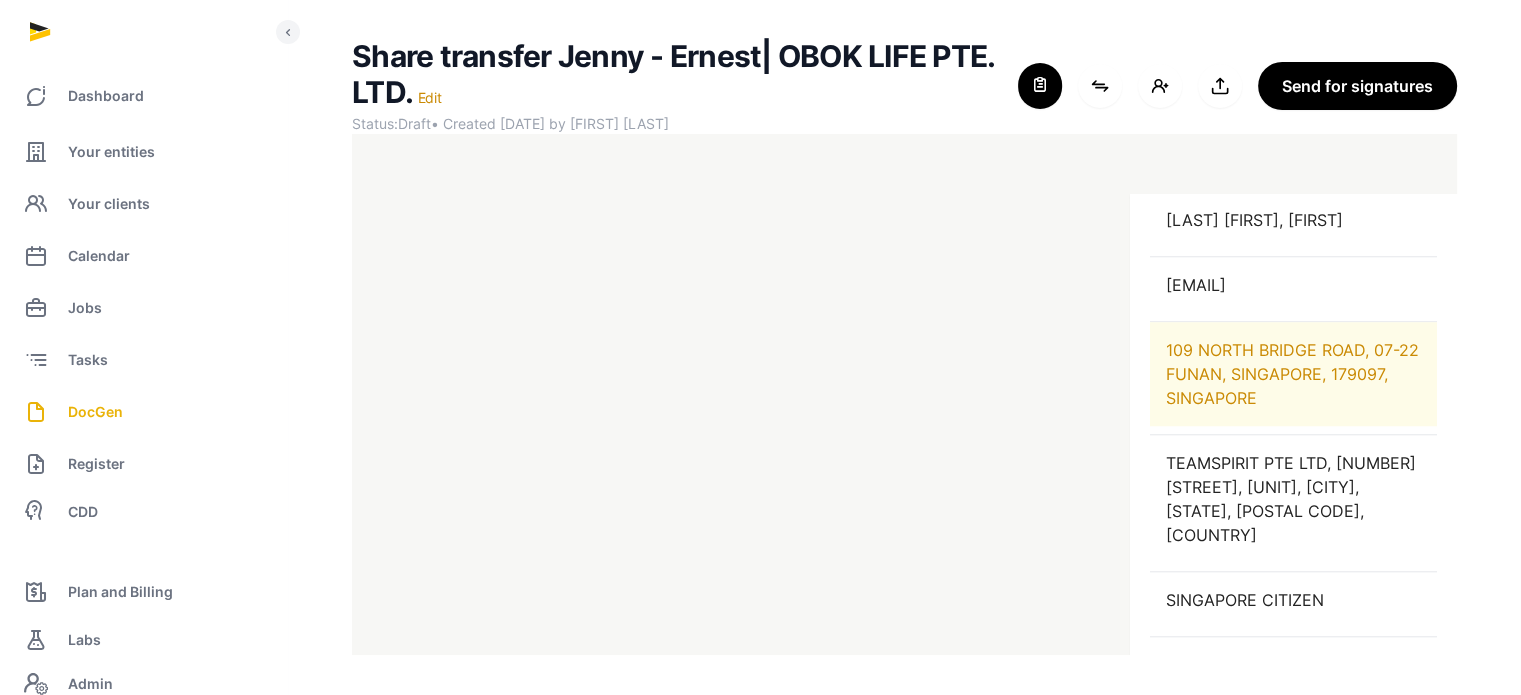 click on "109 NORTH BRIDGE ROAD, 07-22 FUNAN, SINGAPORE, 179097, SINGAPORE" at bounding box center (1293, 374) 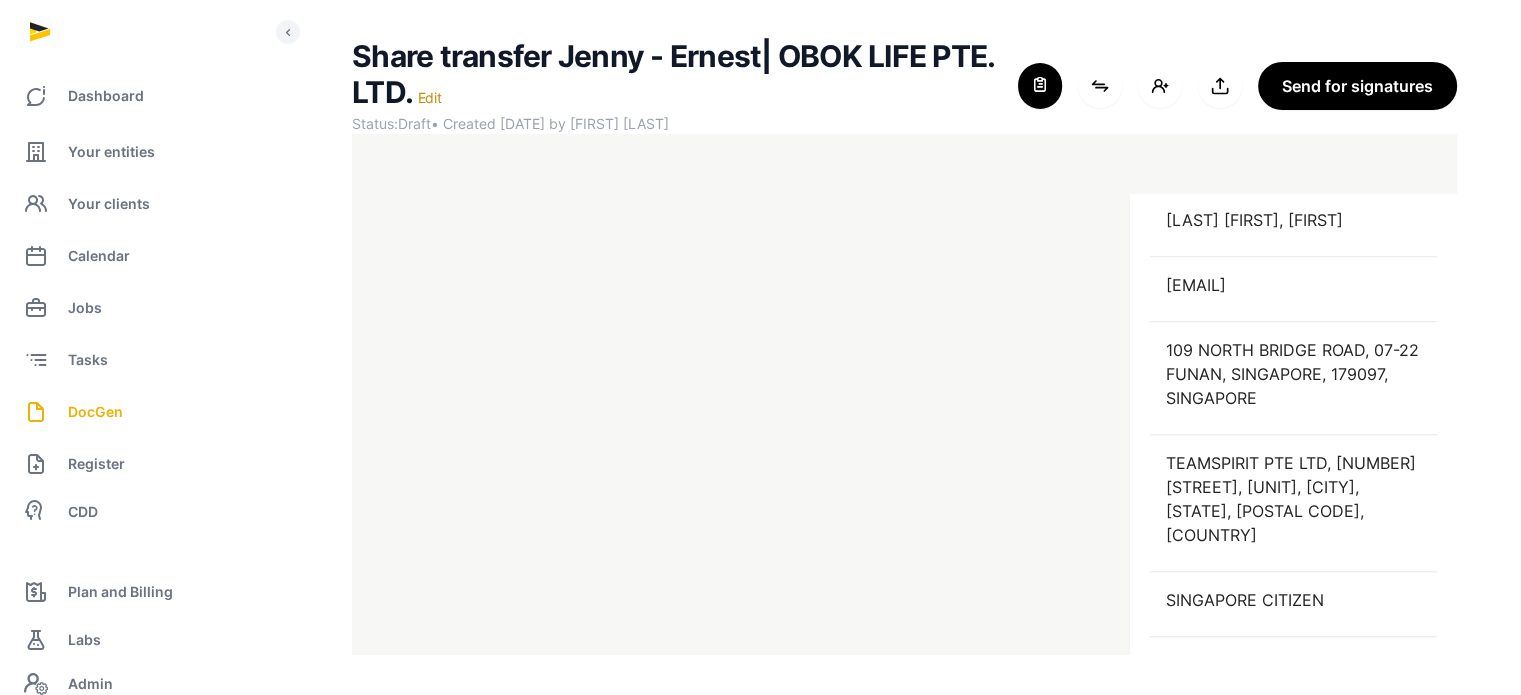 click on "Share transfer Jenny - Ernest| OBOK LIFE PTE. LTD.   Edit Status:  Draft  • Created 2025-07-11 by Sneha Patwari For optimal experience, please use a desktop computer to generate documents for the best user experience. Close shortcodes Connect shortcodes Add people Export to Documents Send for signatures" at bounding box center (904, 86) 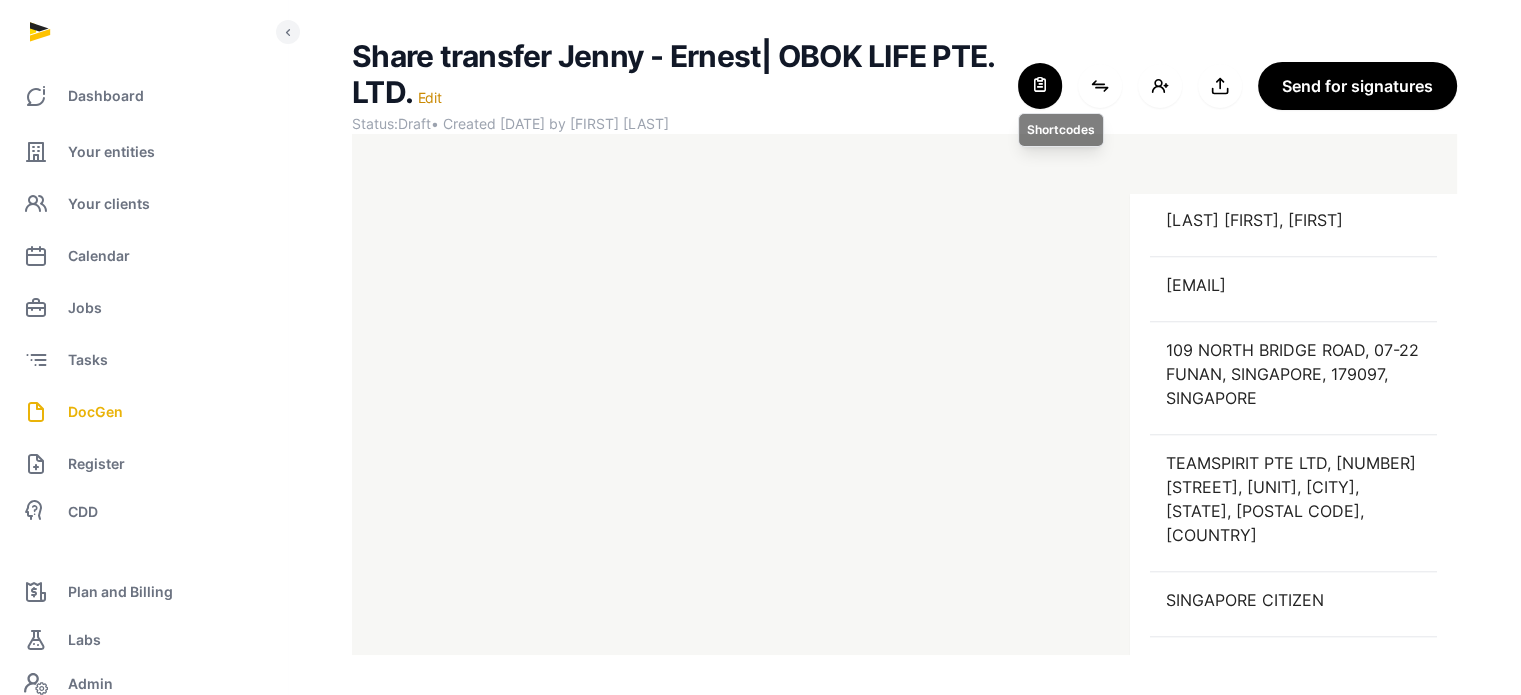 click at bounding box center (1040, 86) 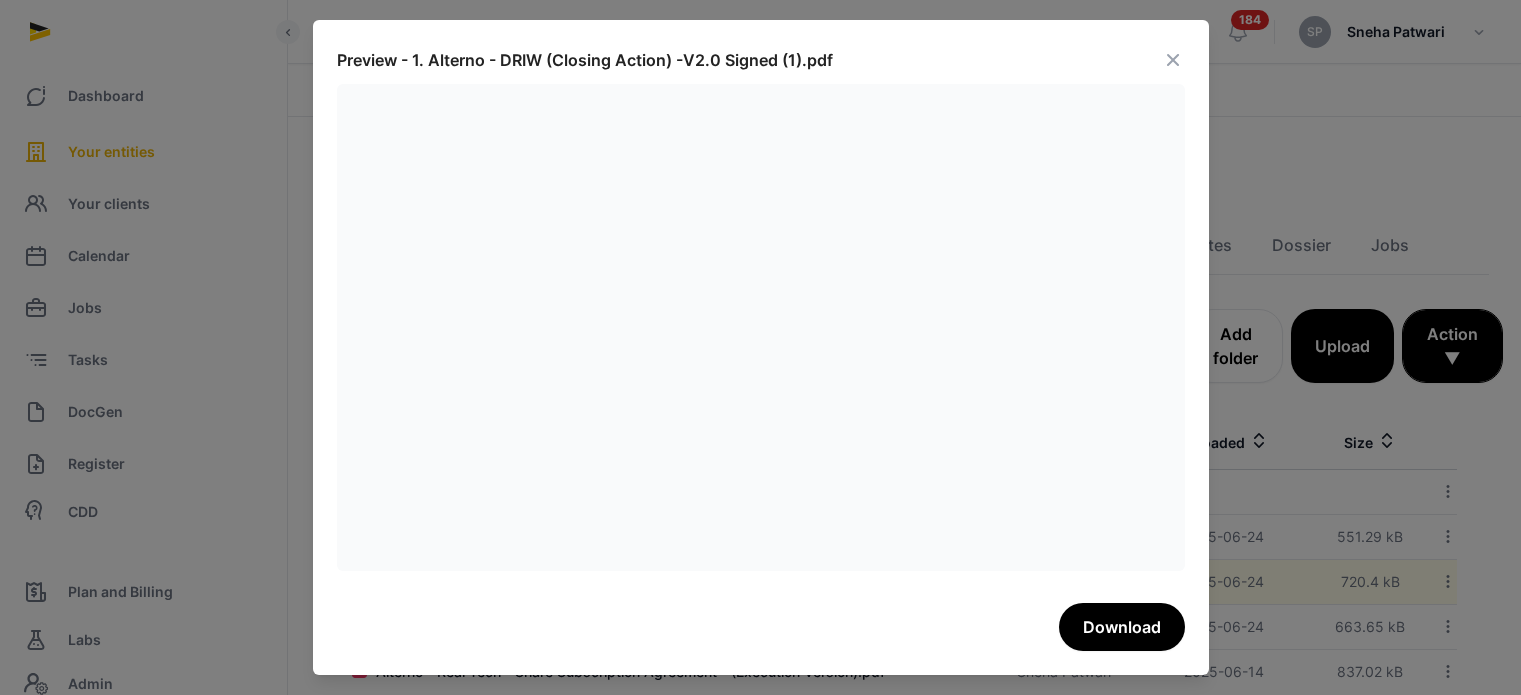 scroll, scrollTop: 36, scrollLeft: 0, axis: vertical 